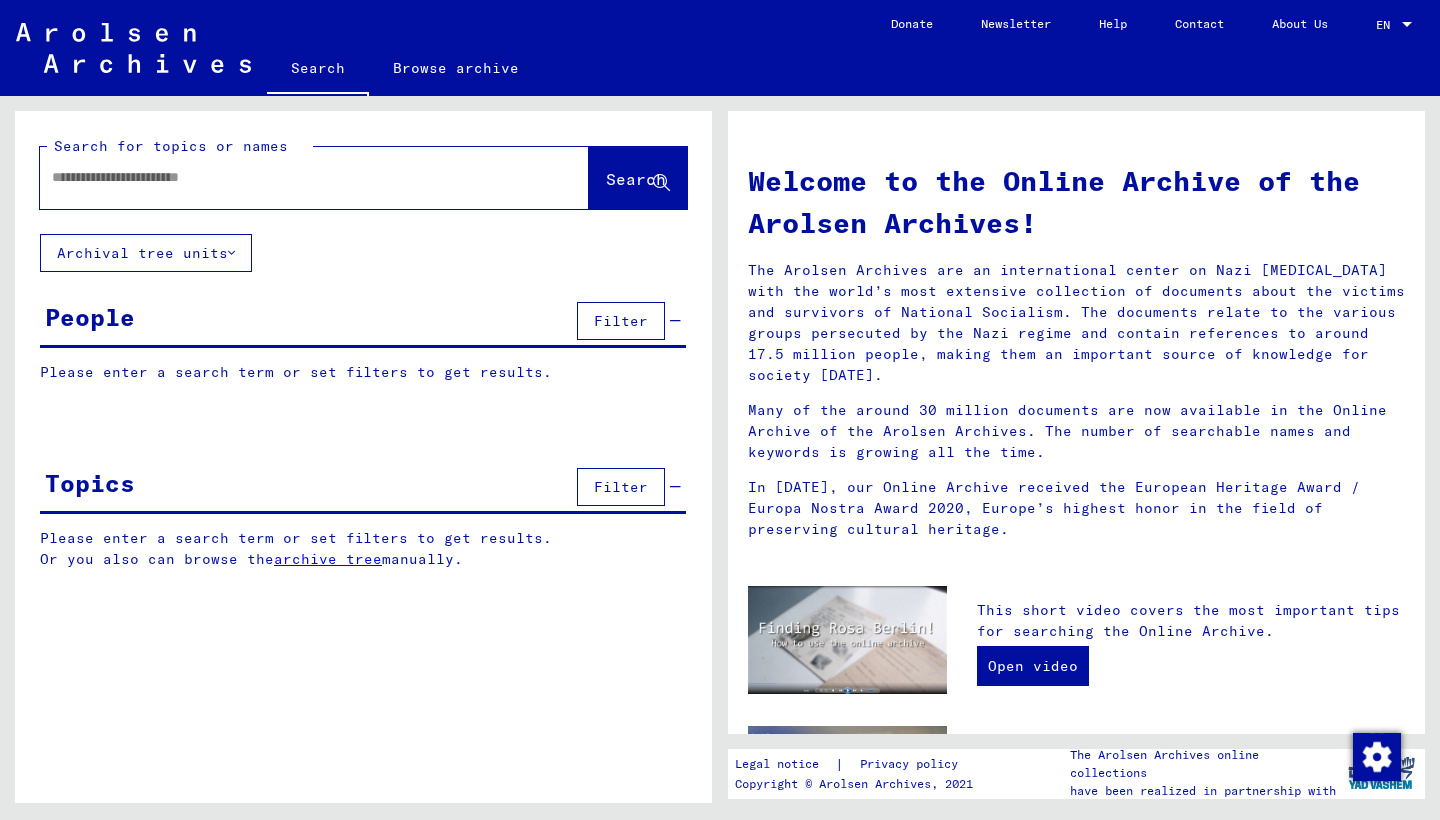 scroll, scrollTop: 0, scrollLeft: 0, axis: both 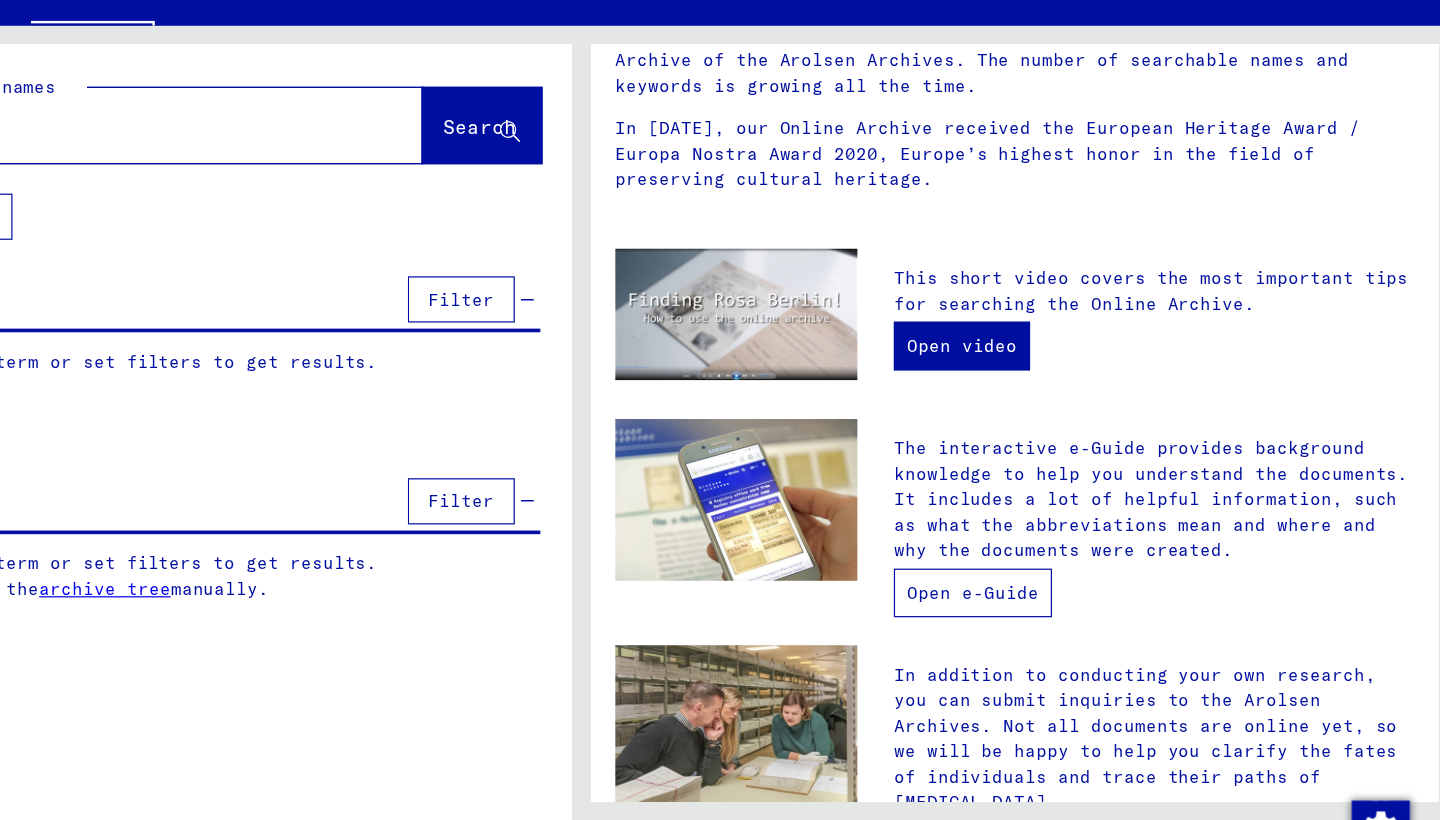 click on "Open e-Guide" at bounding box center [1042, 562] 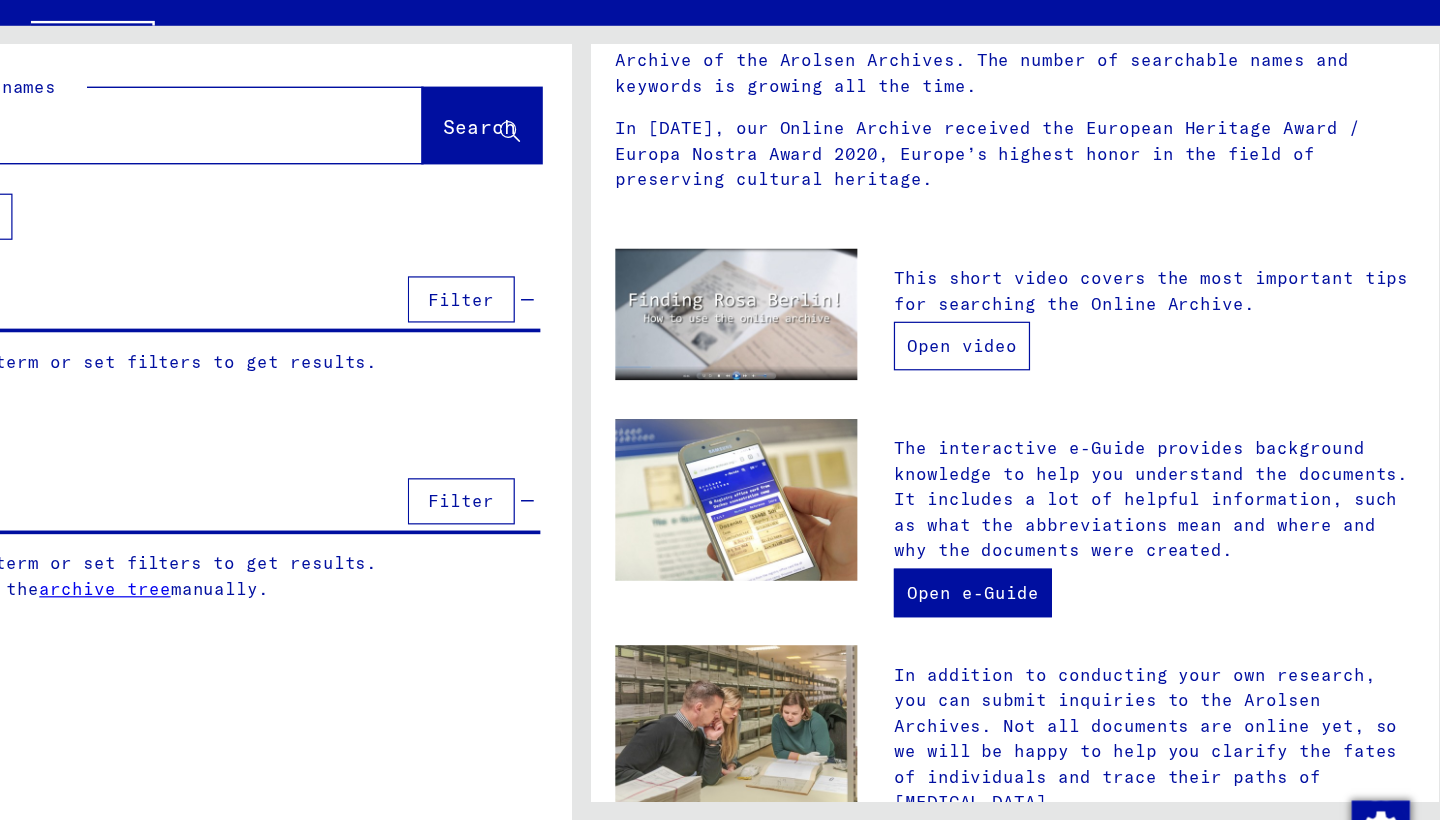 click on "Open video" at bounding box center [1033, 359] 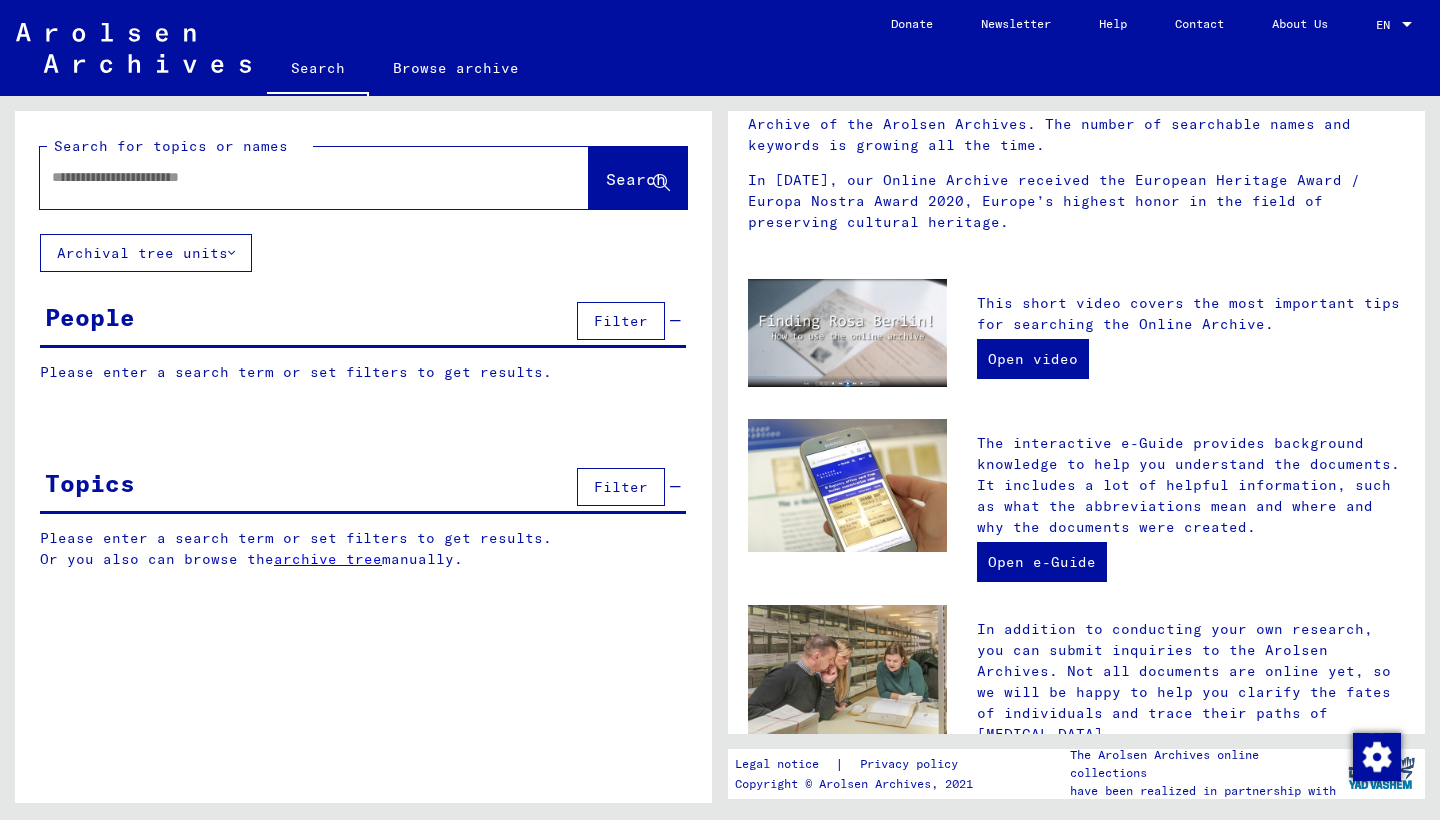 click on "Browse archive" 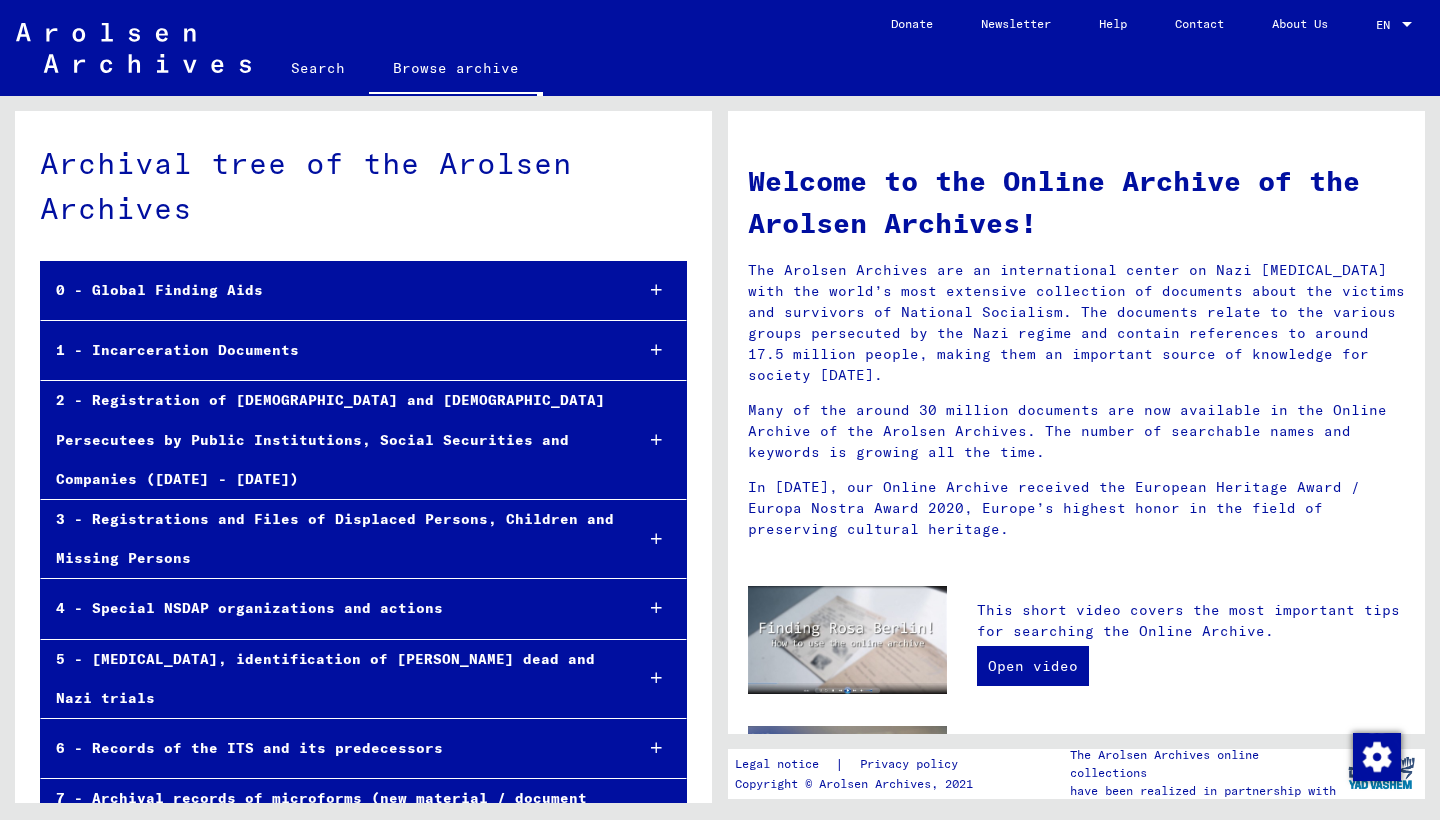 click at bounding box center (656, 350) 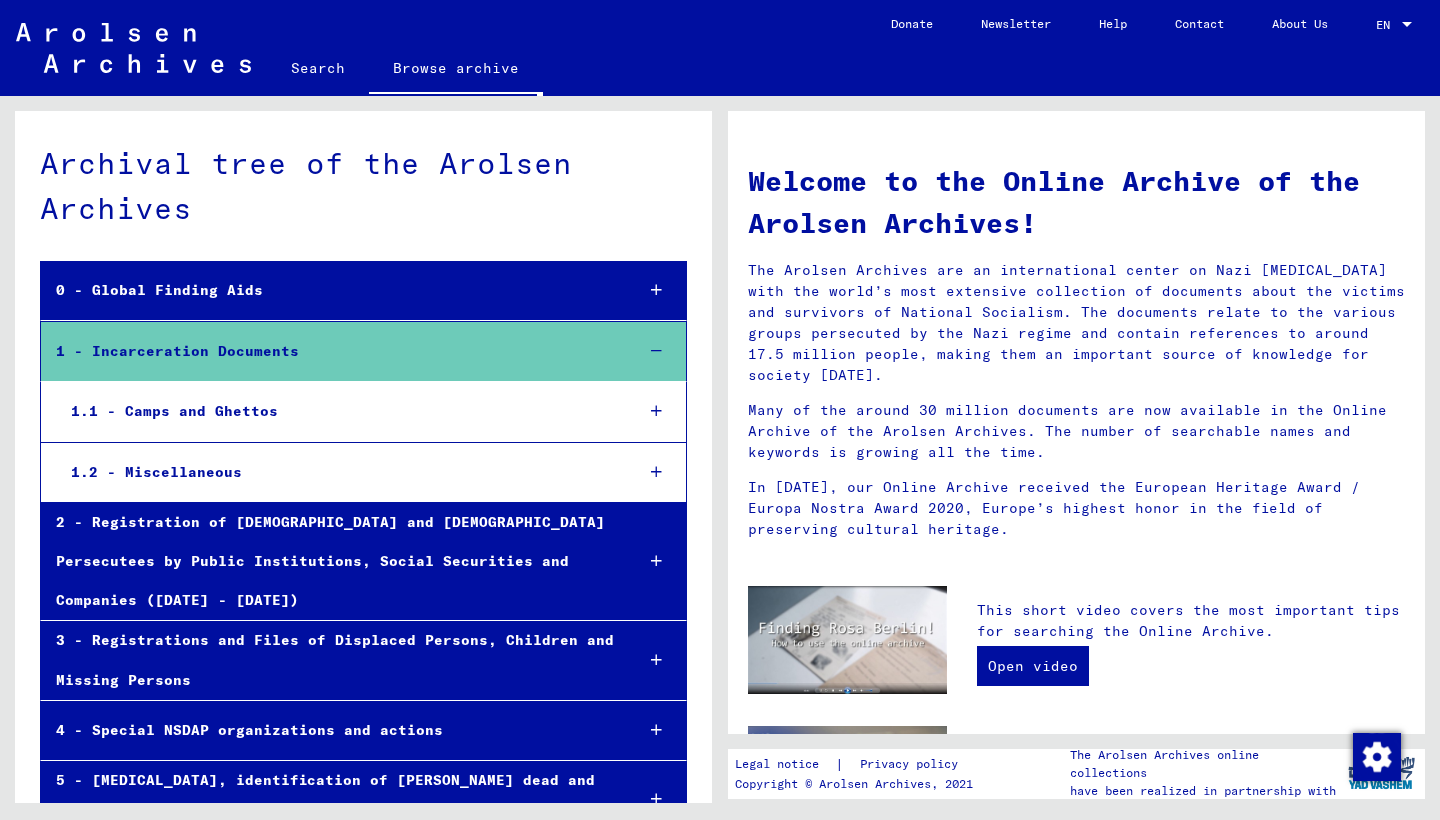 click at bounding box center (656, 411) 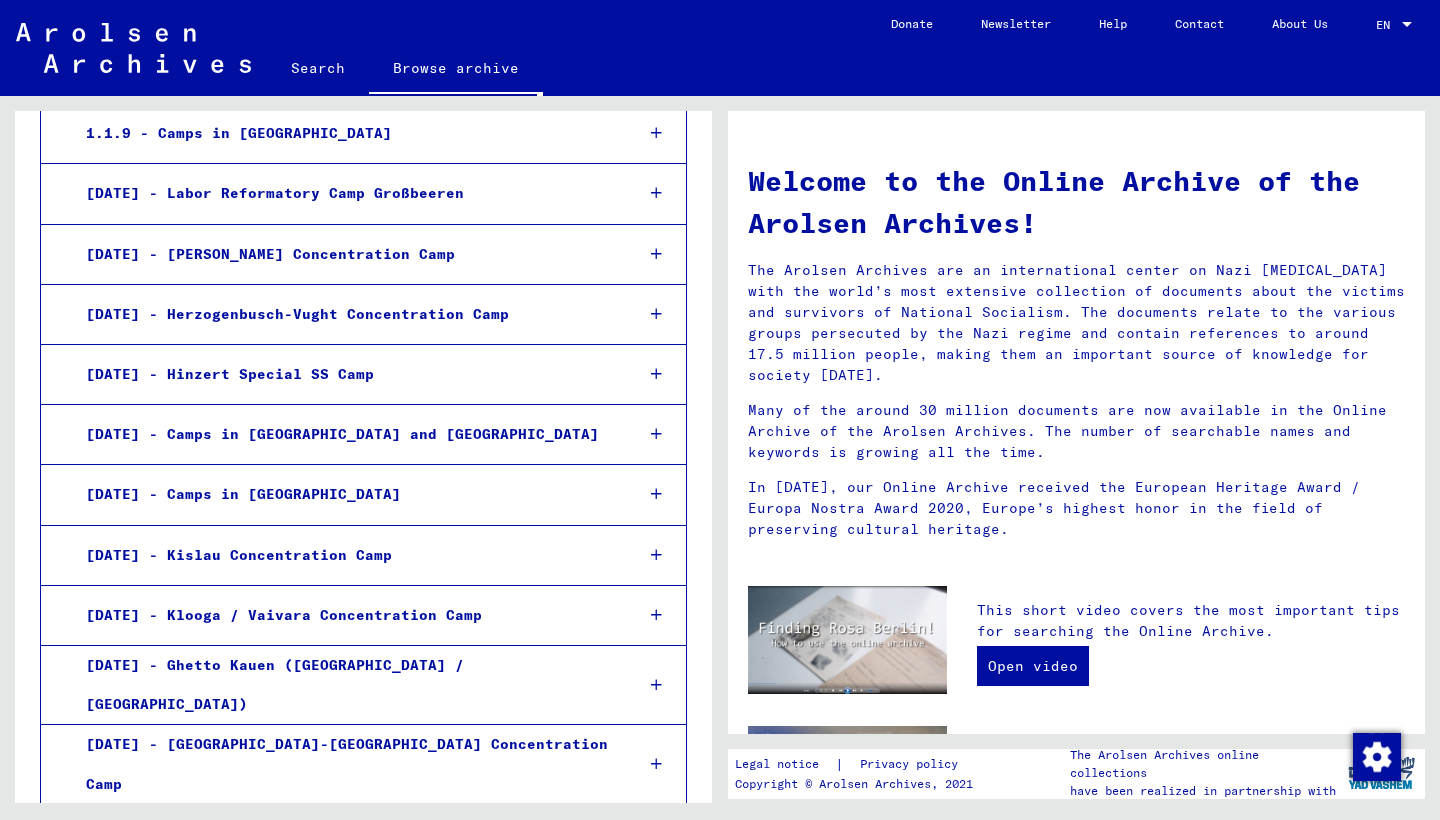 scroll, scrollTop: 879, scrollLeft: 0, axis: vertical 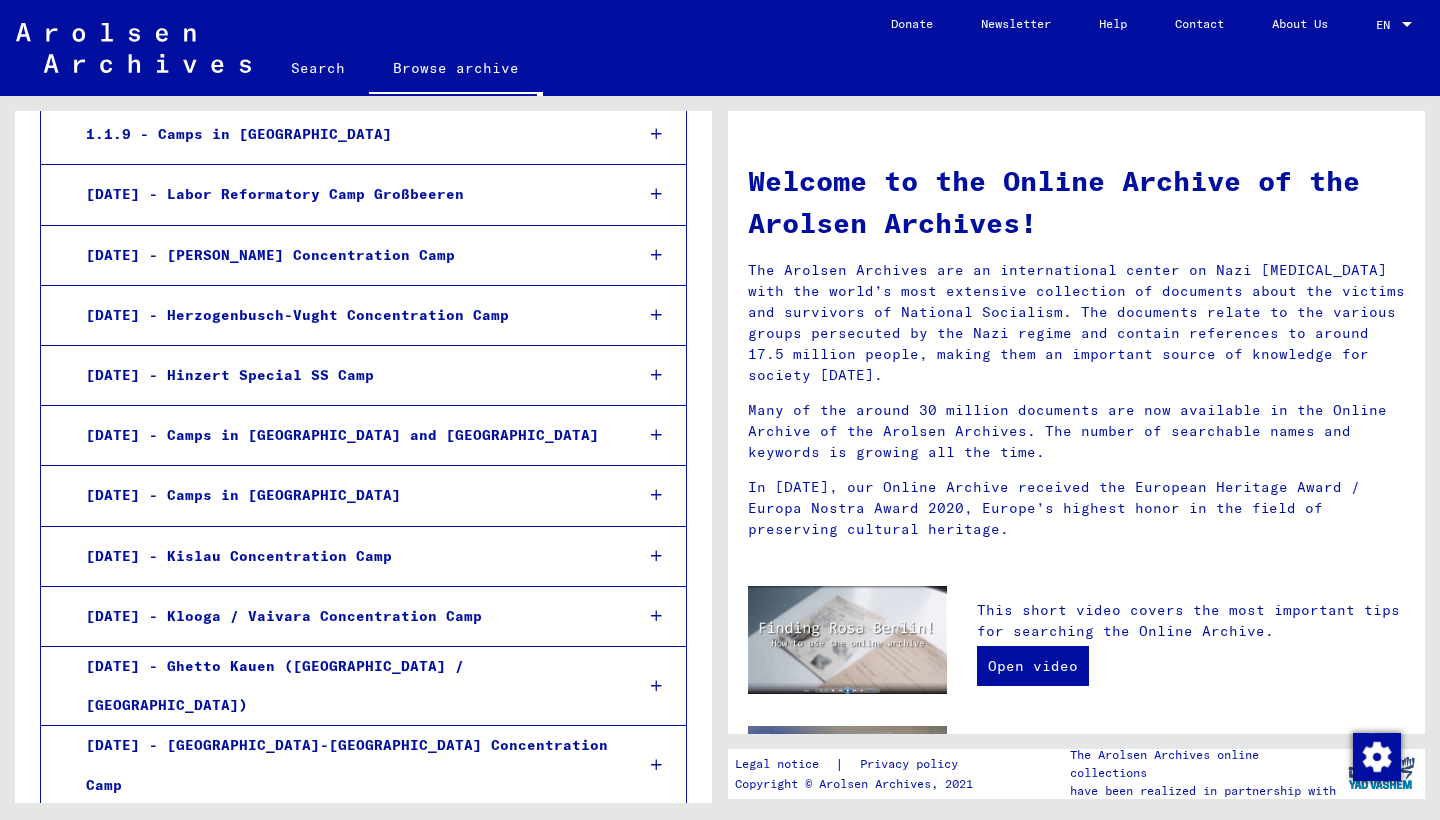 click at bounding box center [656, 495] 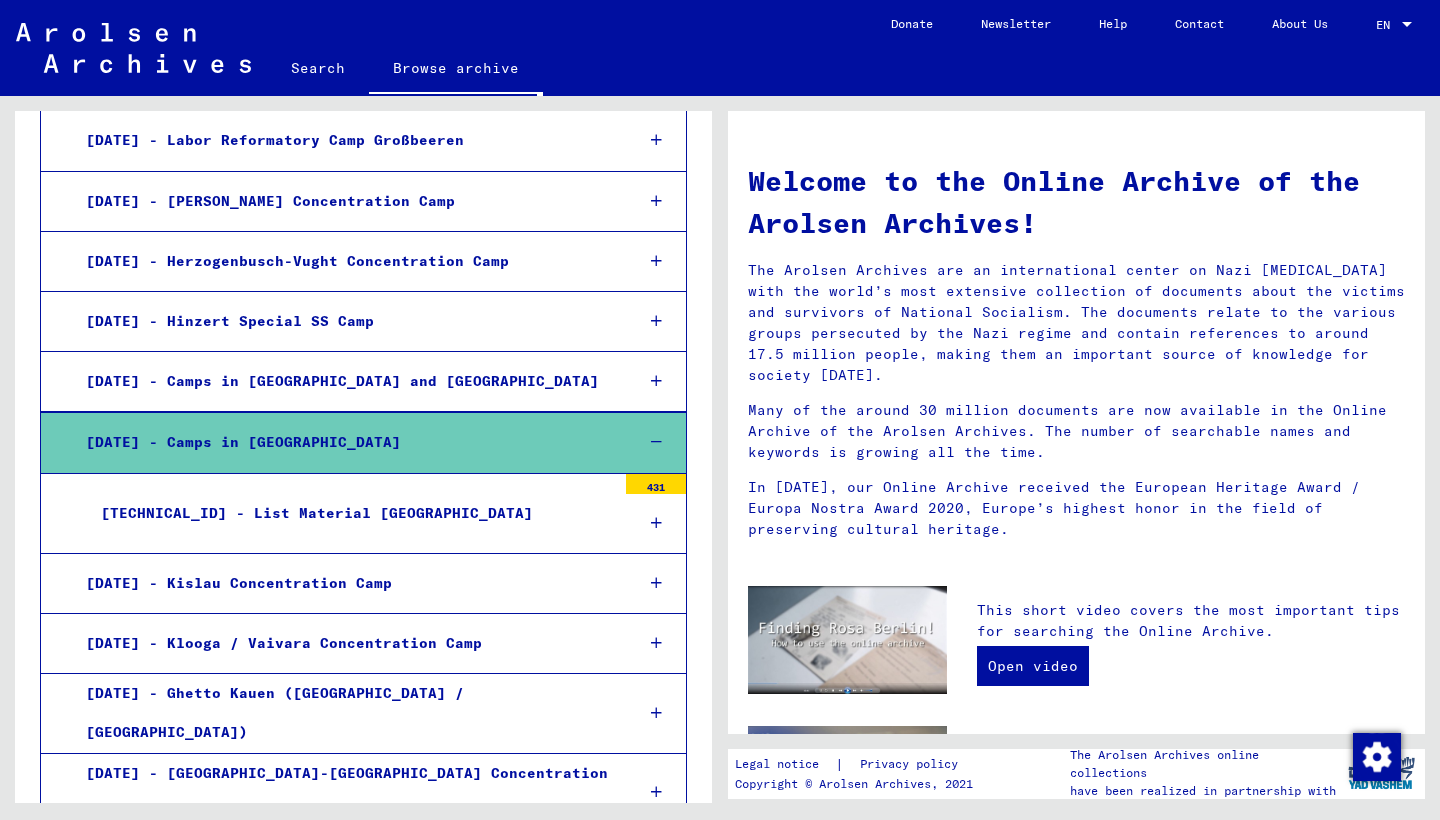 scroll, scrollTop: 1095, scrollLeft: 0, axis: vertical 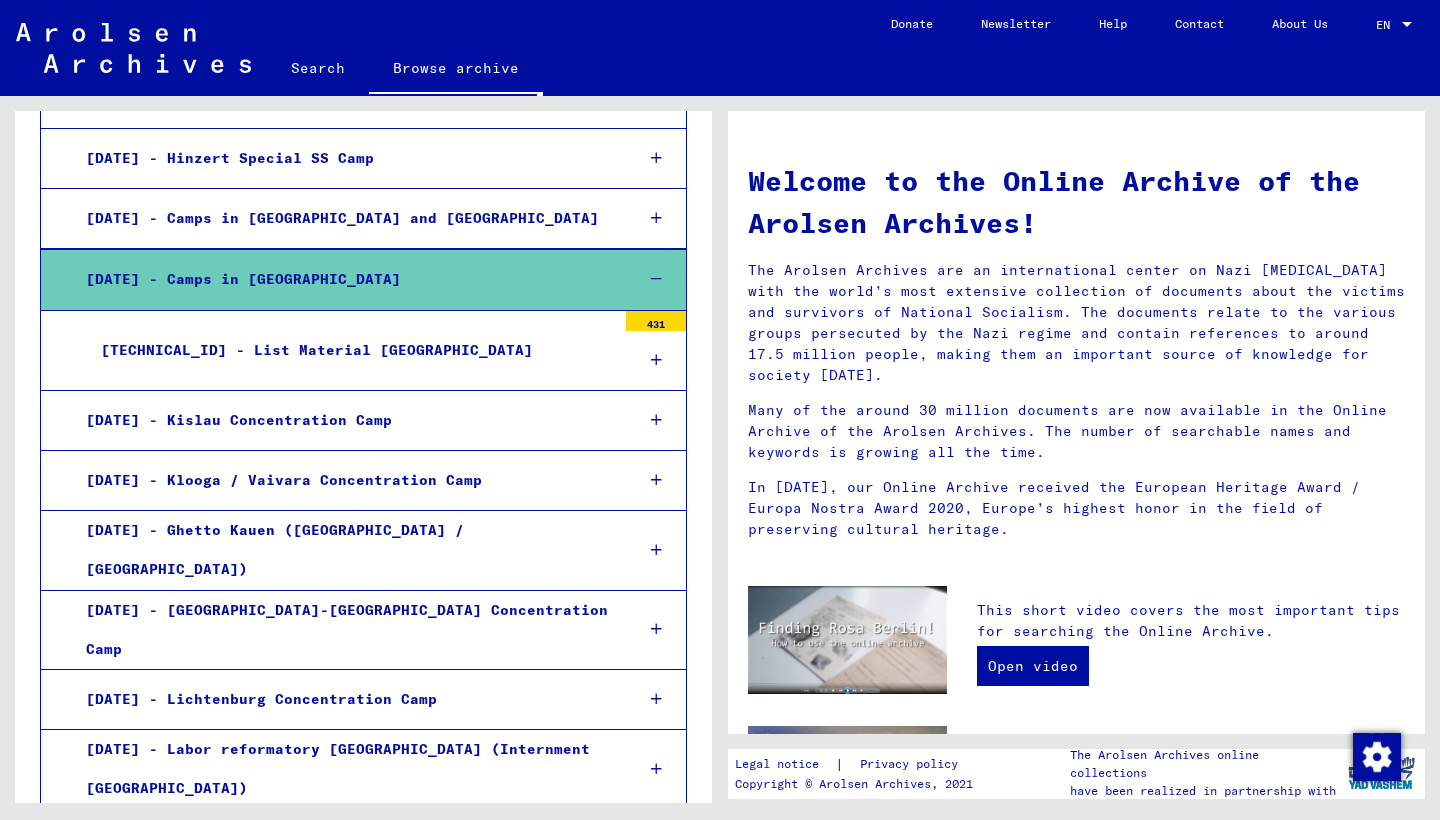 click at bounding box center [656, 360] 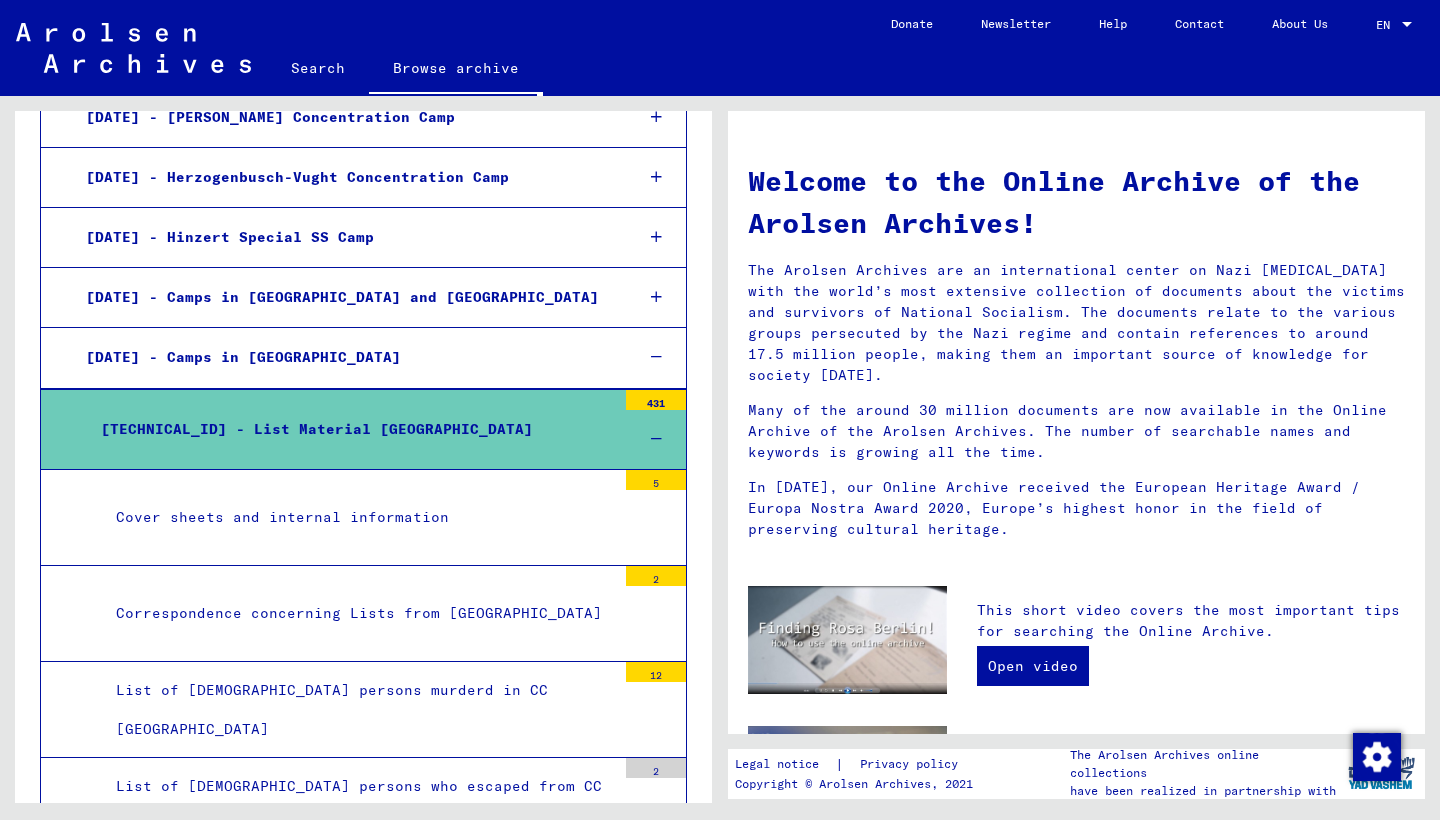 scroll, scrollTop: 939, scrollLeft: 0, axis: vertical 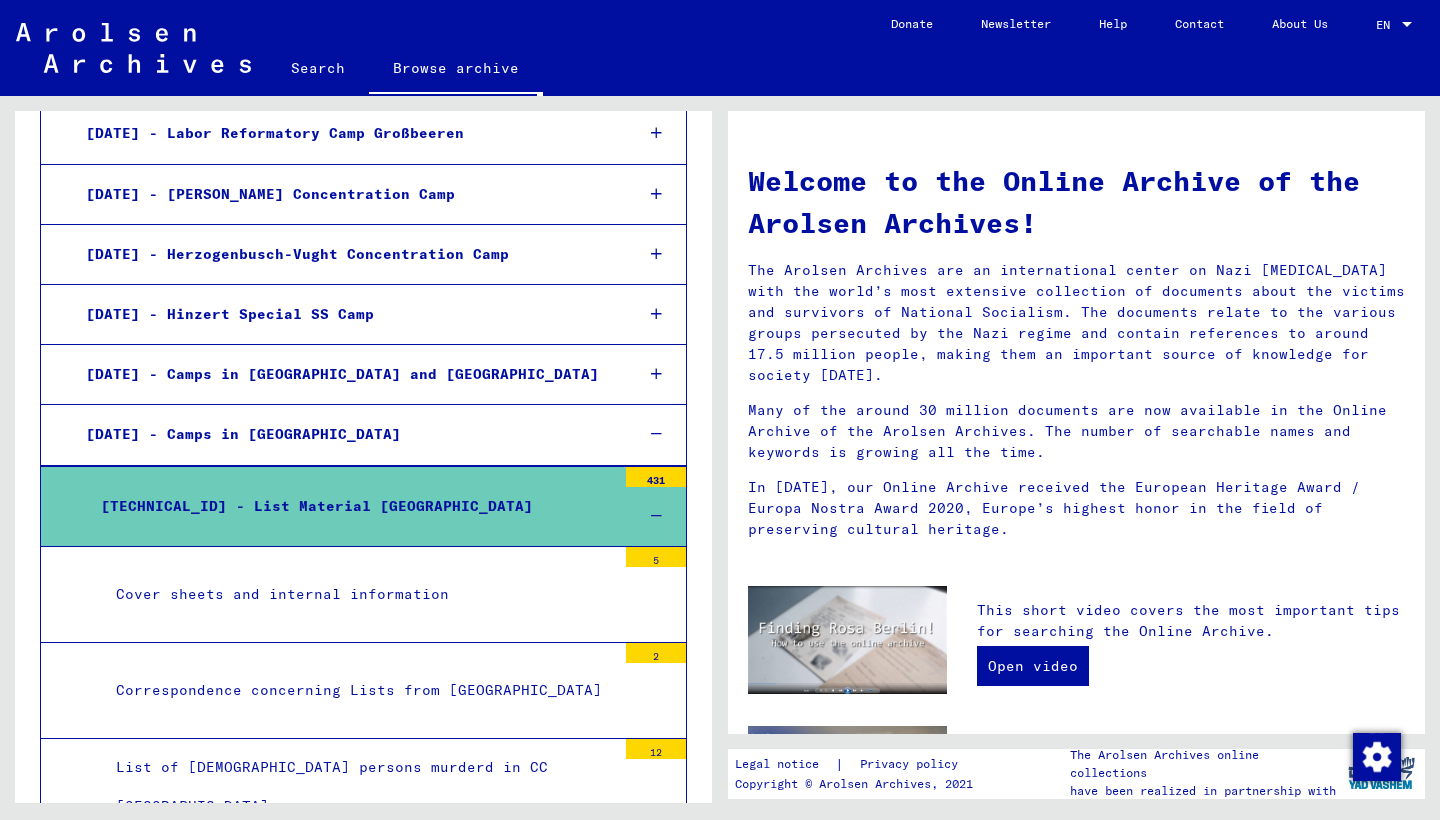 click at bounding box center [656, 516] 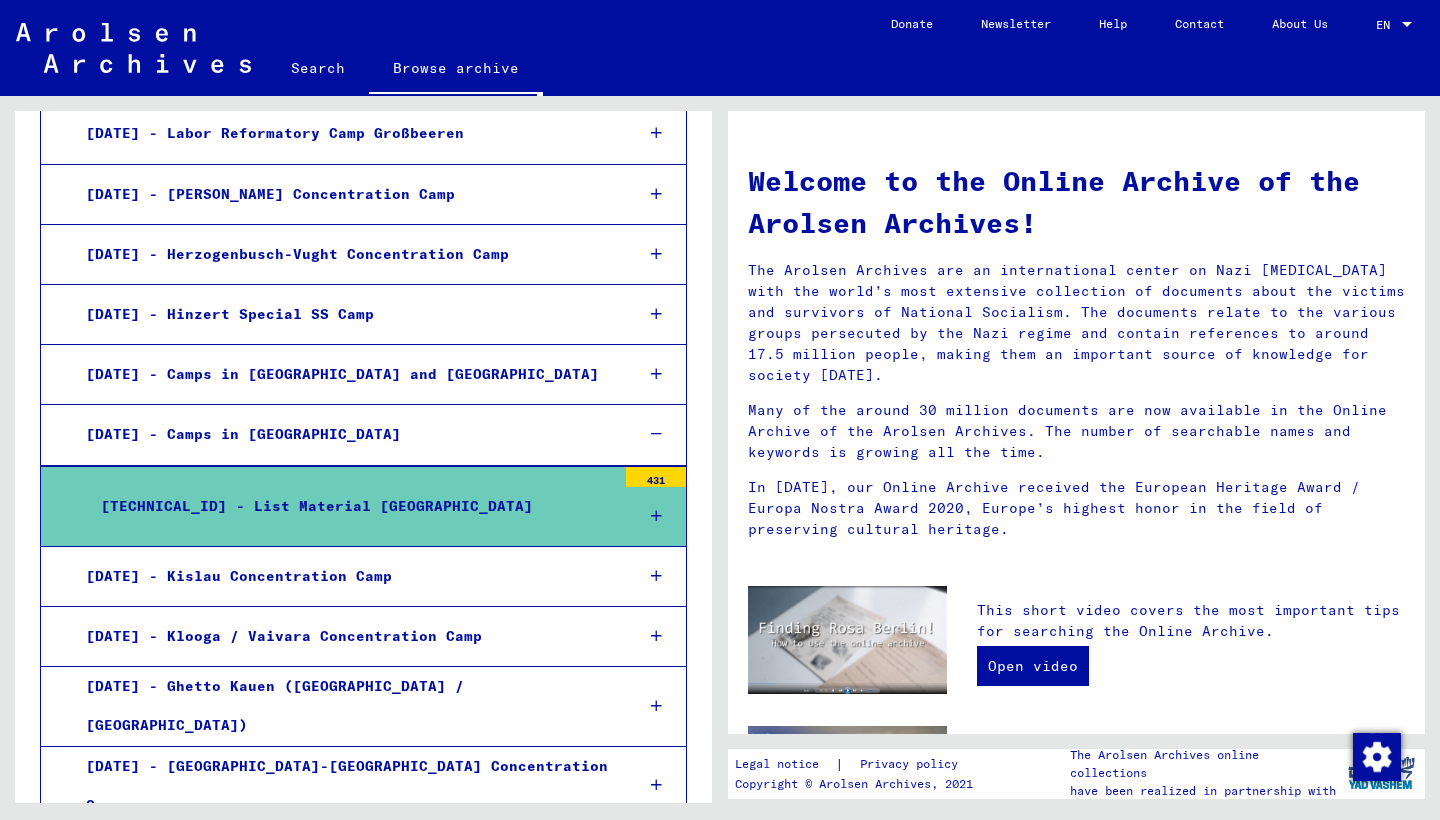 click at bounding box center [656, 374] 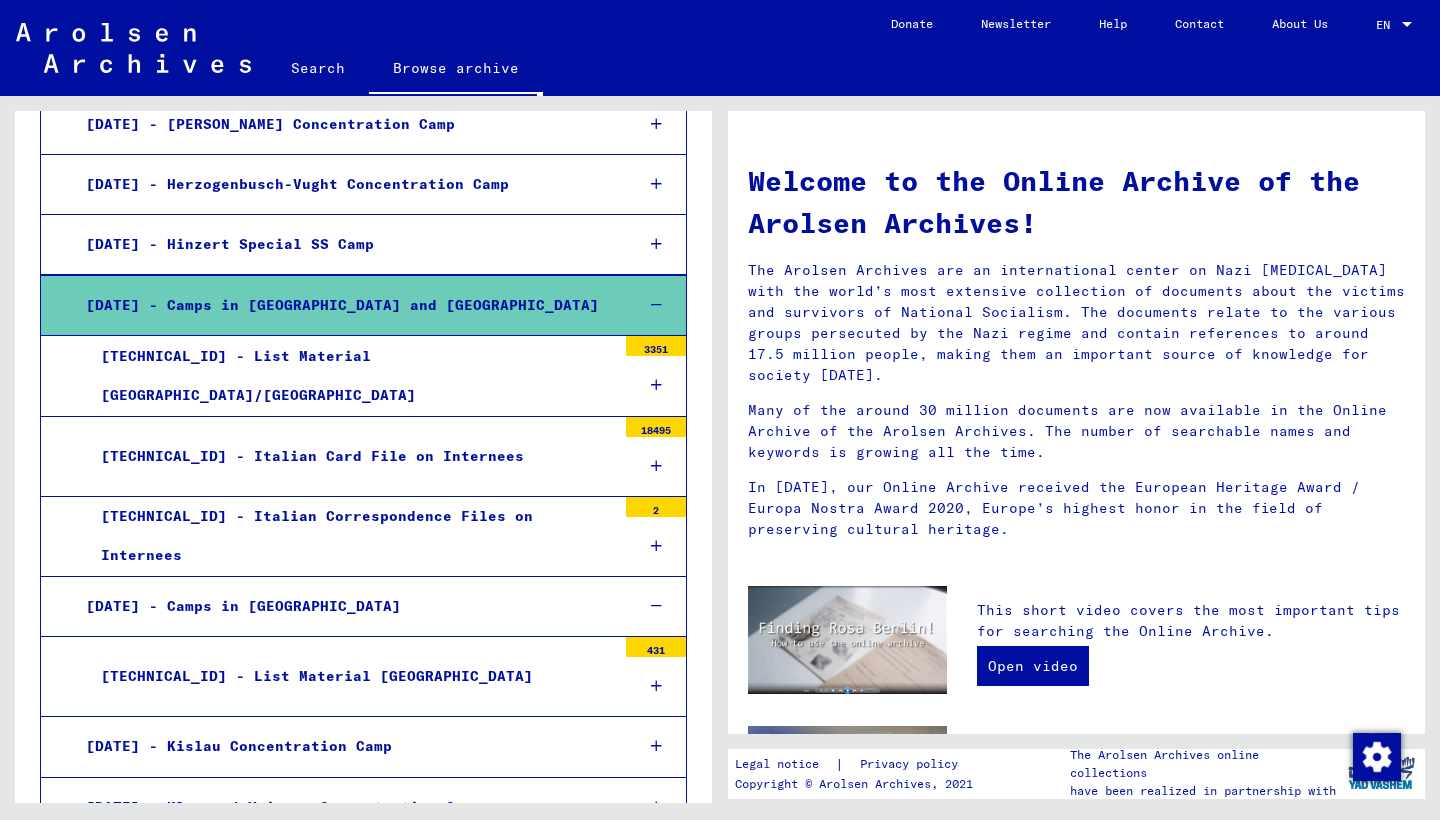 scroll, scrollTop: 1023, scrollLeft: 0, axis: vertical 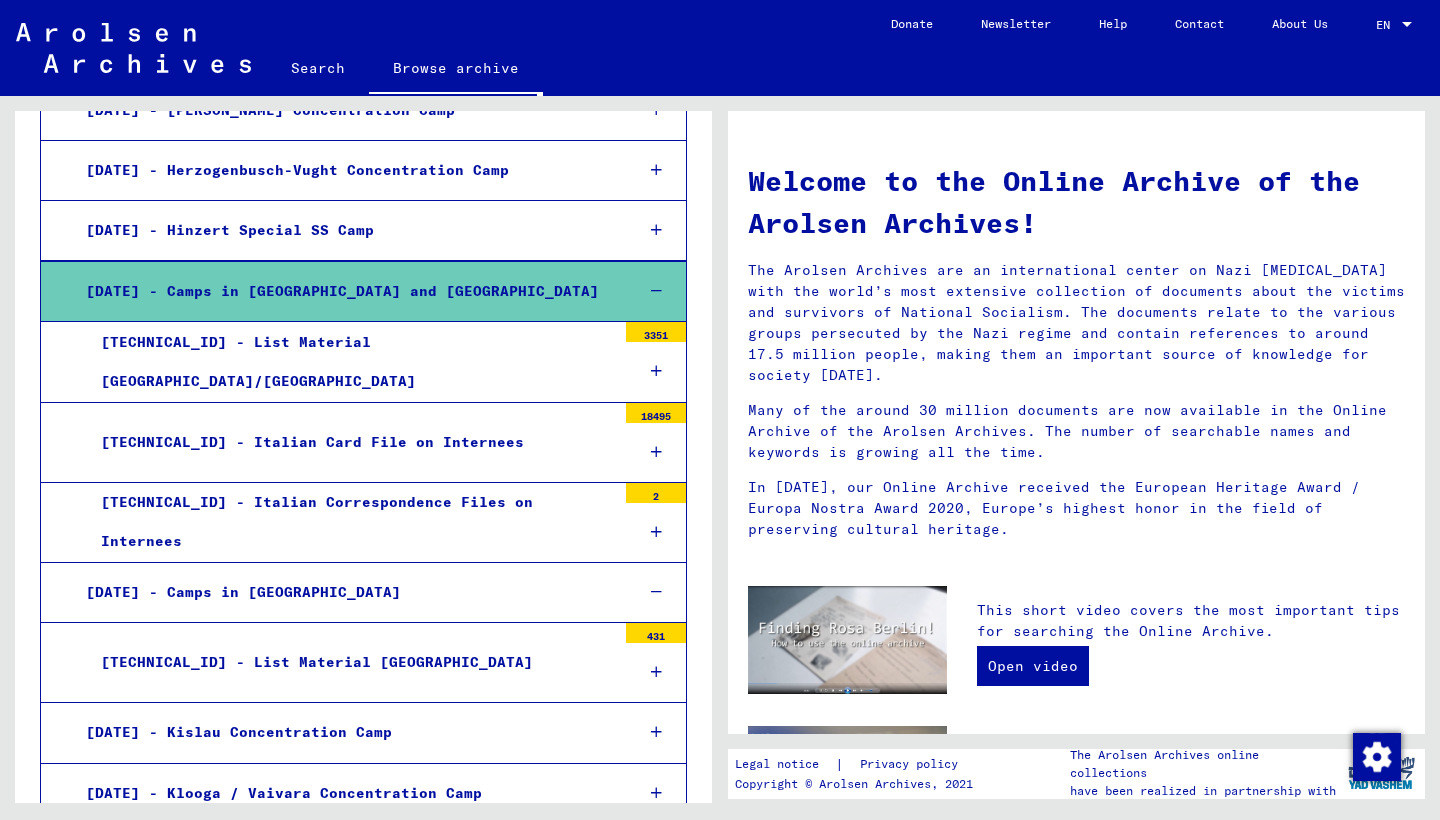 click at bounding box center (656, 452) 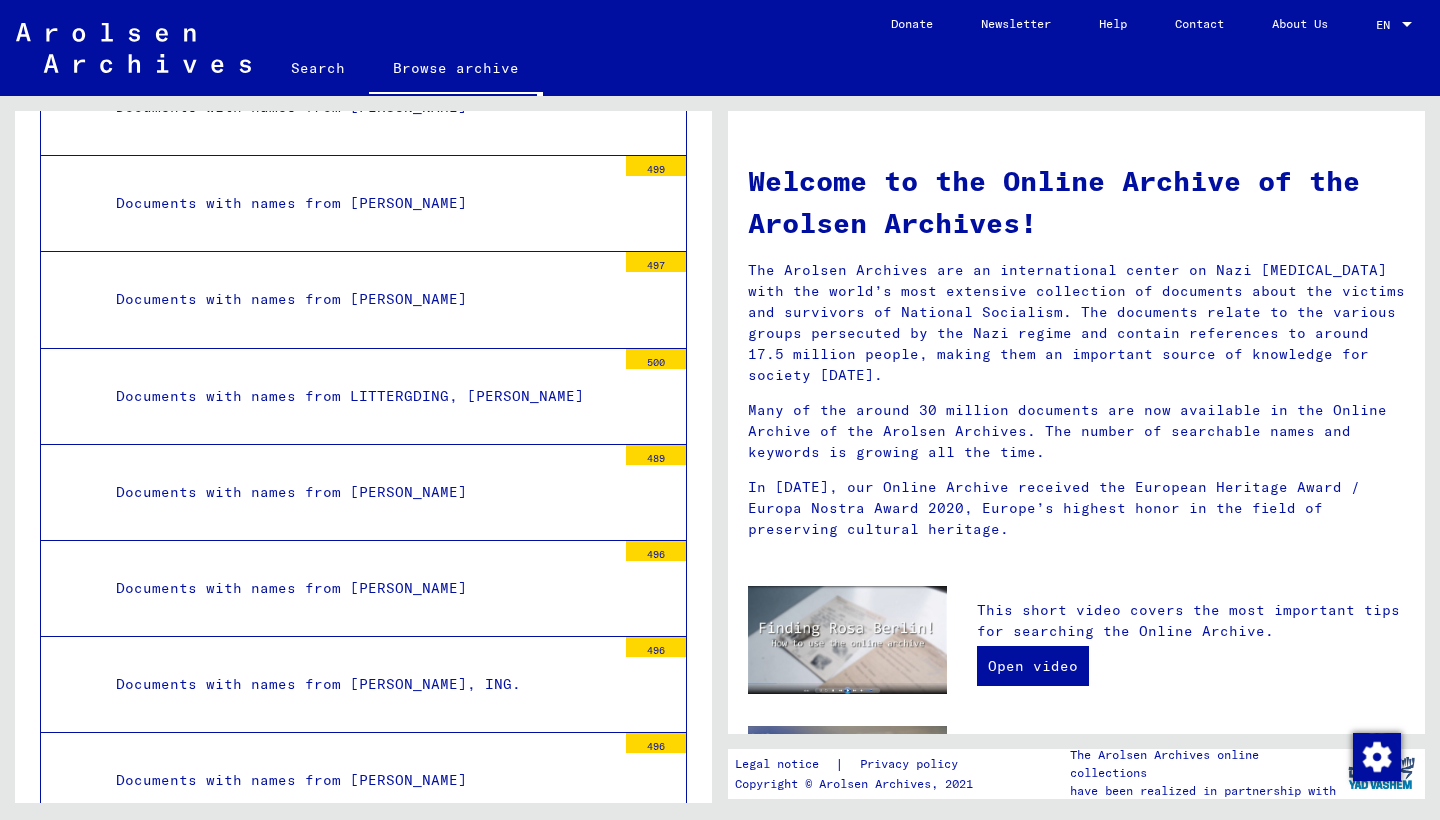 scroll, scrollTop: 3067, scrollLeft: 0, axis: vertical 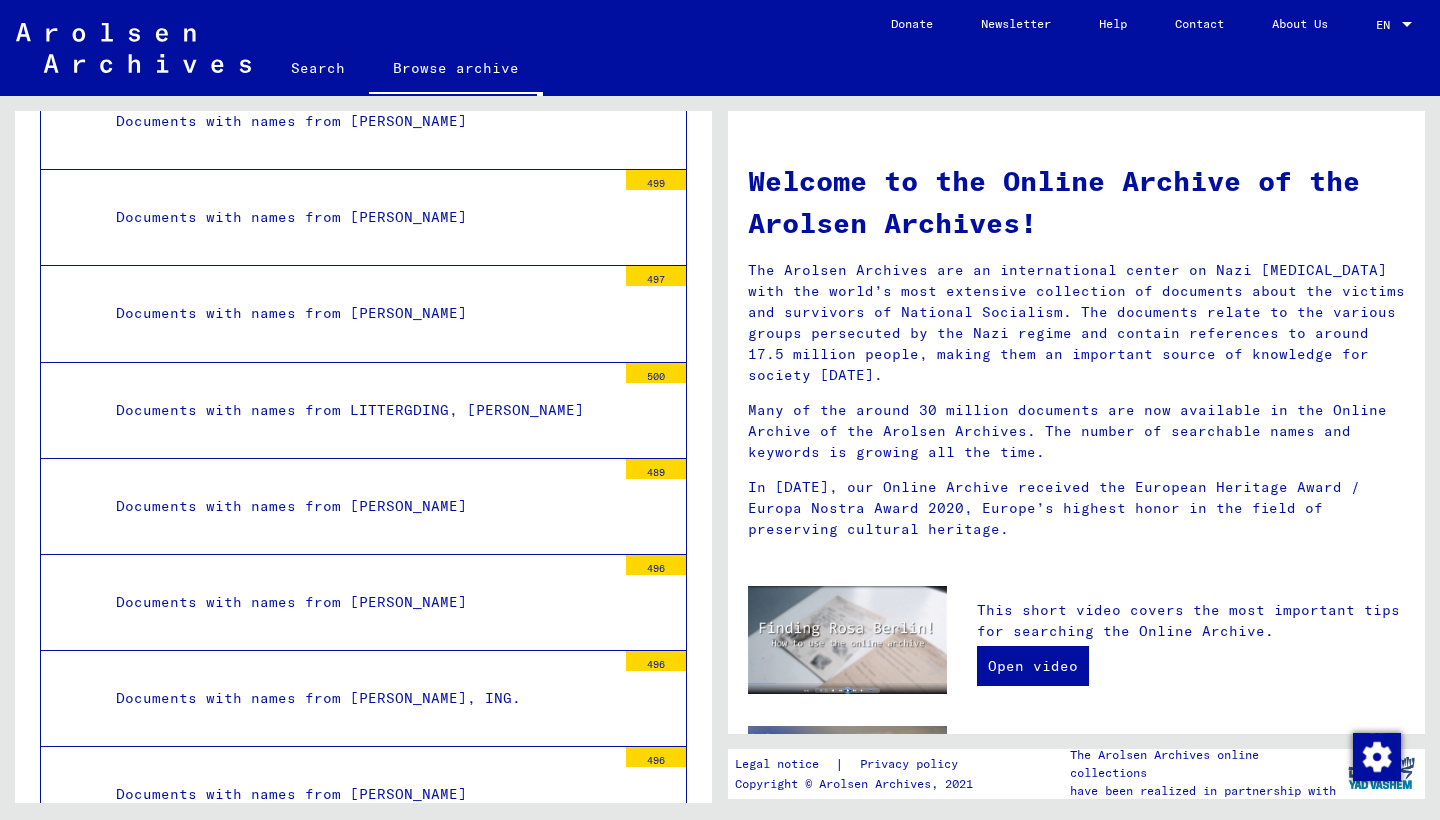 click on "Documents with names from [PERSON_NAME]" at bounding box center [358, 506] 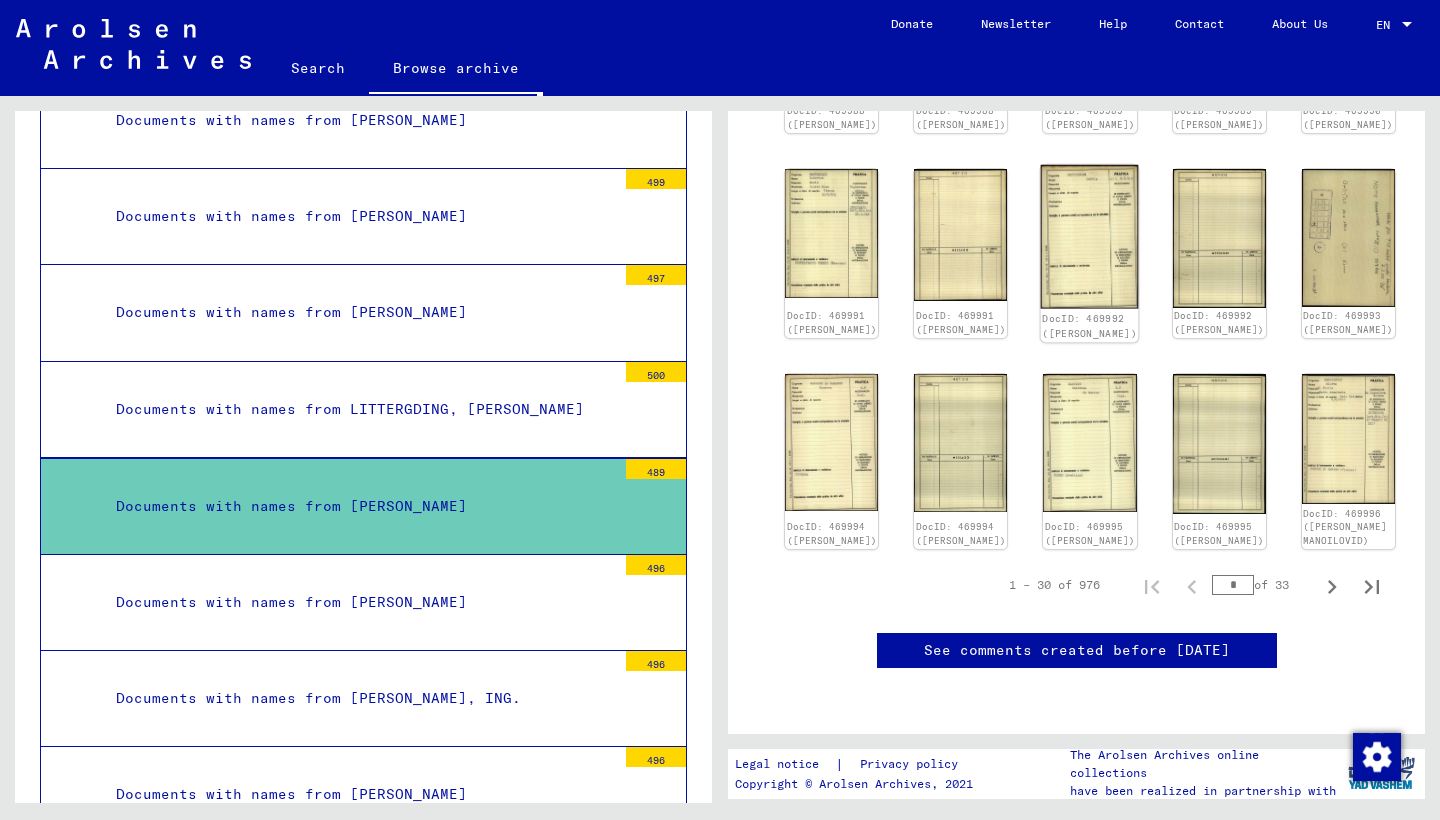 scroll, scrollTop: 862, scrollLeft: 0, axis: vertical 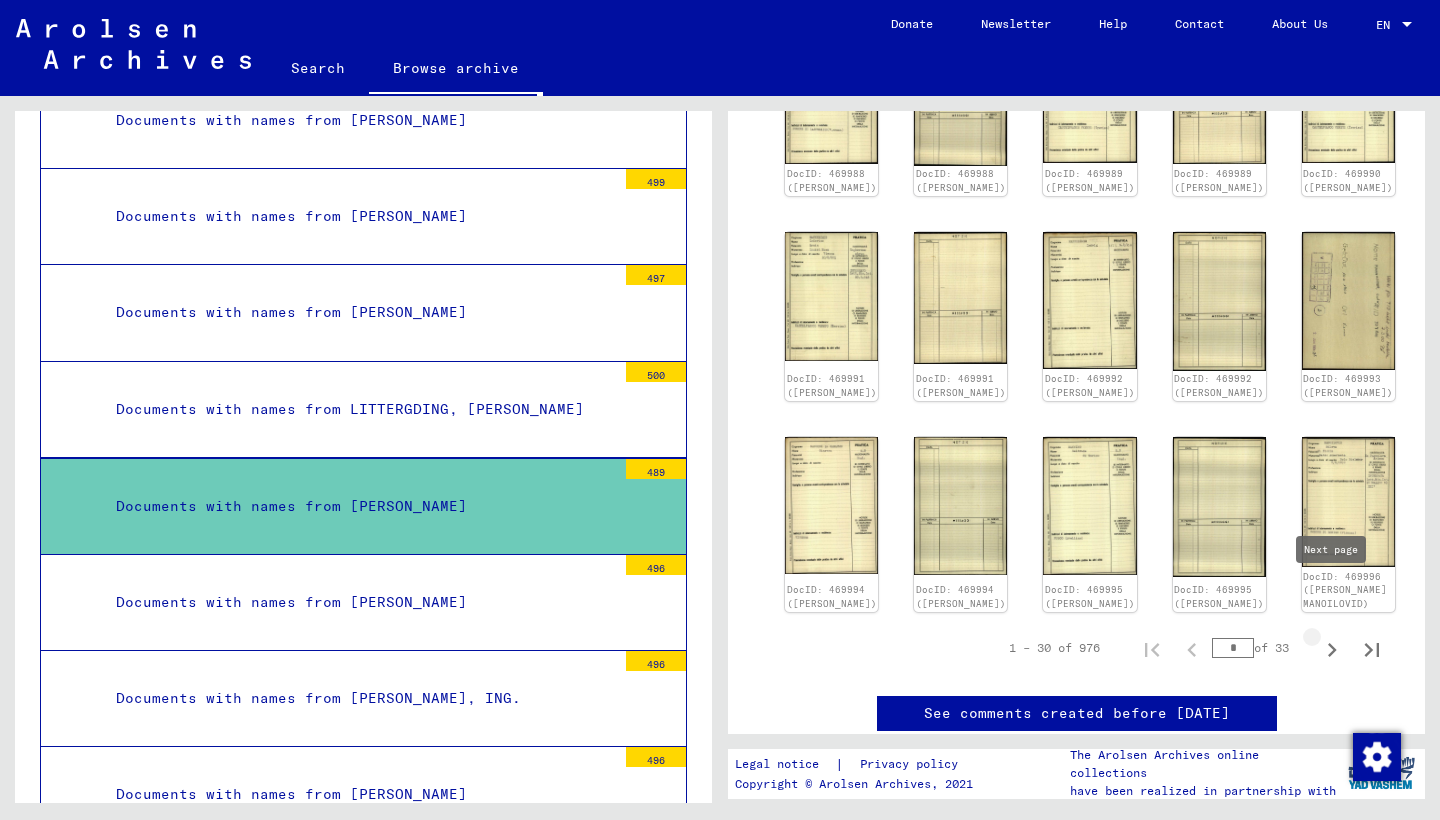 click 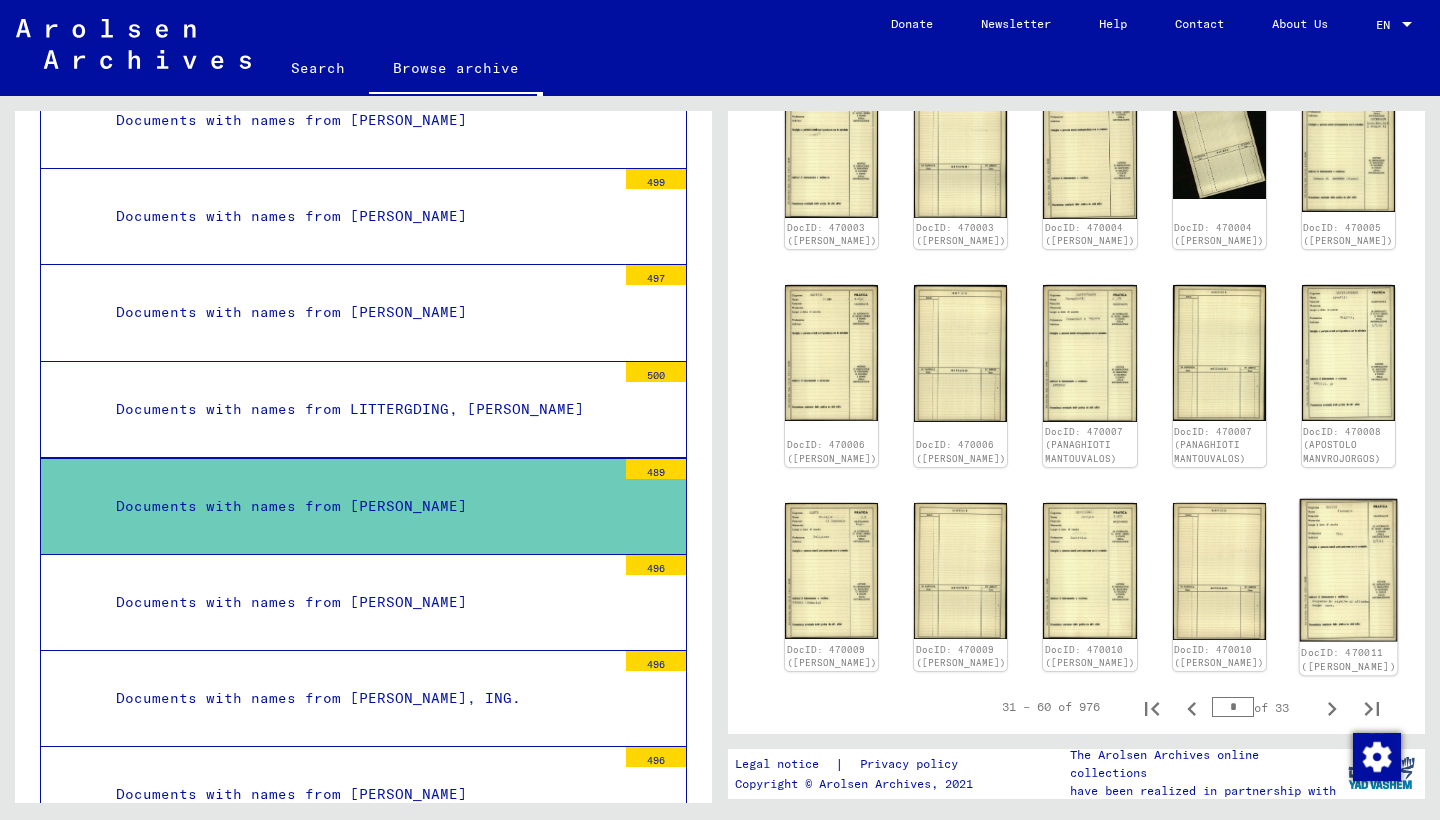 scroll, scrollTop: 829, scrollLeft: 0, axis: vertical 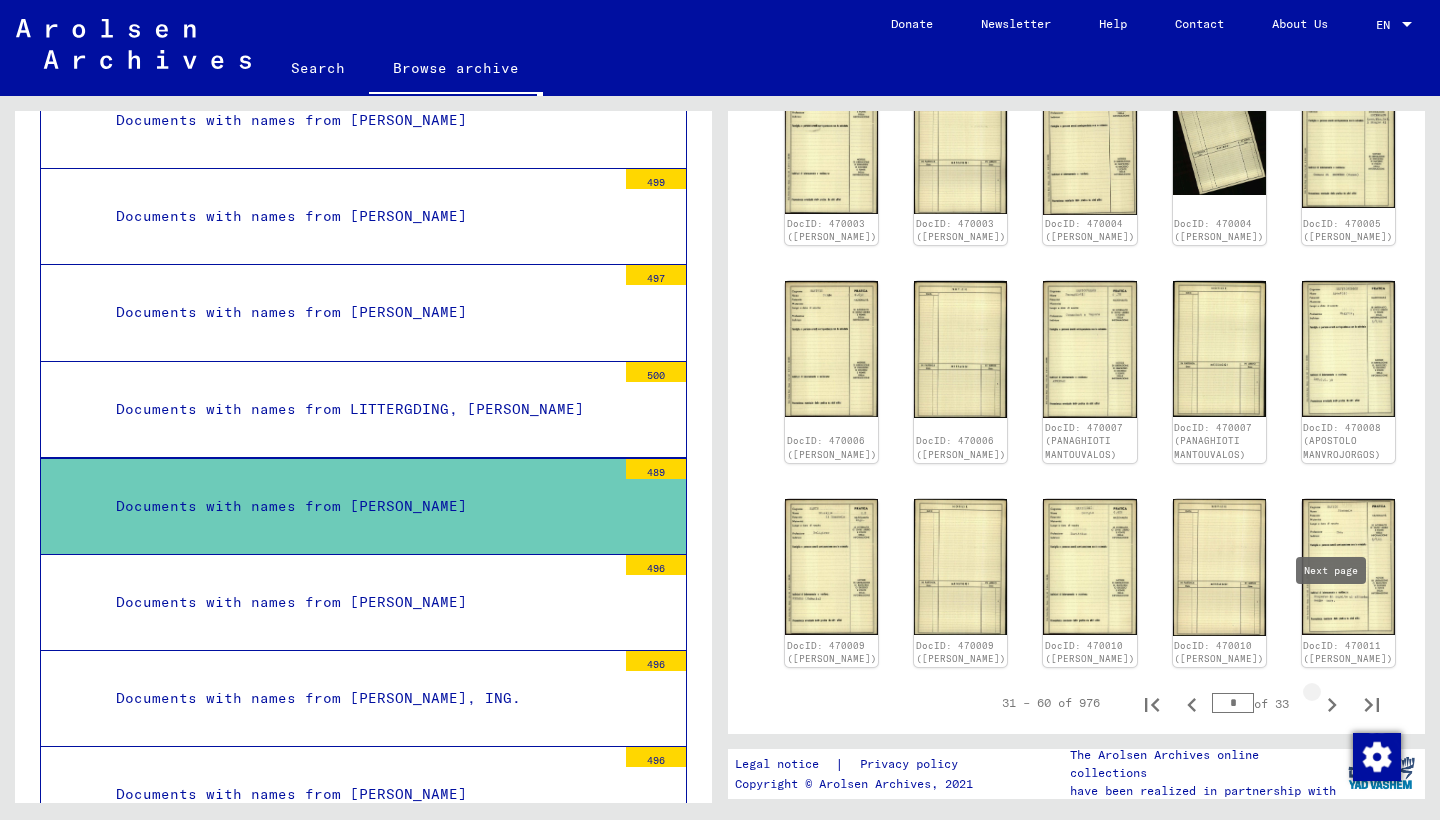 click 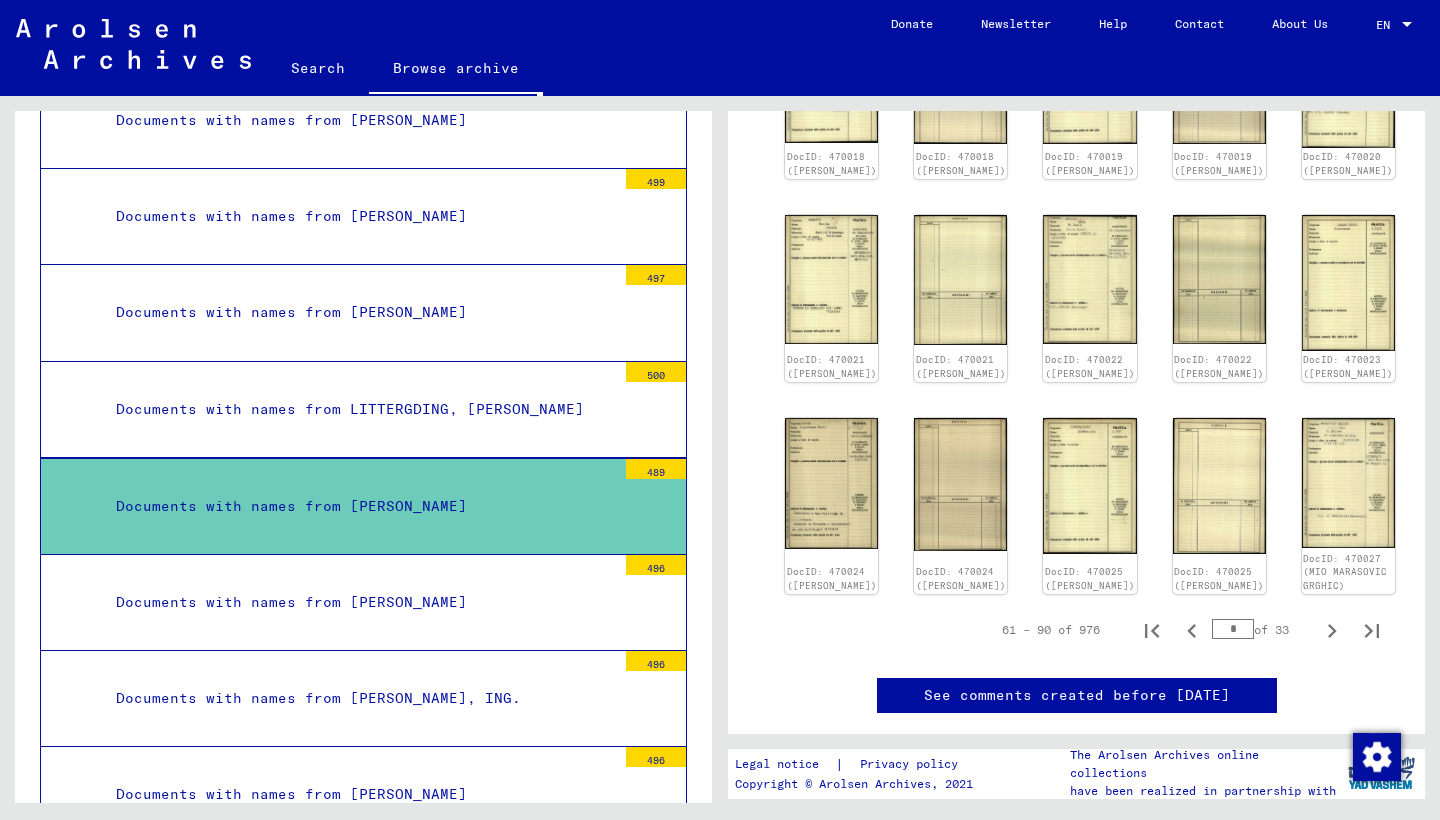 scroll, scrollTop: 904, scrollLeft: 0, axis: vertical 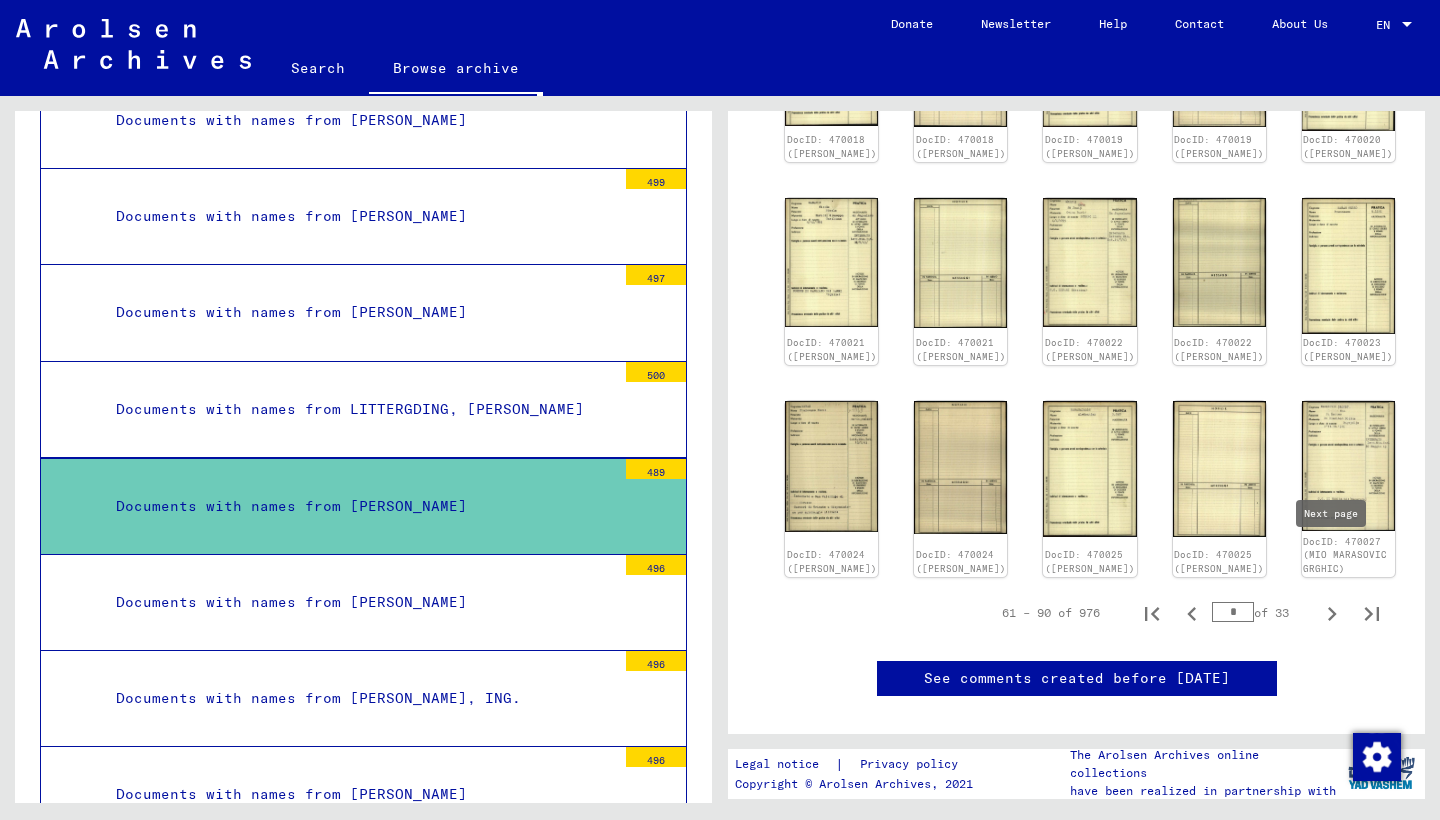 click 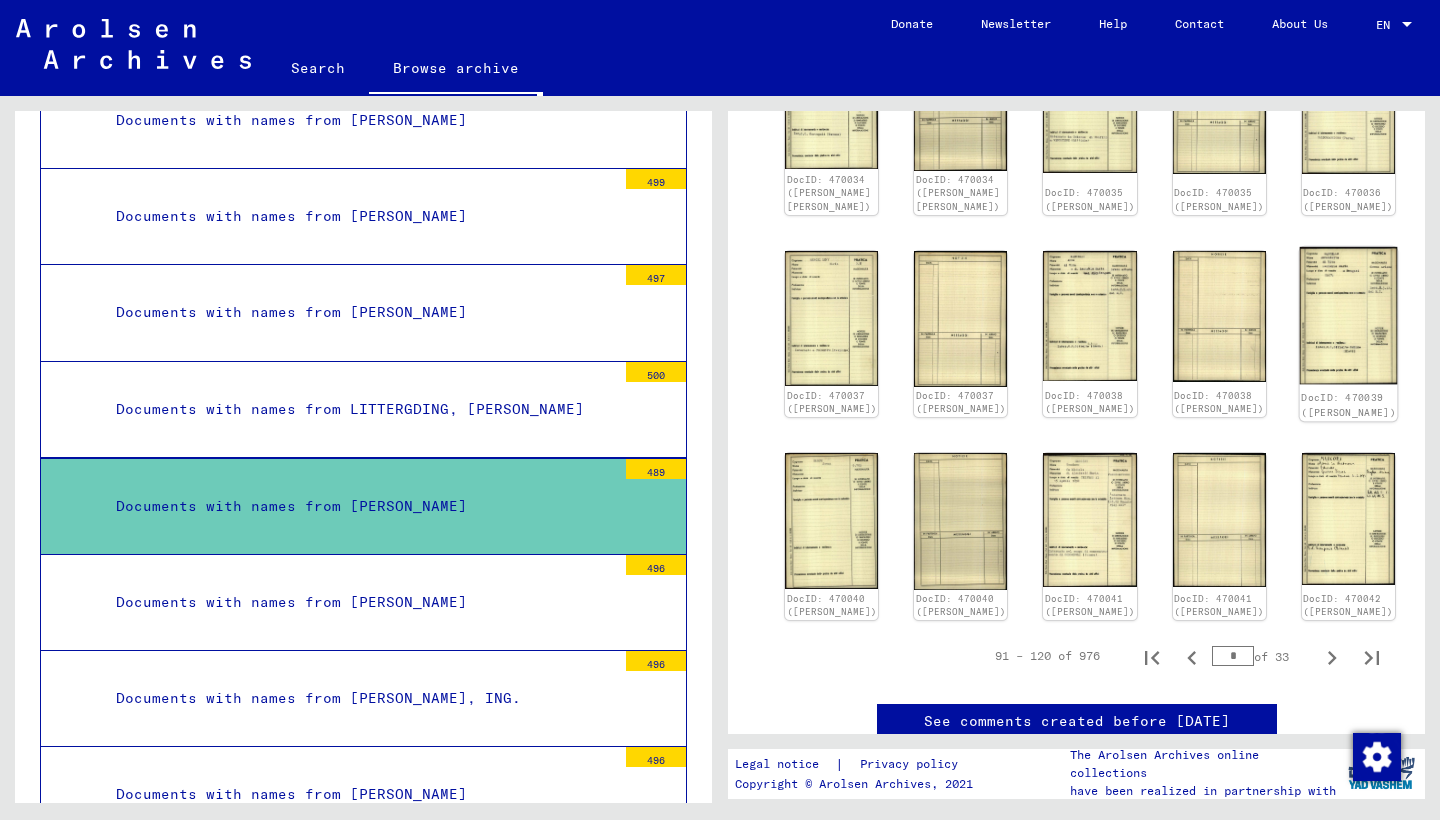 scroll, scrollTop: 911, scrollLeft: 0, axis: vertical 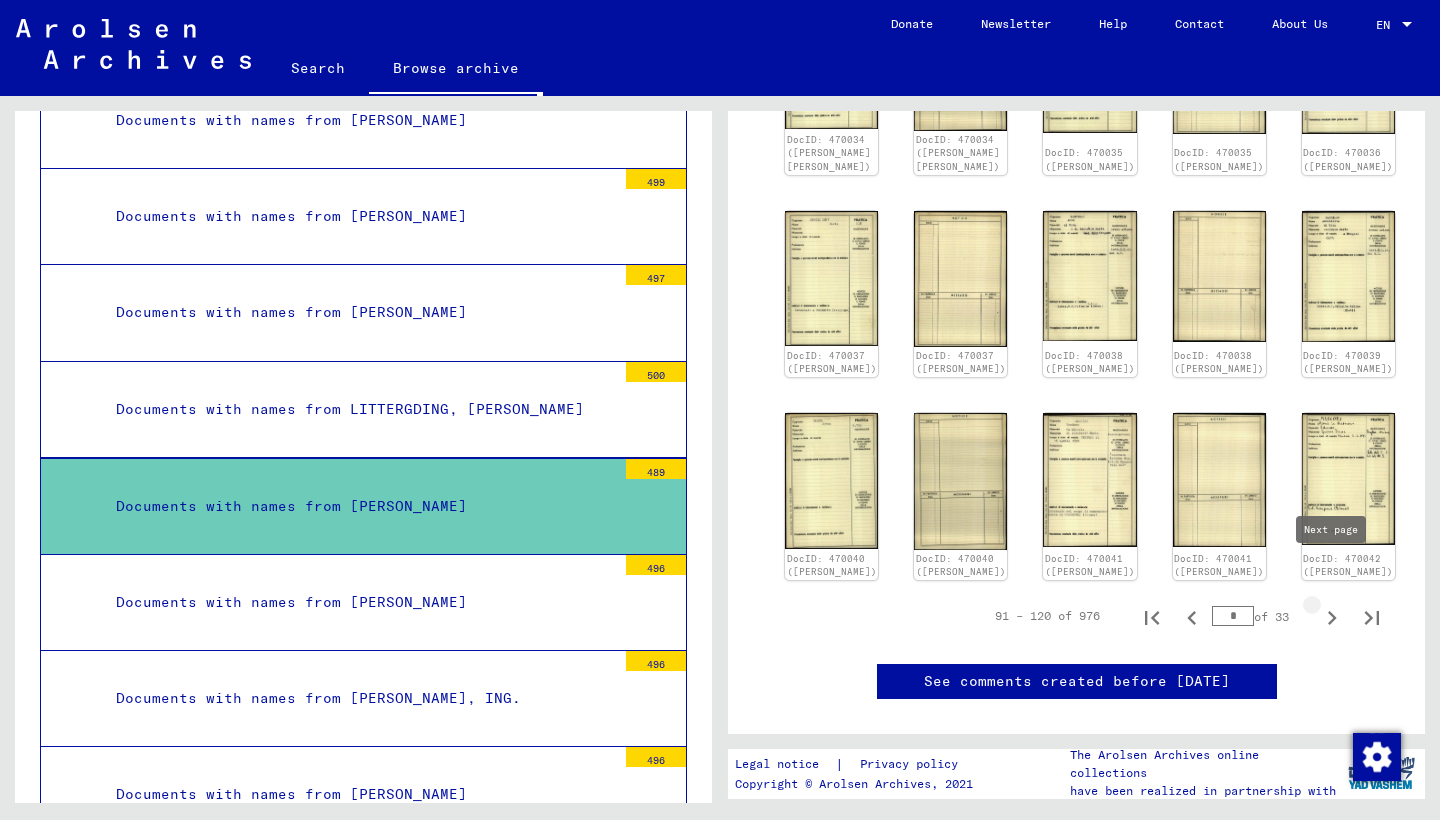 click 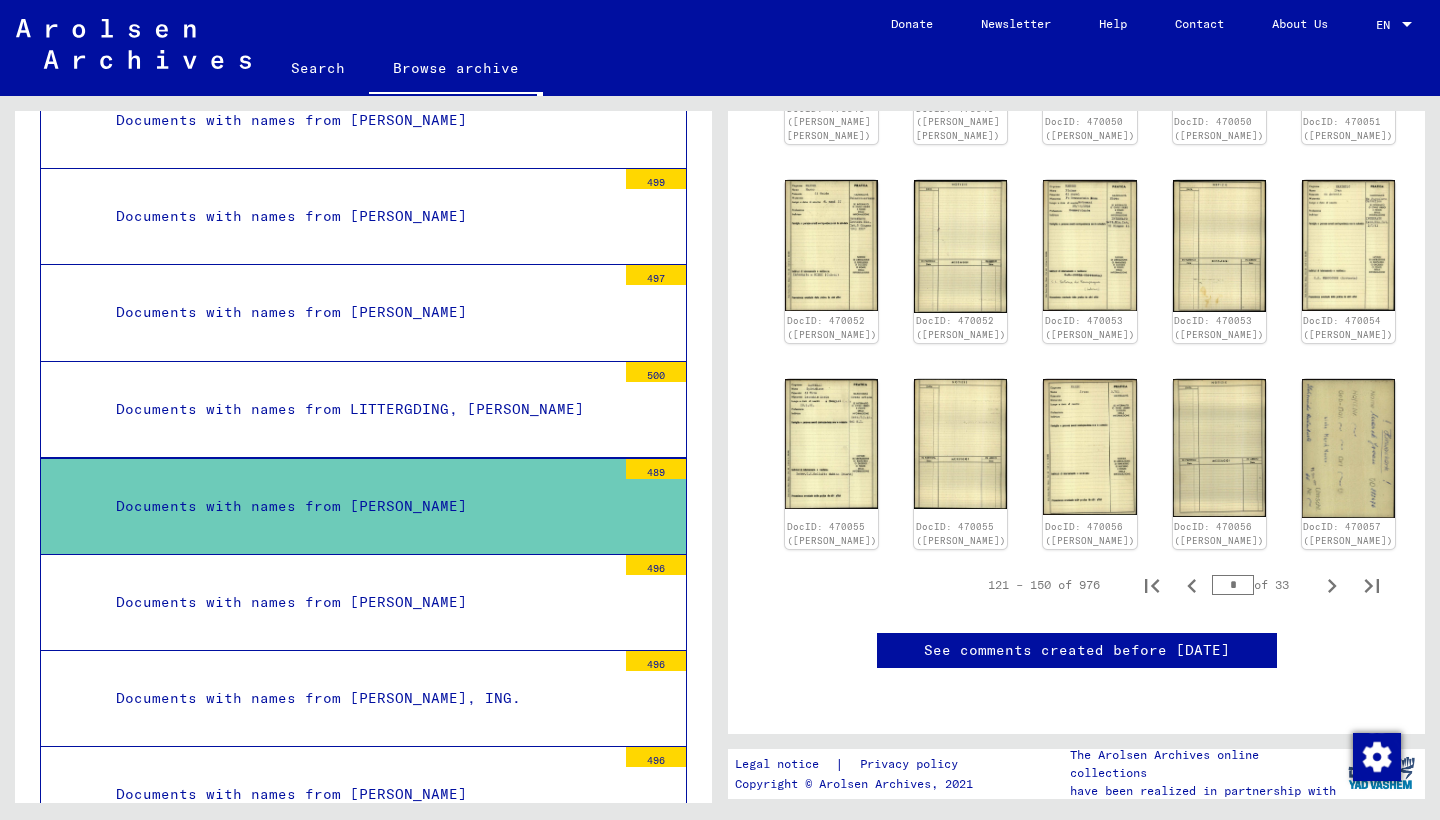 scroll, scrollTop: 933, scrollLeft: 0, axis: vertical 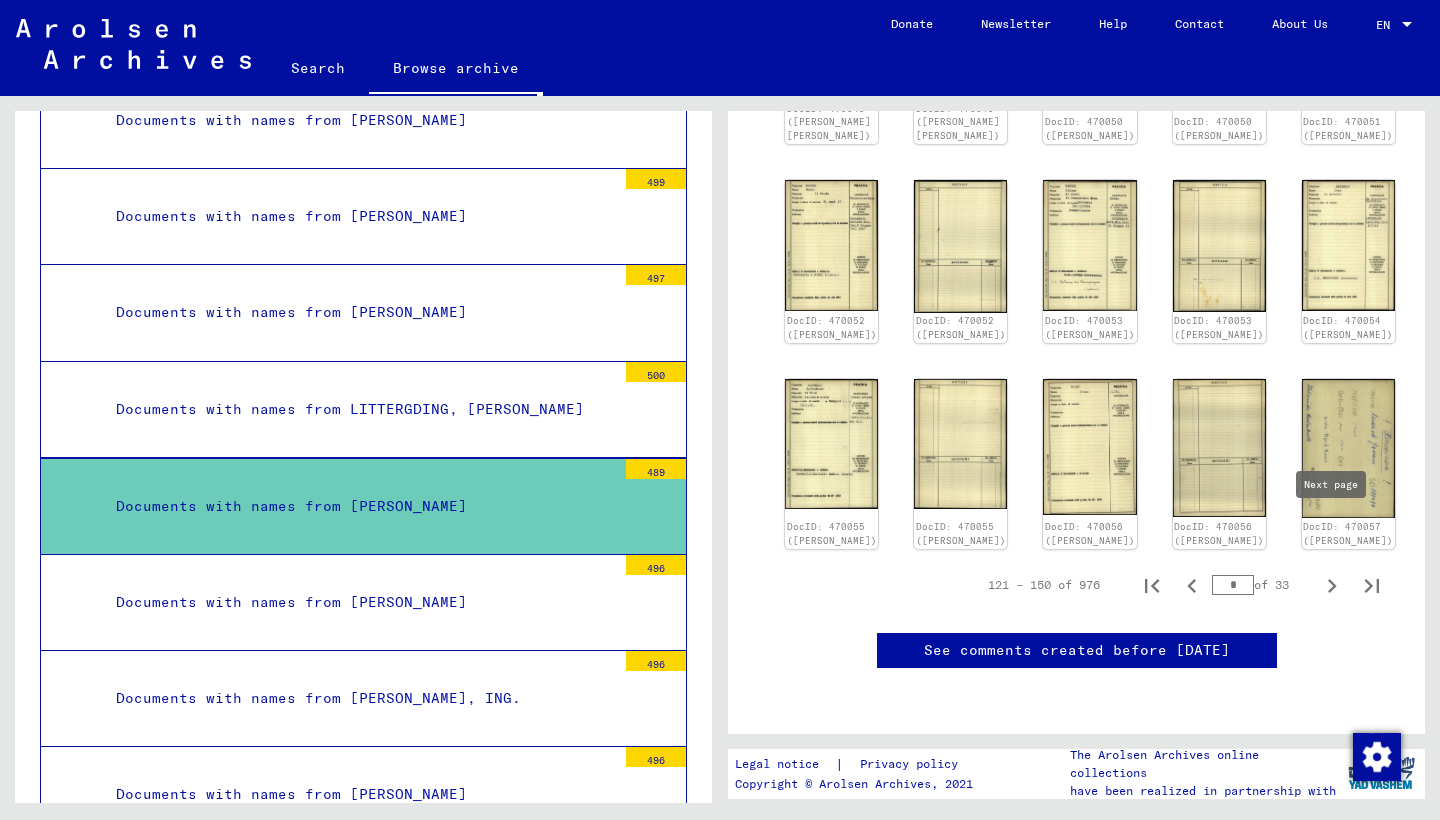 click 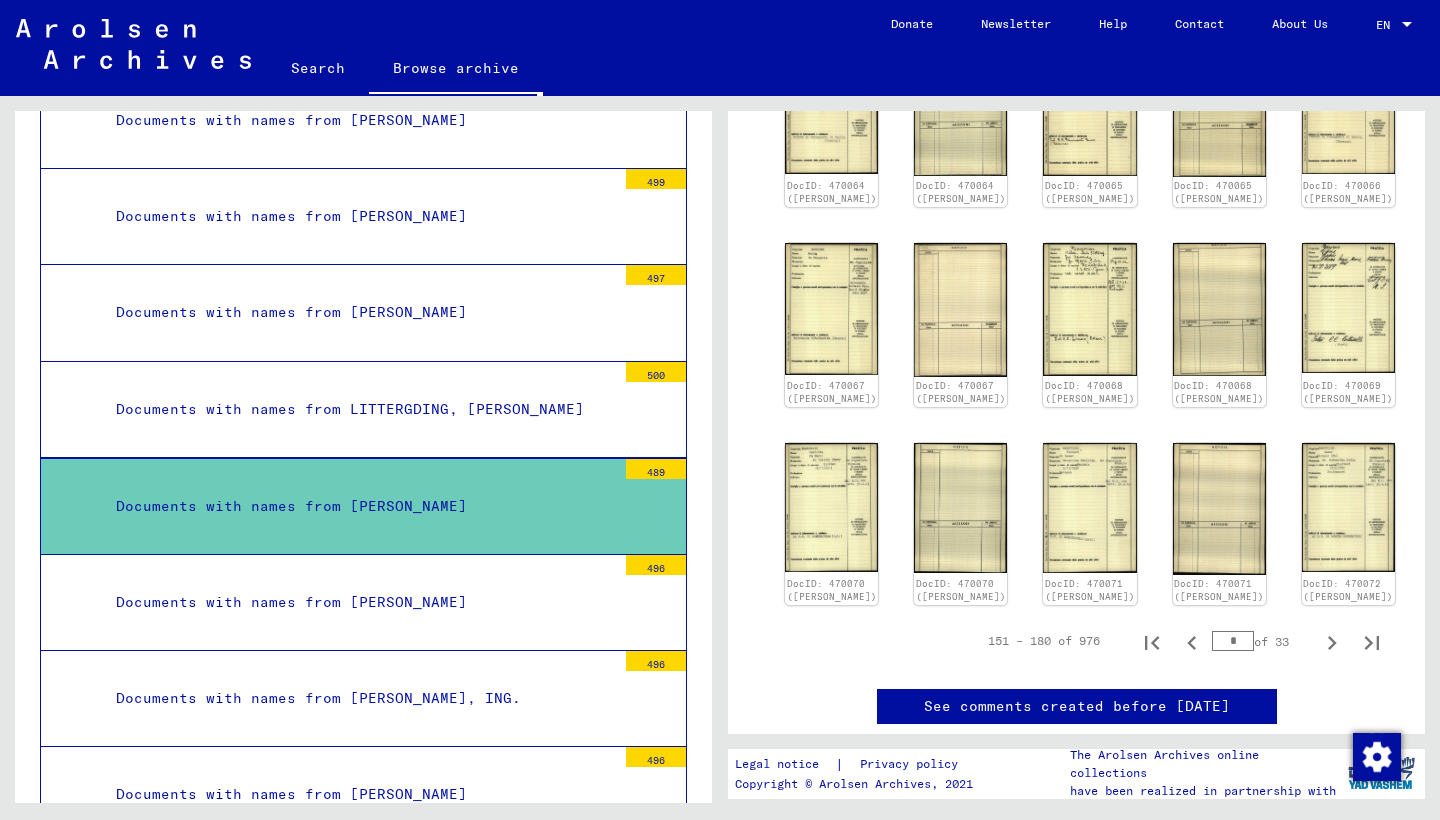 scroll, scrollTop: 734, scrollLeft: 0, axis: vertical 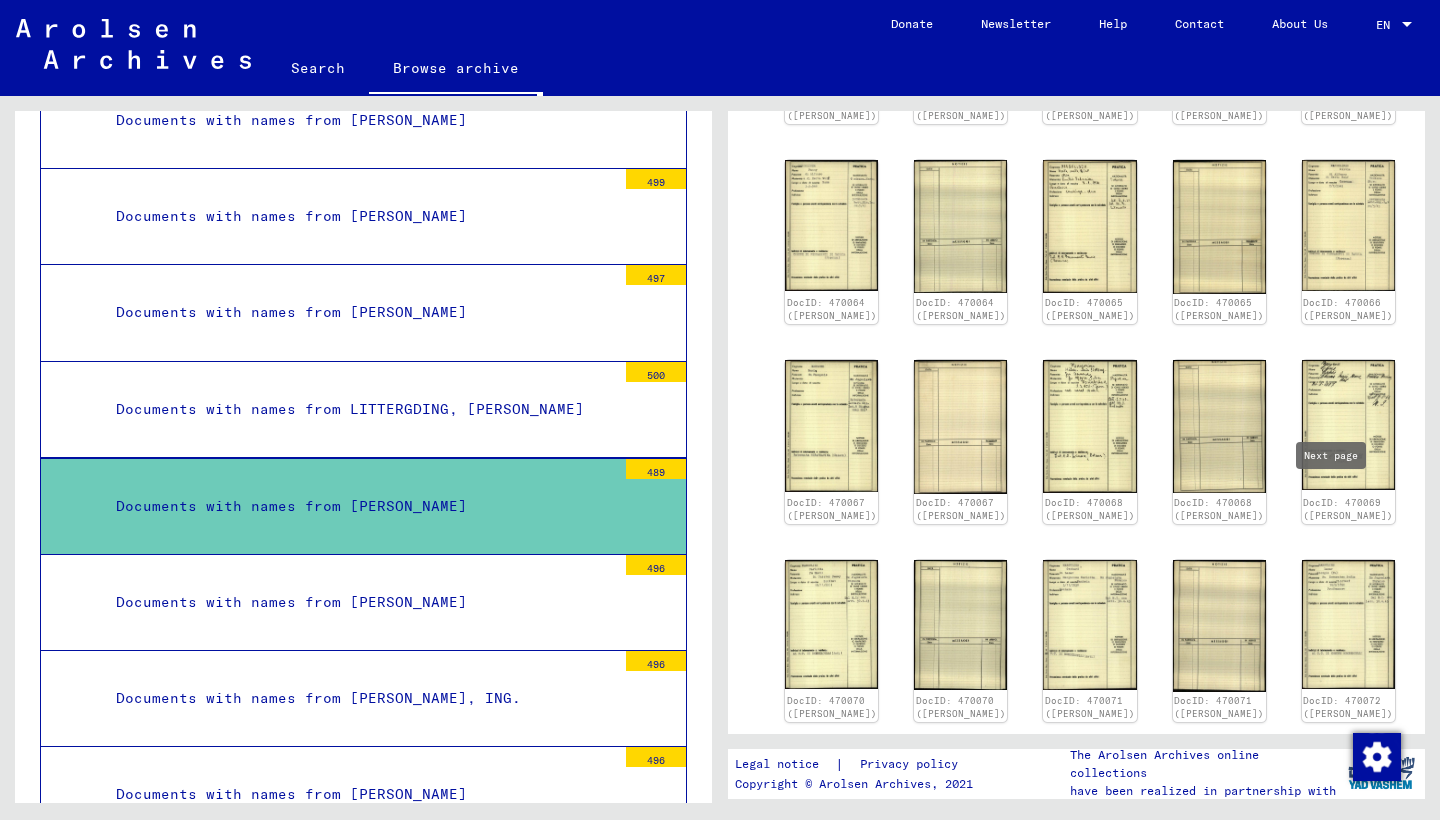 click 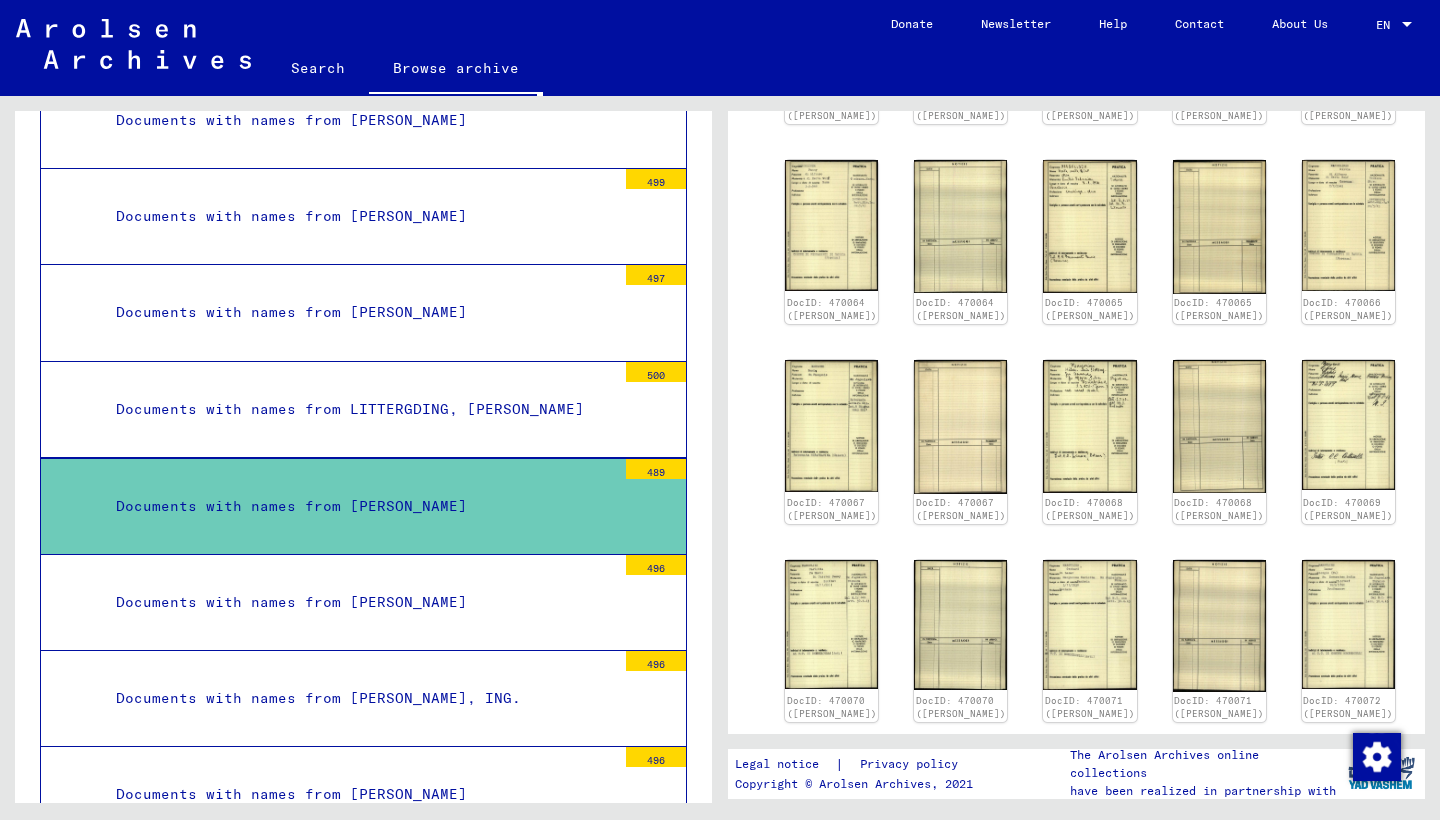 click 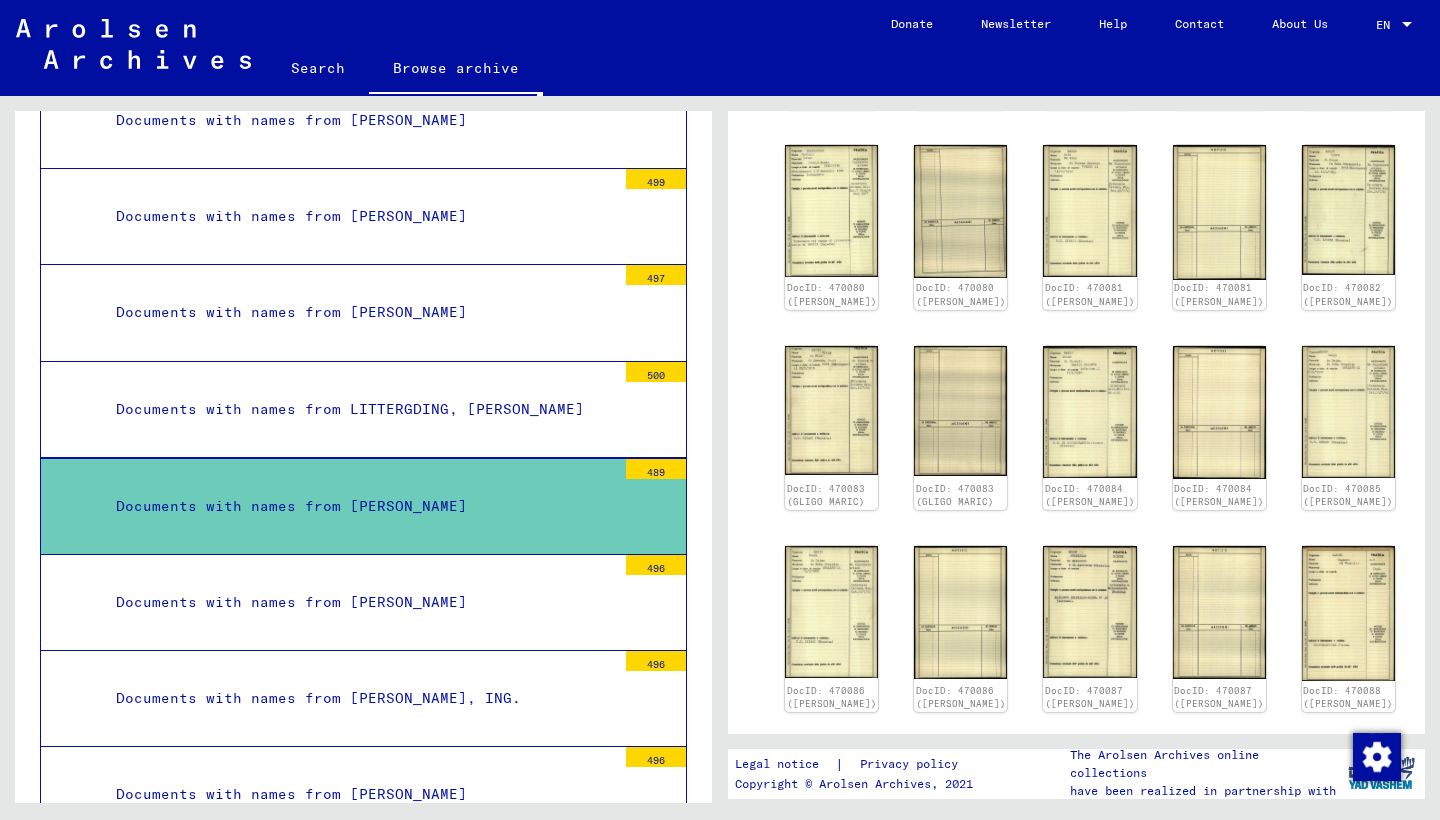 scroll, scrollTop: 852, scrollLeft: 0, axis: vertical 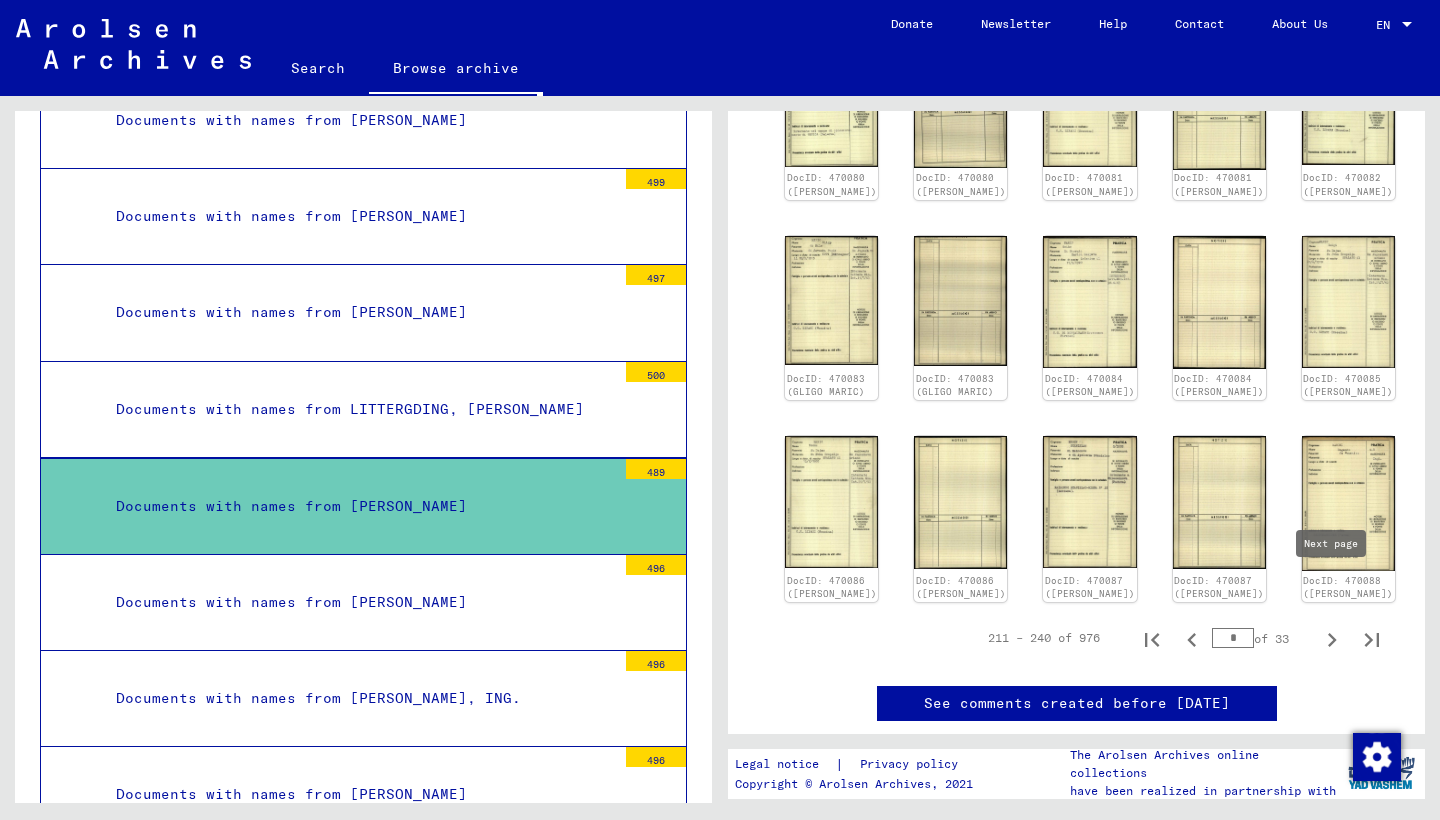 click 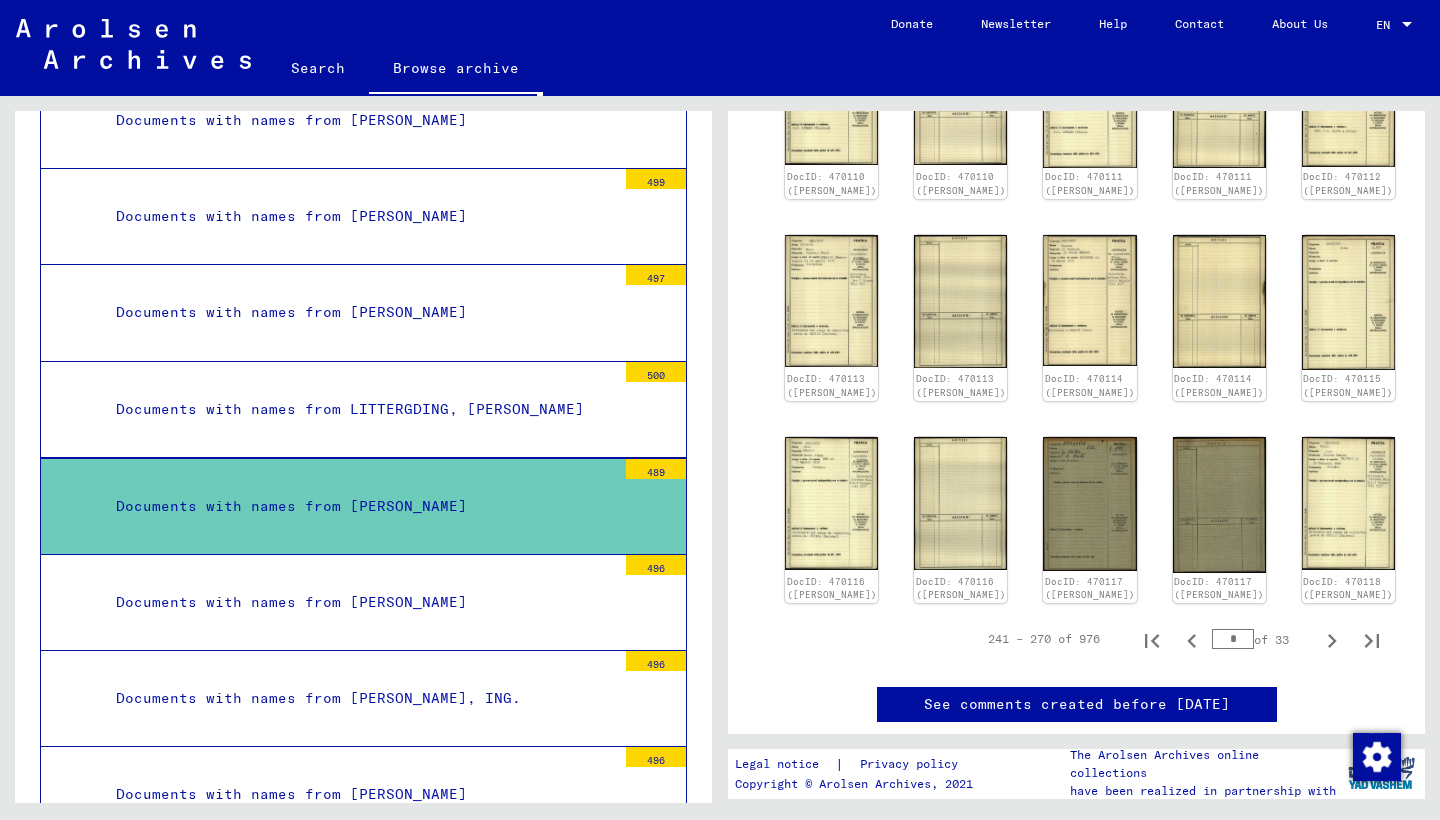scroll, scrollTop: 956, scrollLeft: 0, axis: vertical 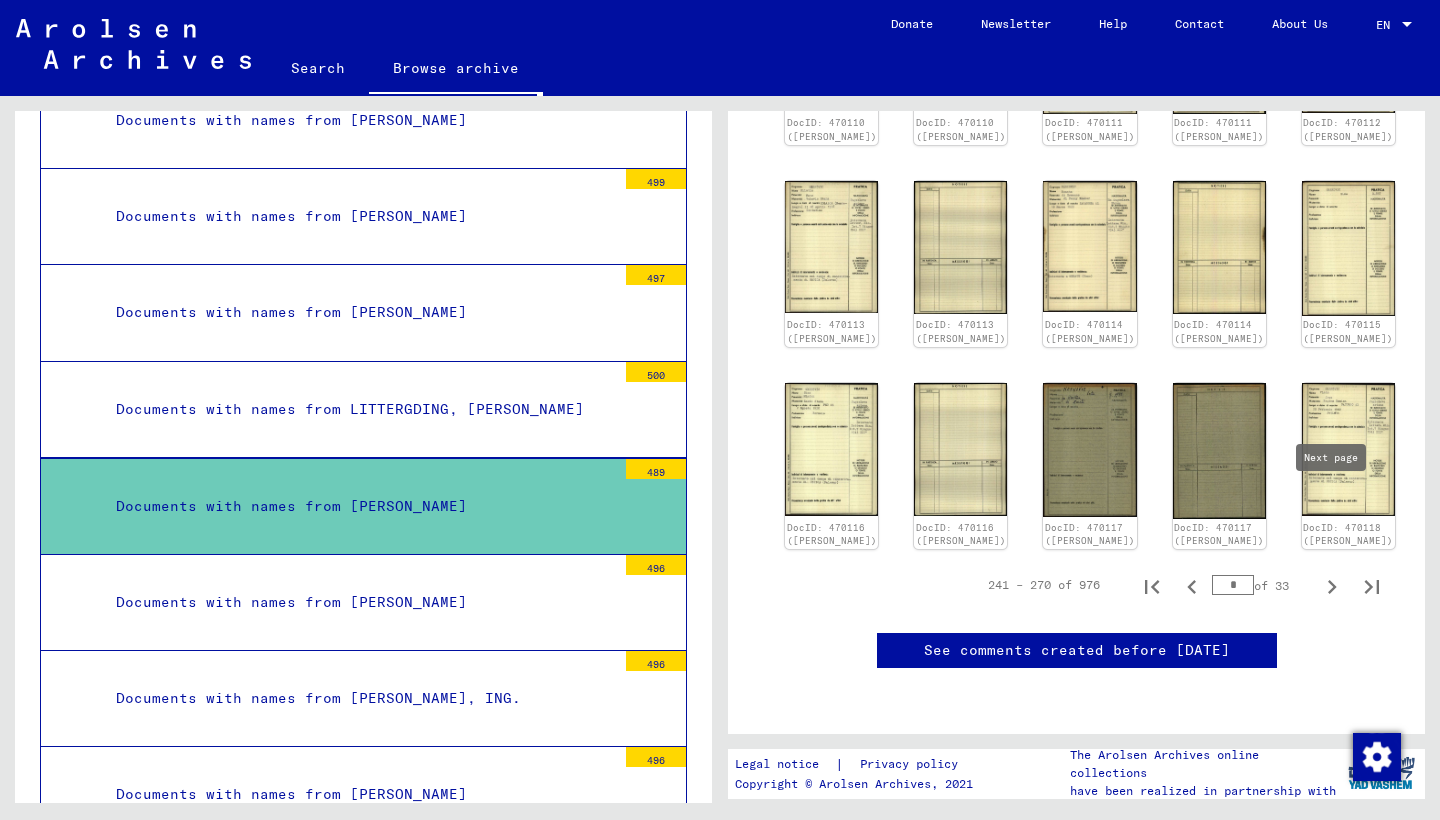 click 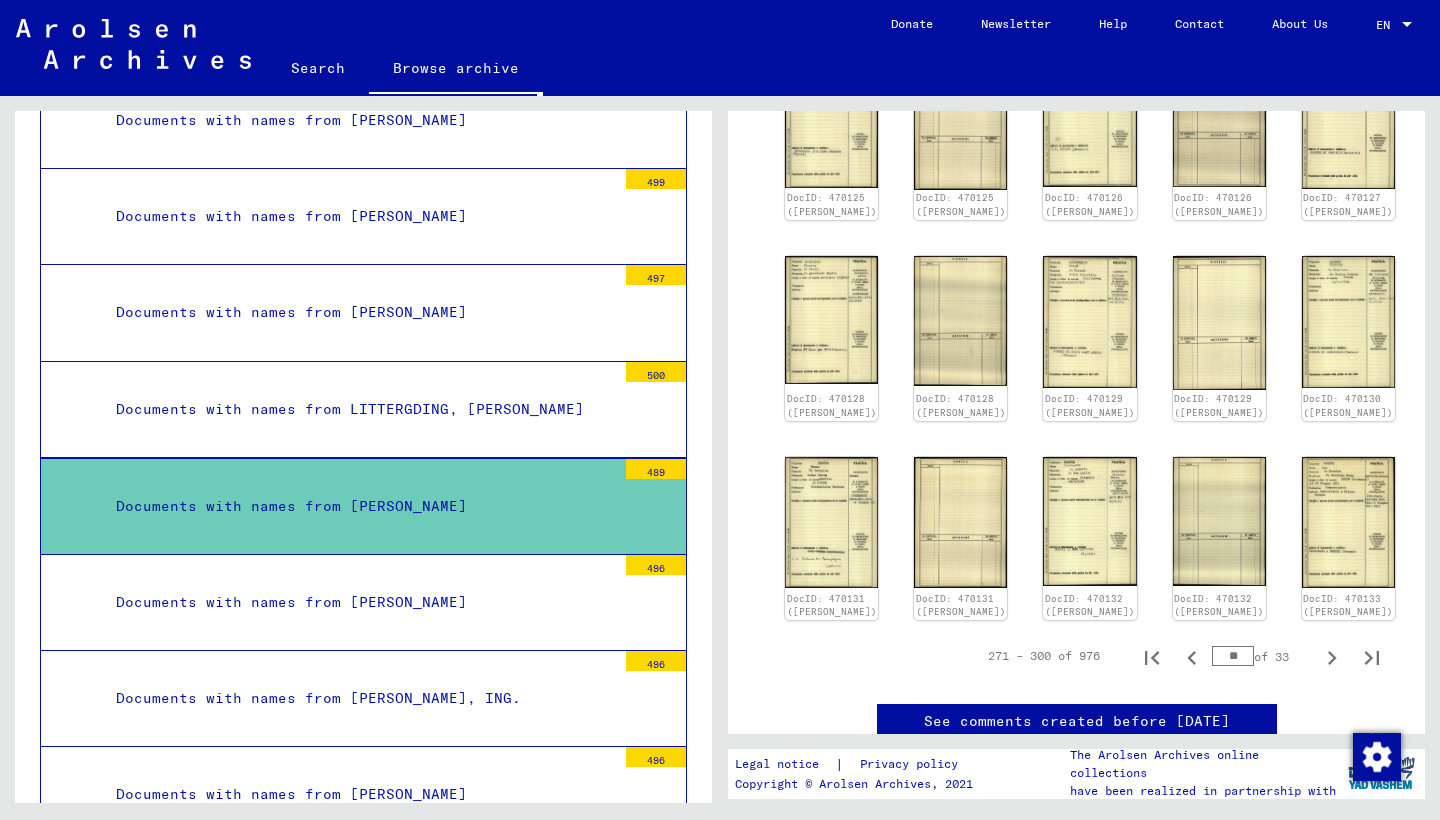 scroll, scrollTop: 870, scrollLeft: 0, axis: vertical 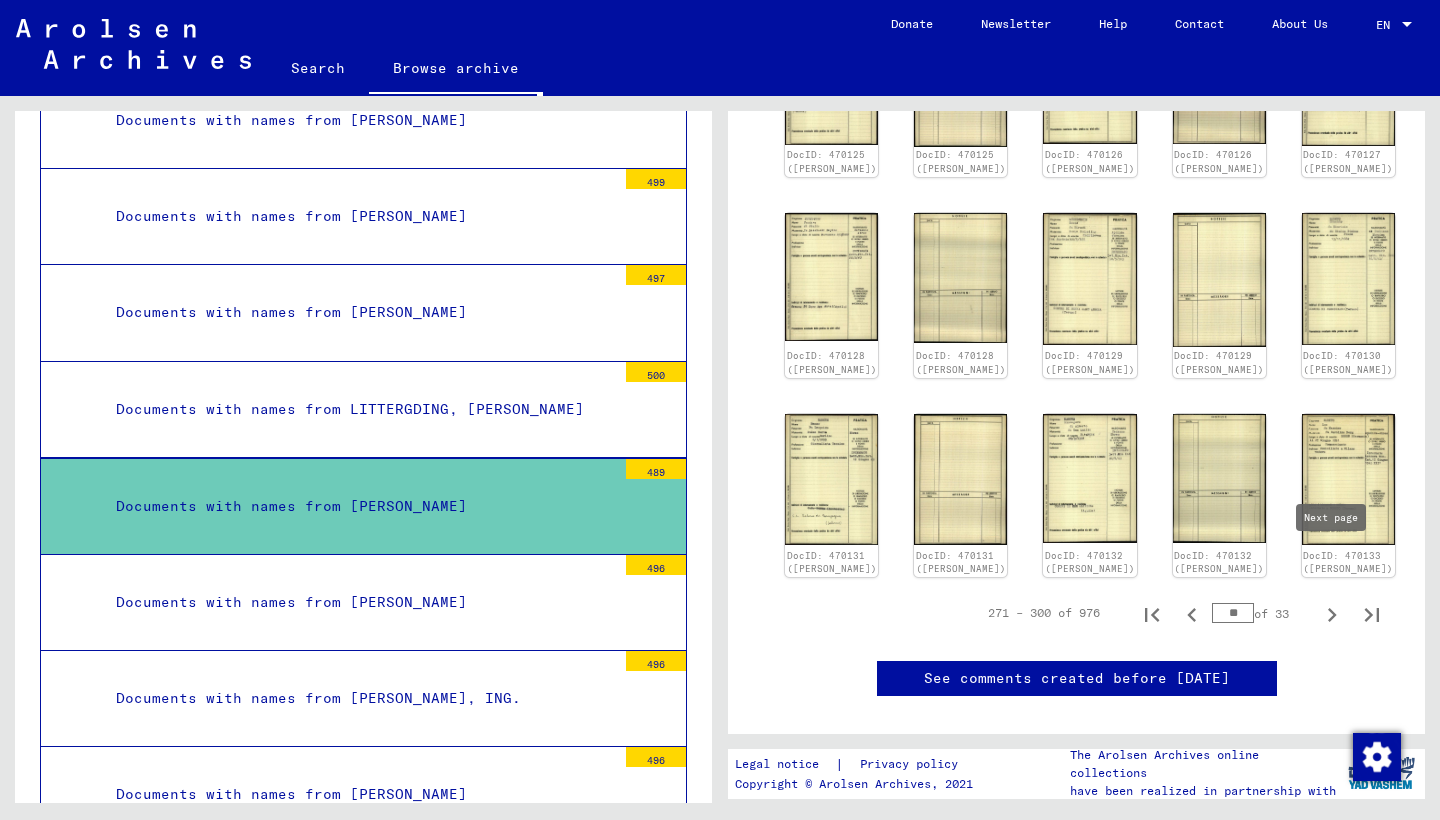 click 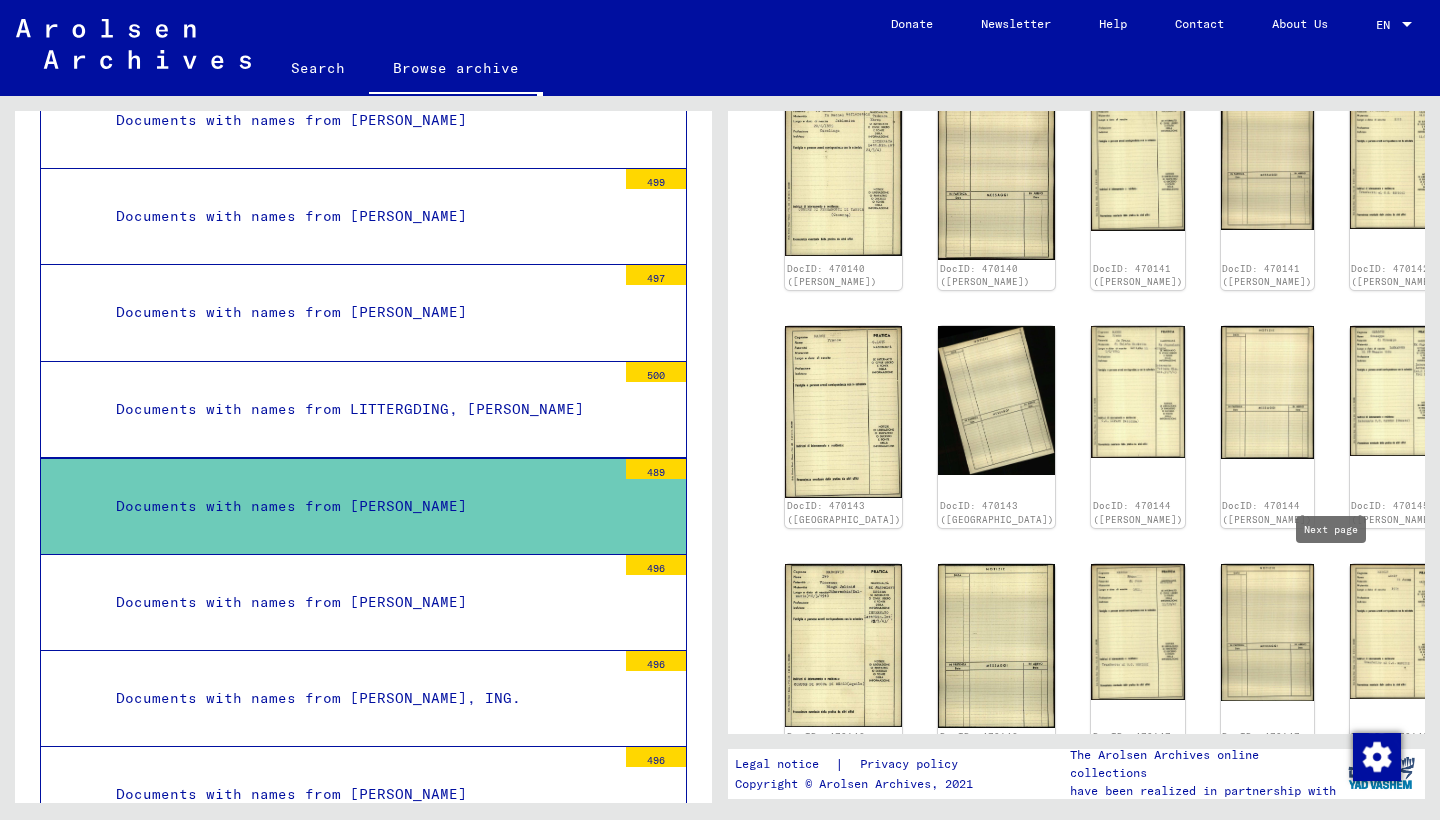 click 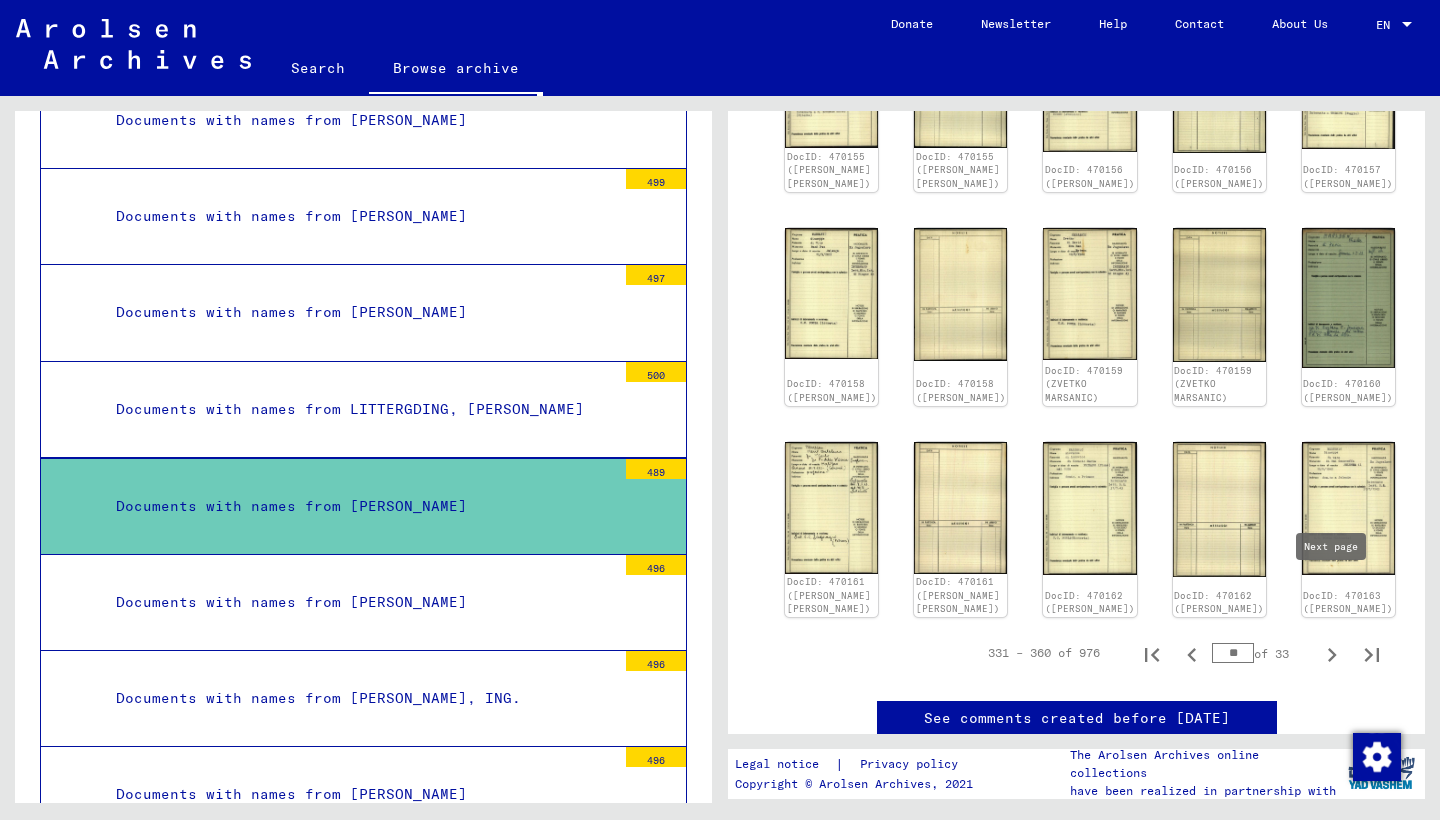 click 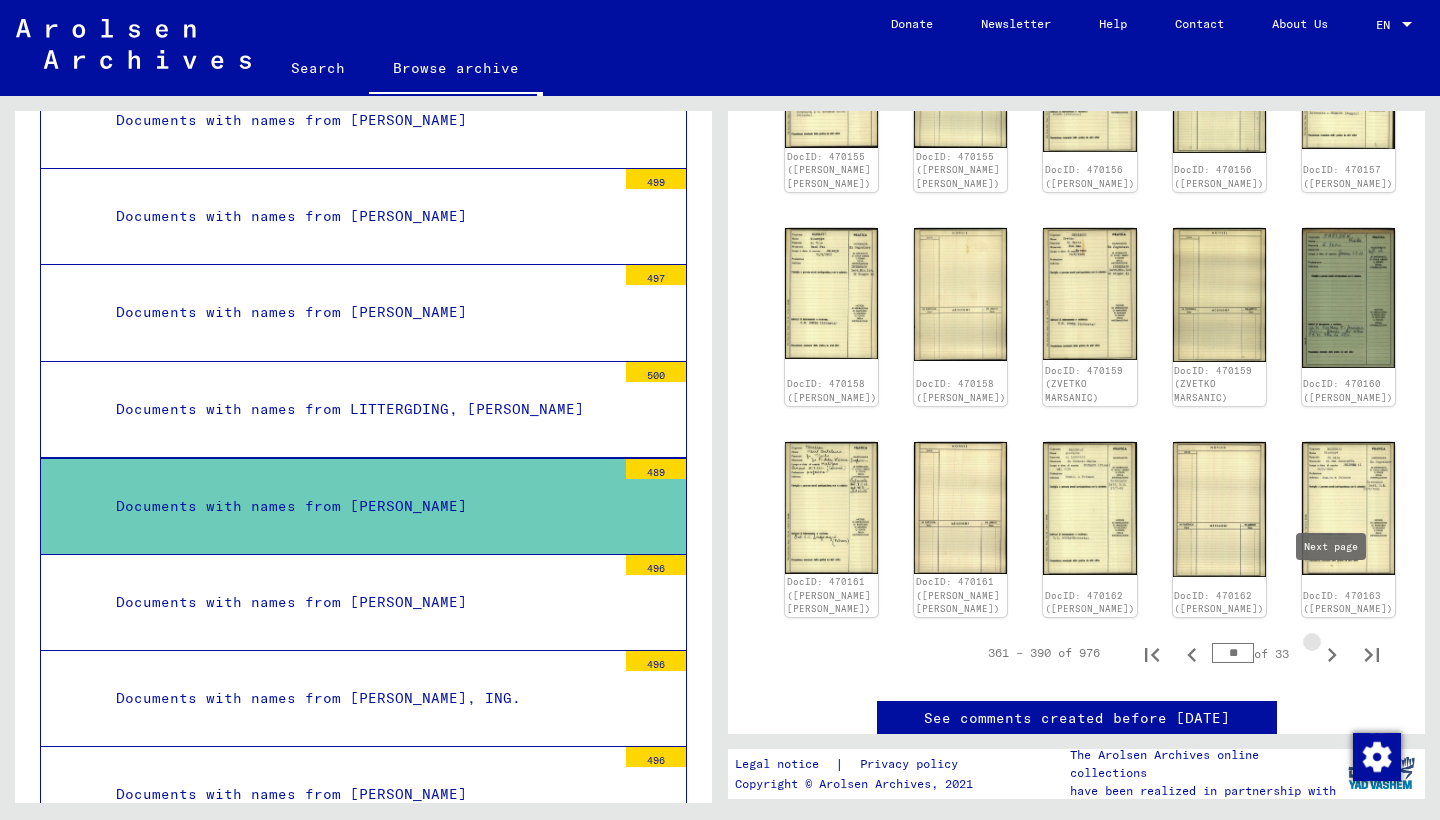 click 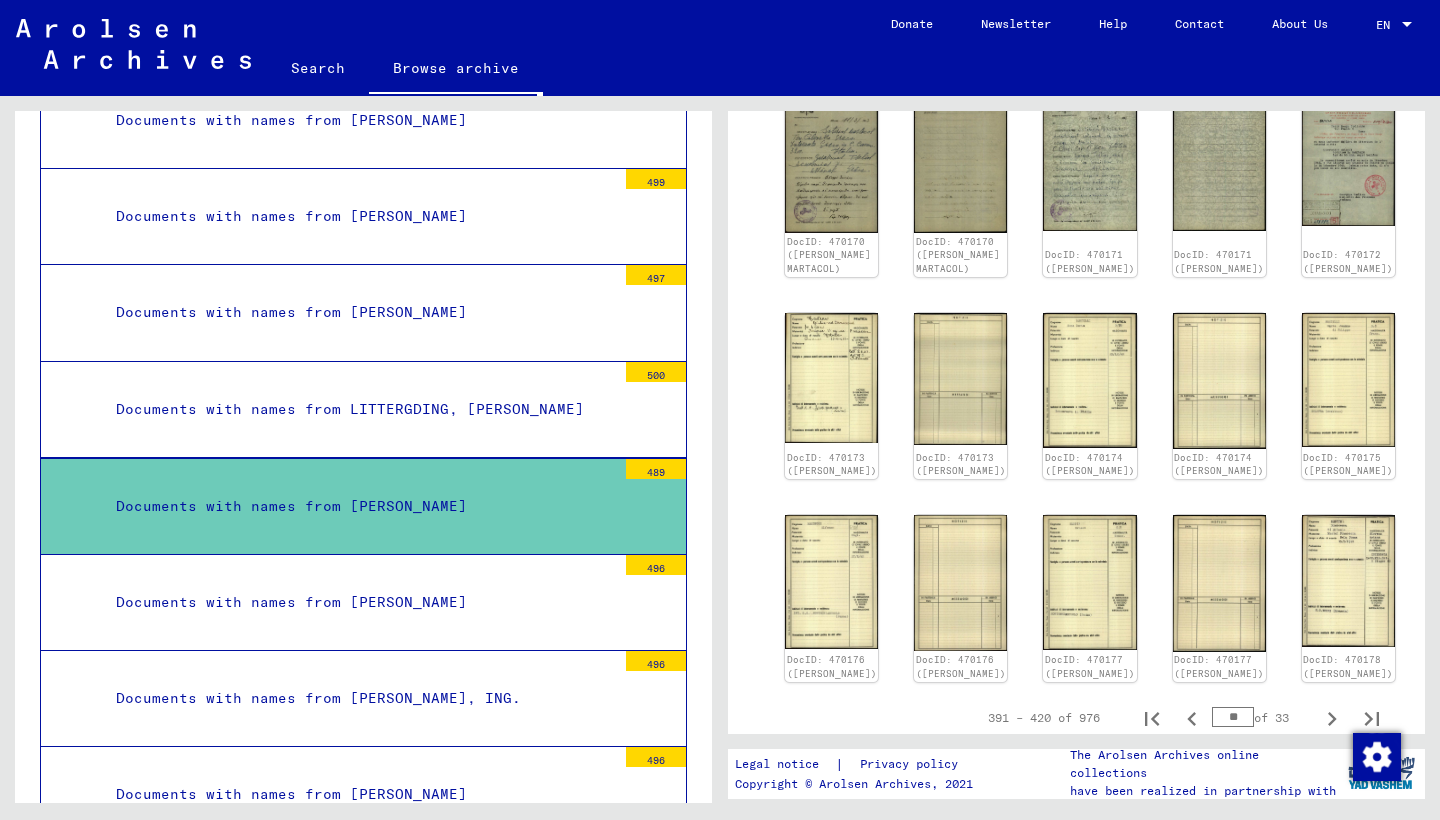 scroll, scrollTop: 816, scrollLeft: 0, axis: vertical 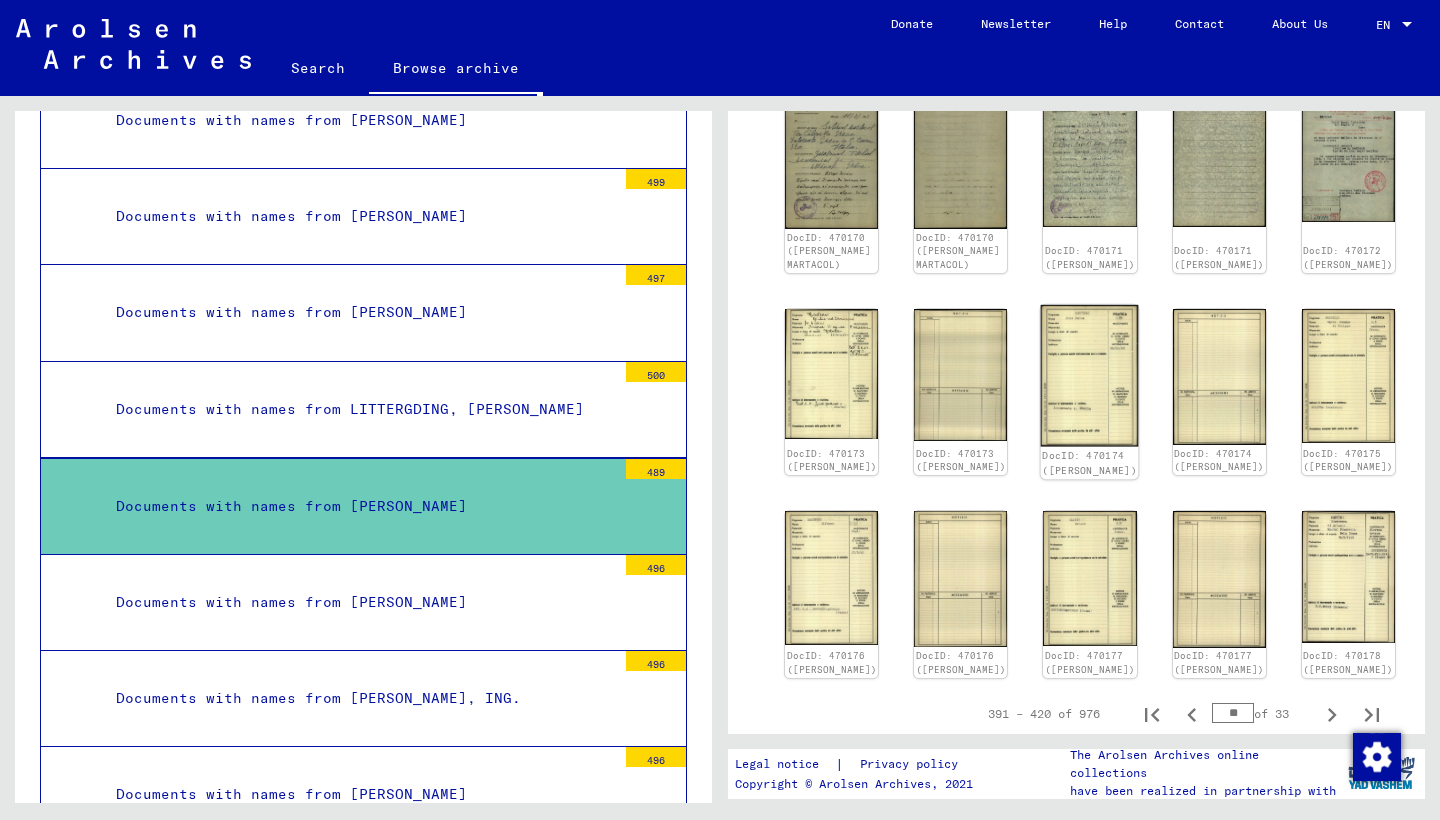 click on "DocID: 470174 ([PERSON_NAME])" 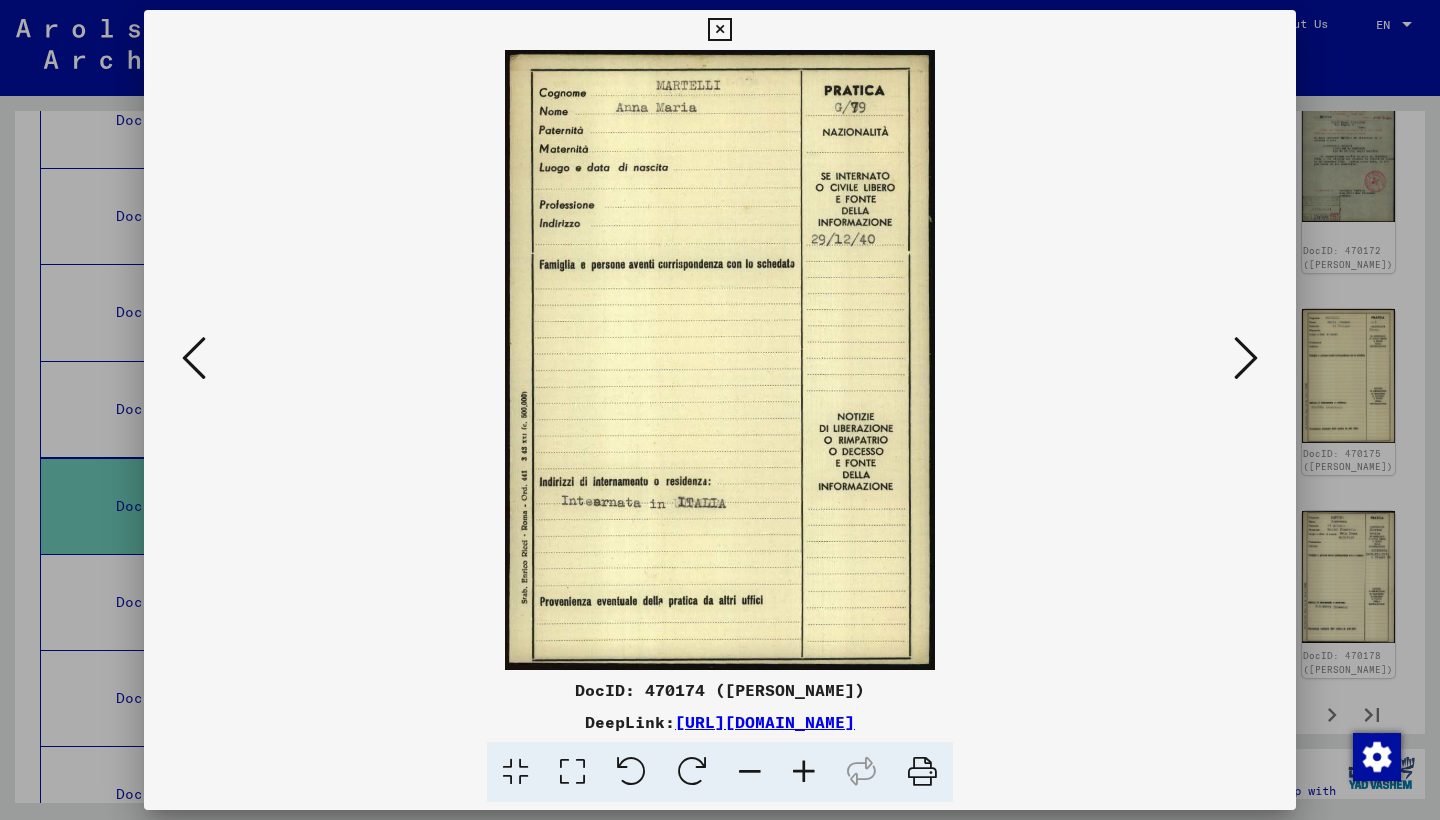 click at bounding box center [1246, 358] 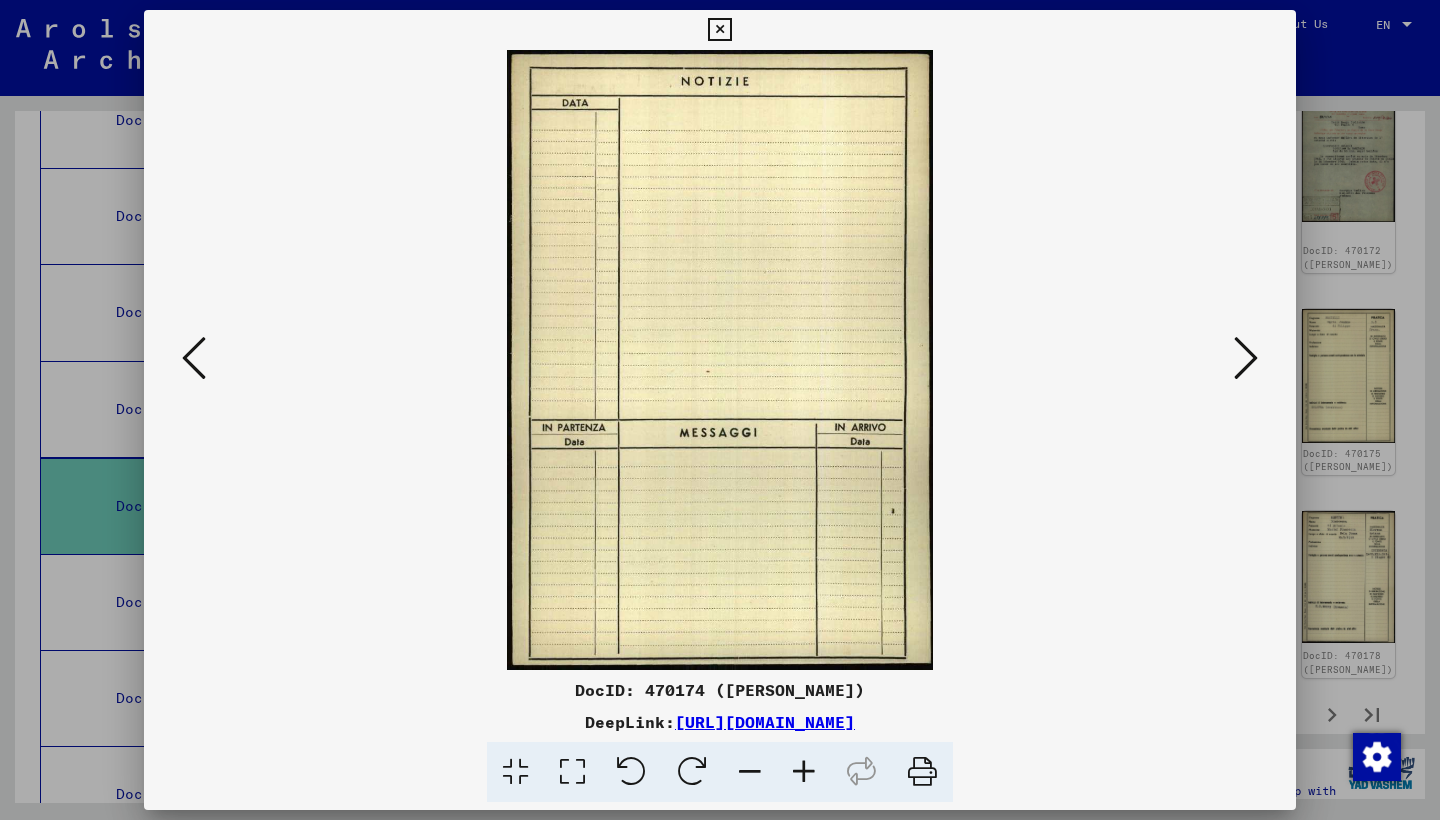 click at bounding box center [1246, 358] 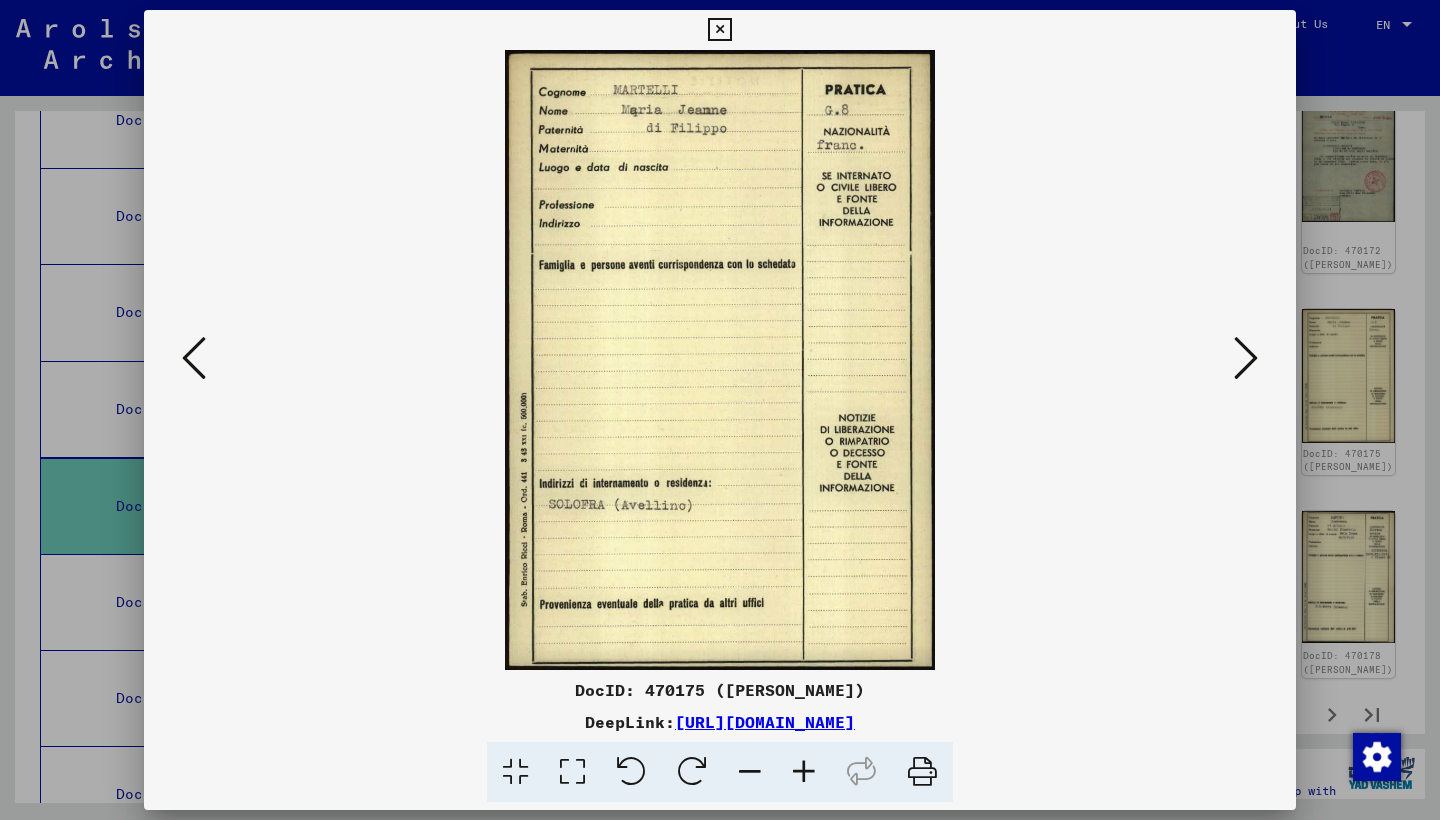 click at bounding box center [1246, 358] 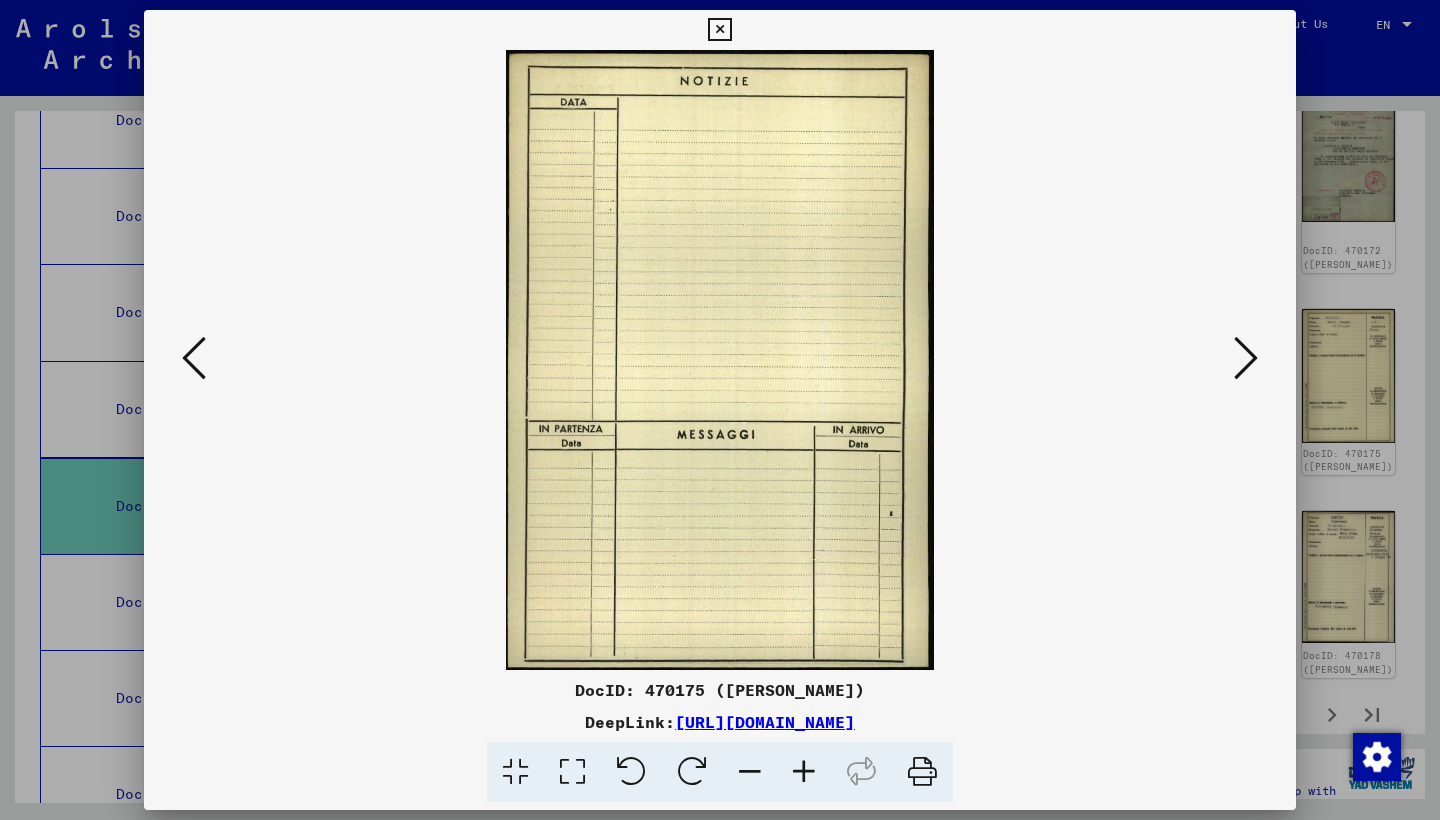 click at bounding box center [1246, 358] 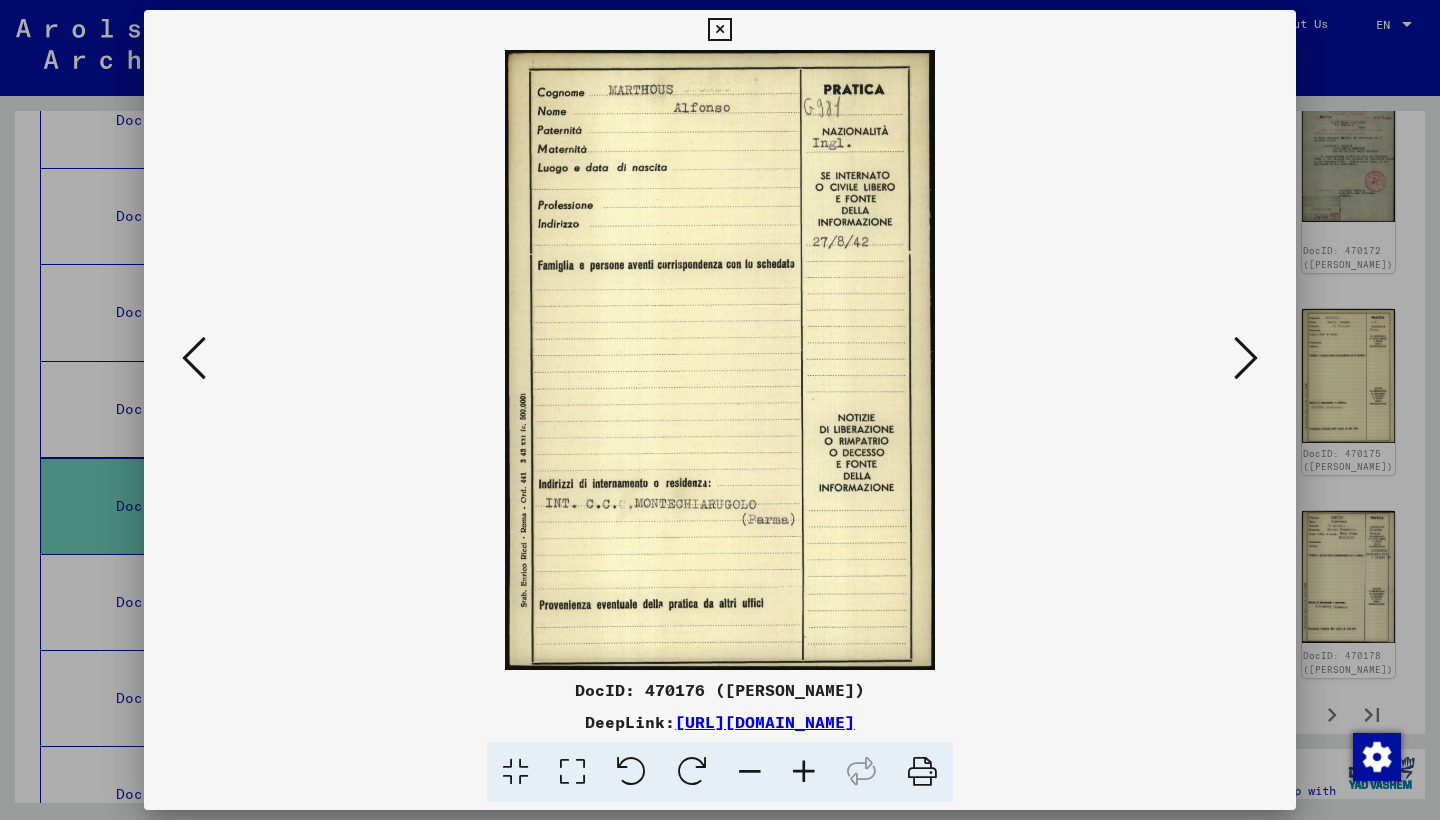 click at bounding box center (1246, 358) 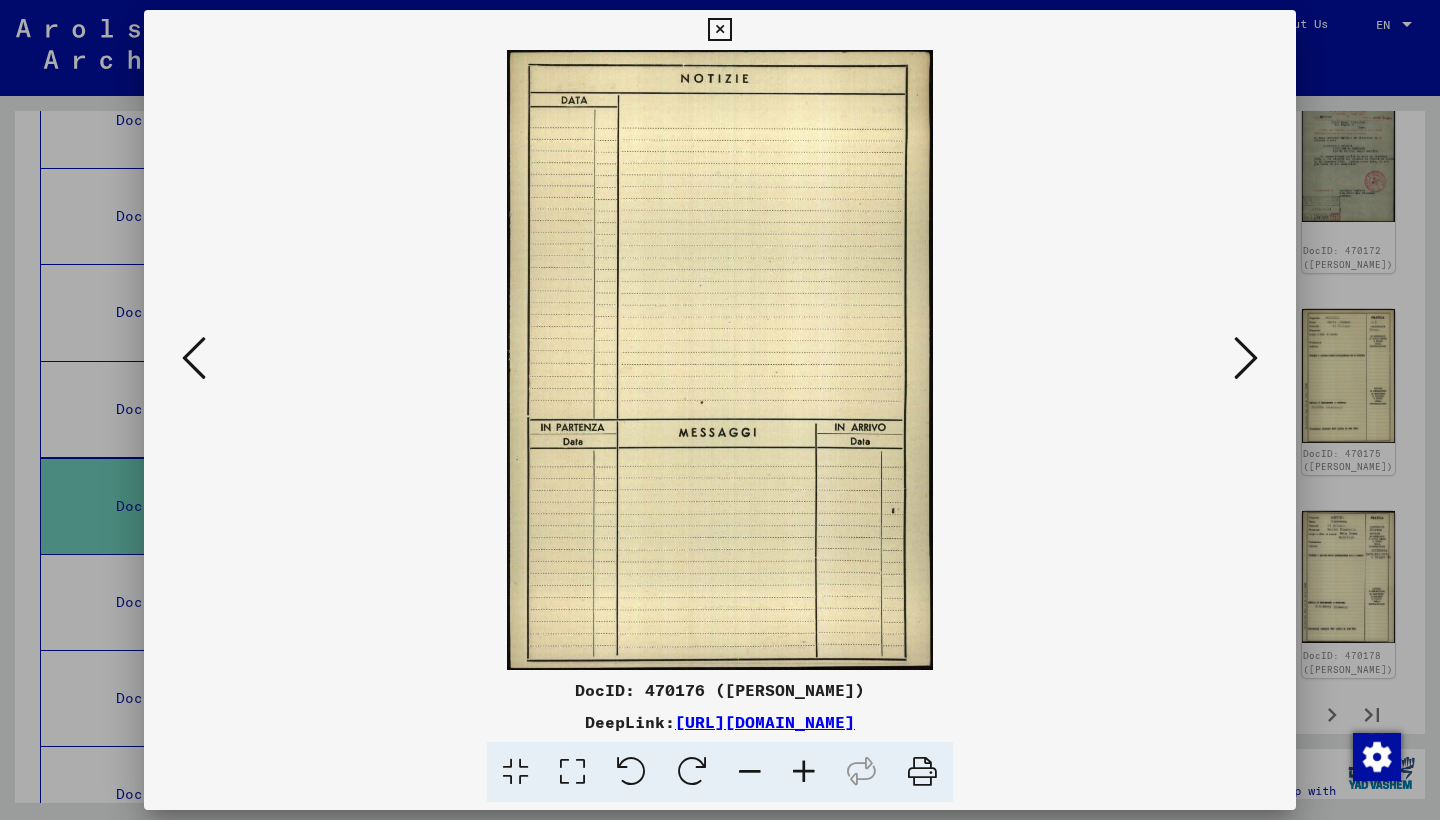 click at bounding box center (194, 359) 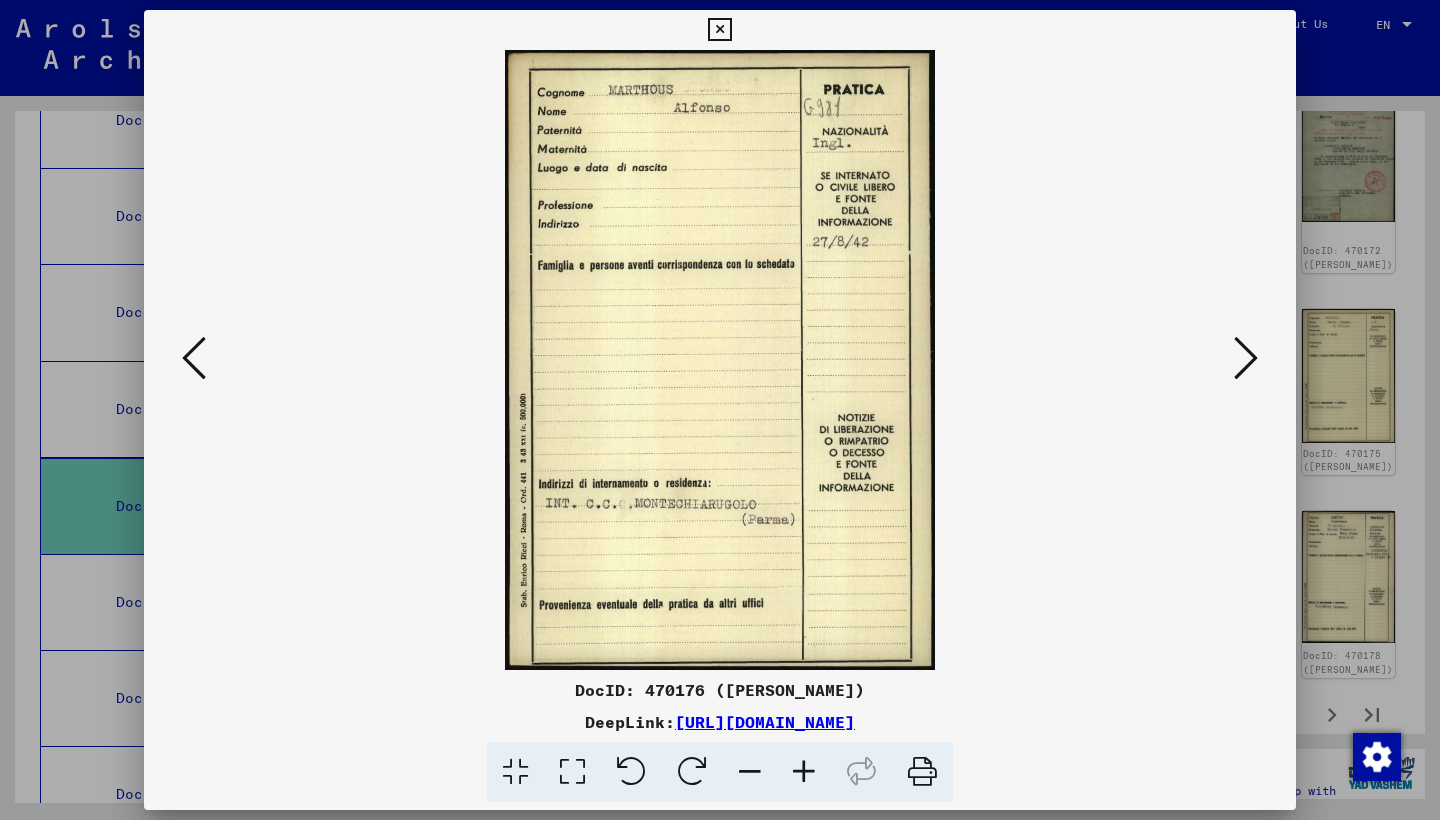 click at bounding box center [720, 410] 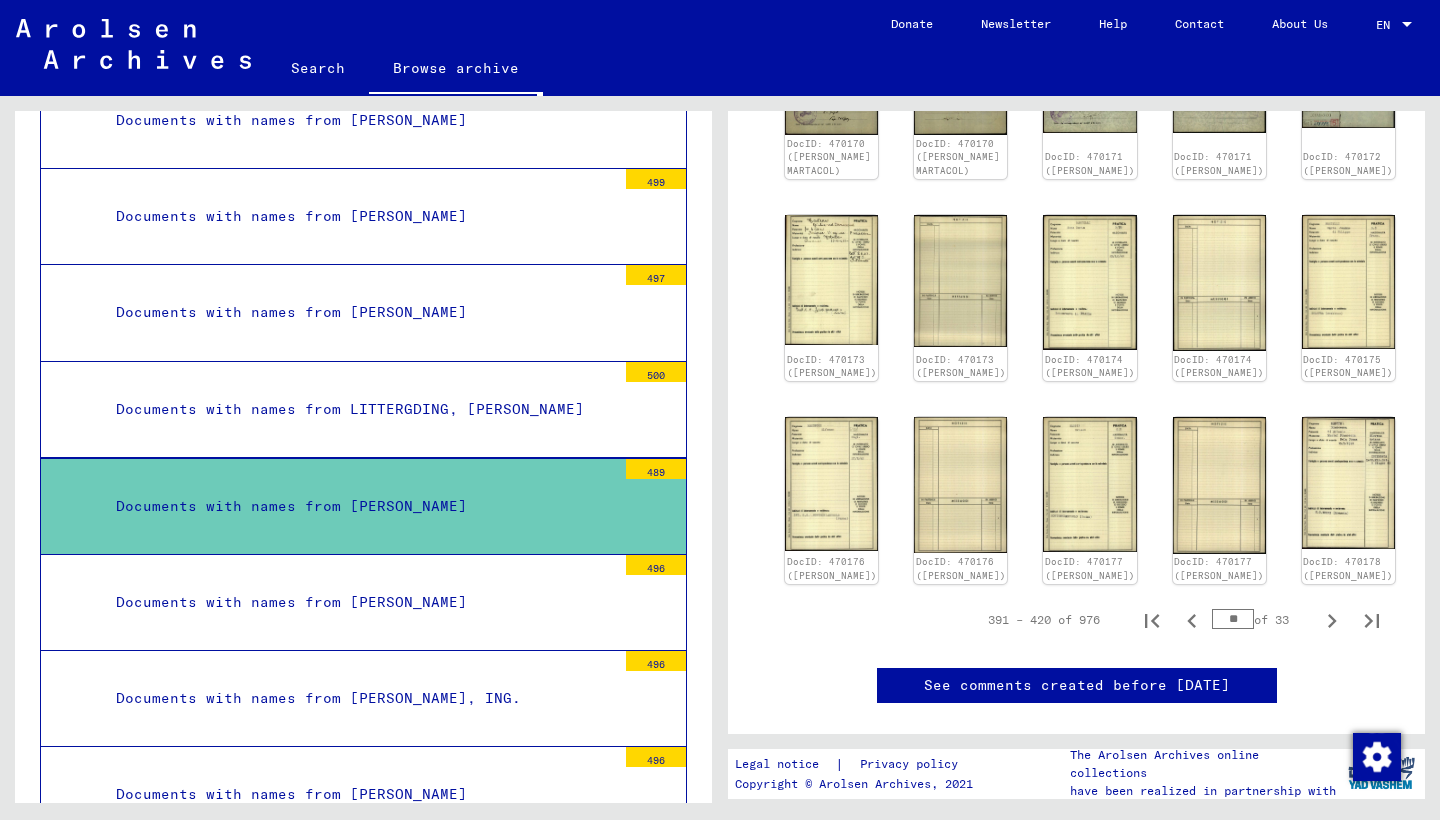scroll, scrollTop: 916, scrollLeft: 0, axis: vertical 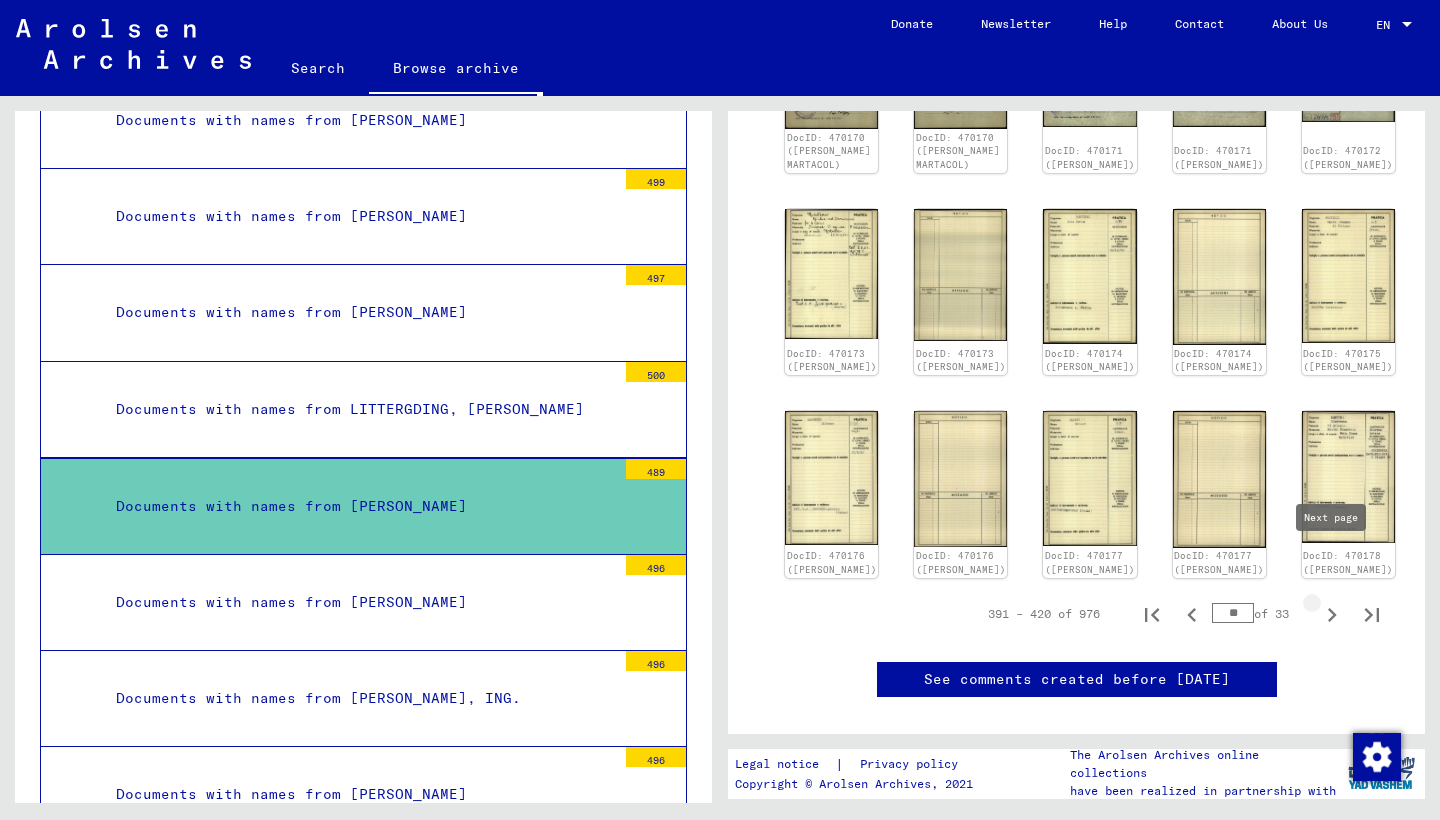 click 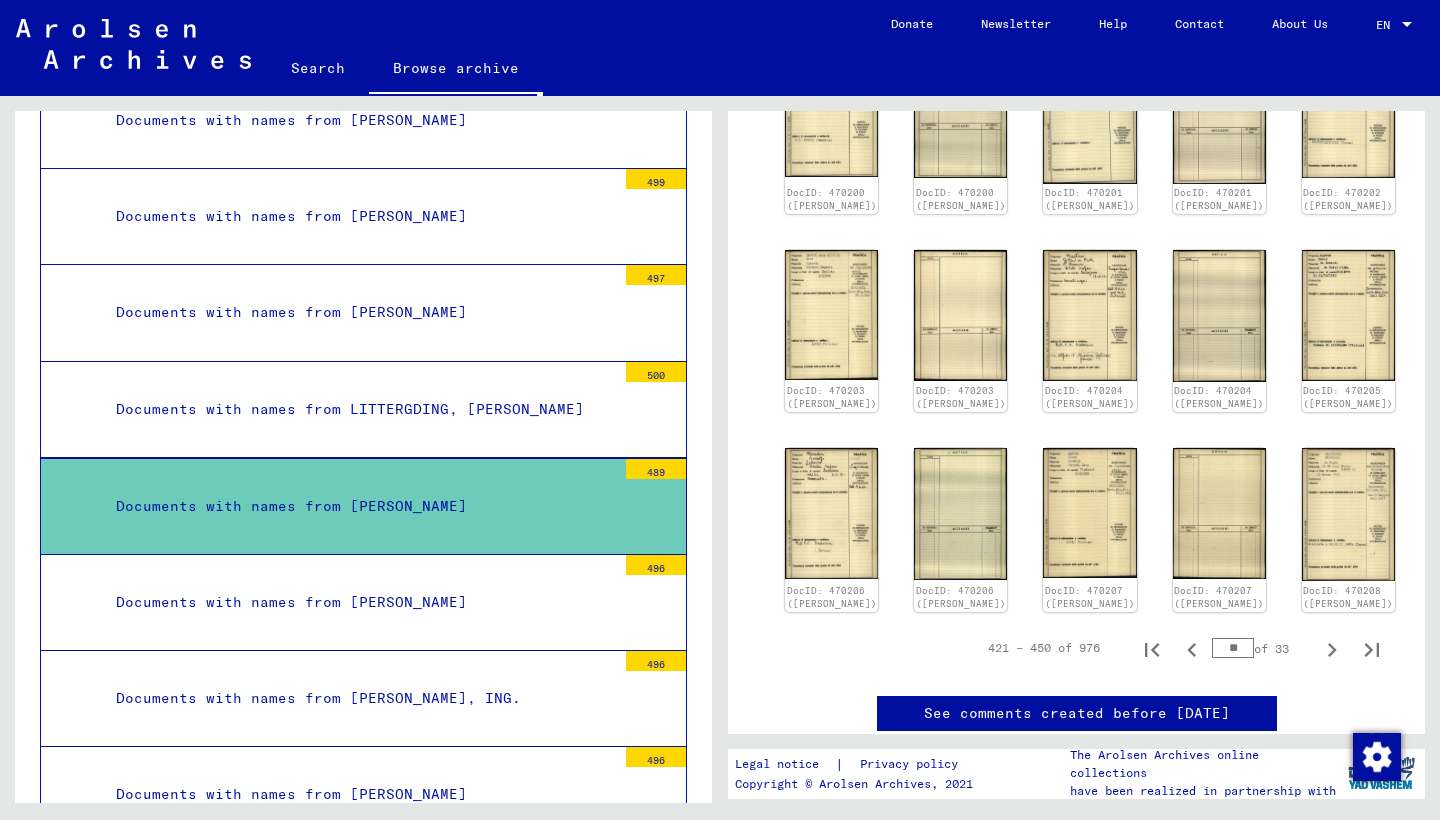 scroll, scrollTop: 935, scrollLeft: 0, axis: vertical 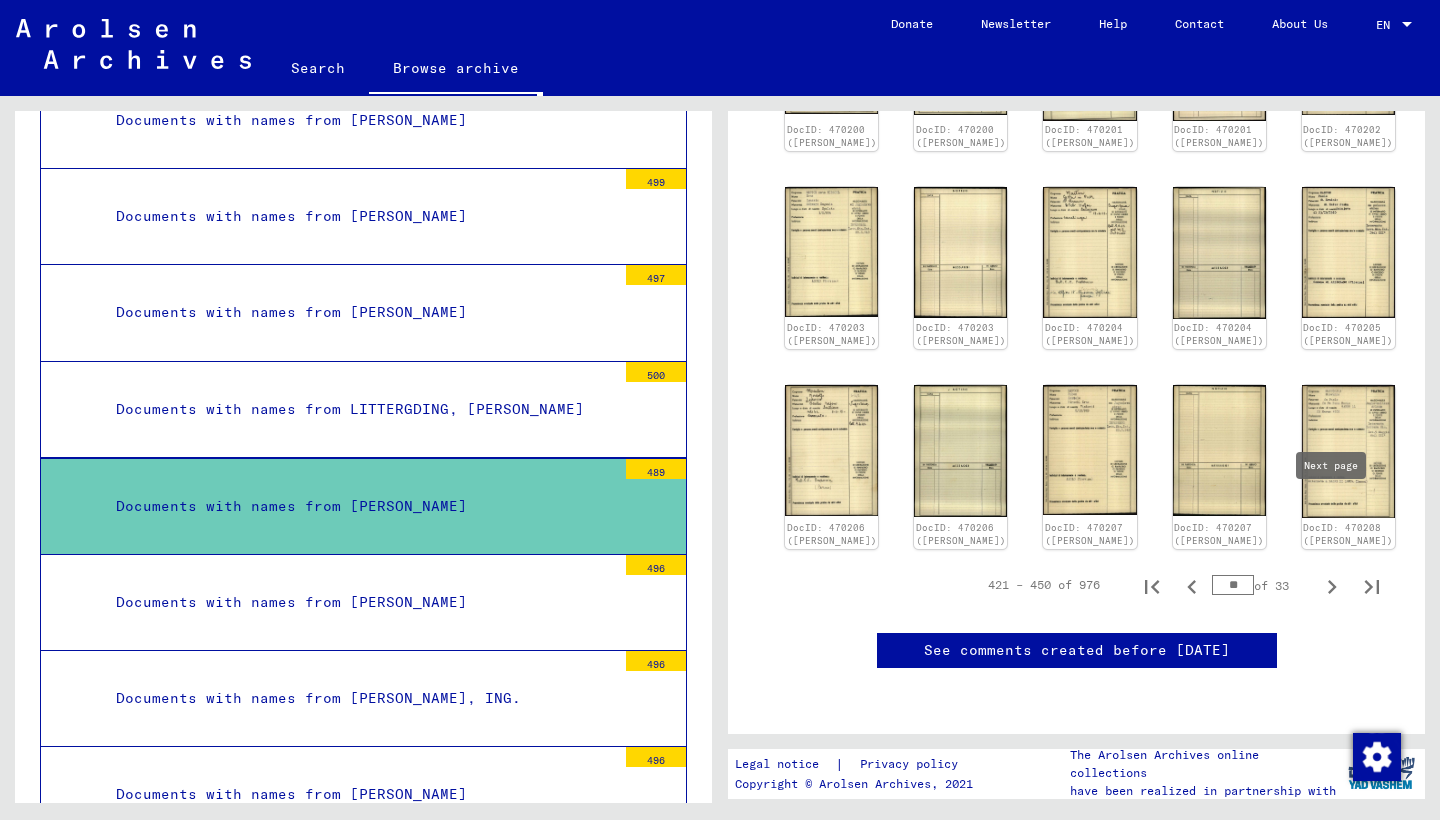 click 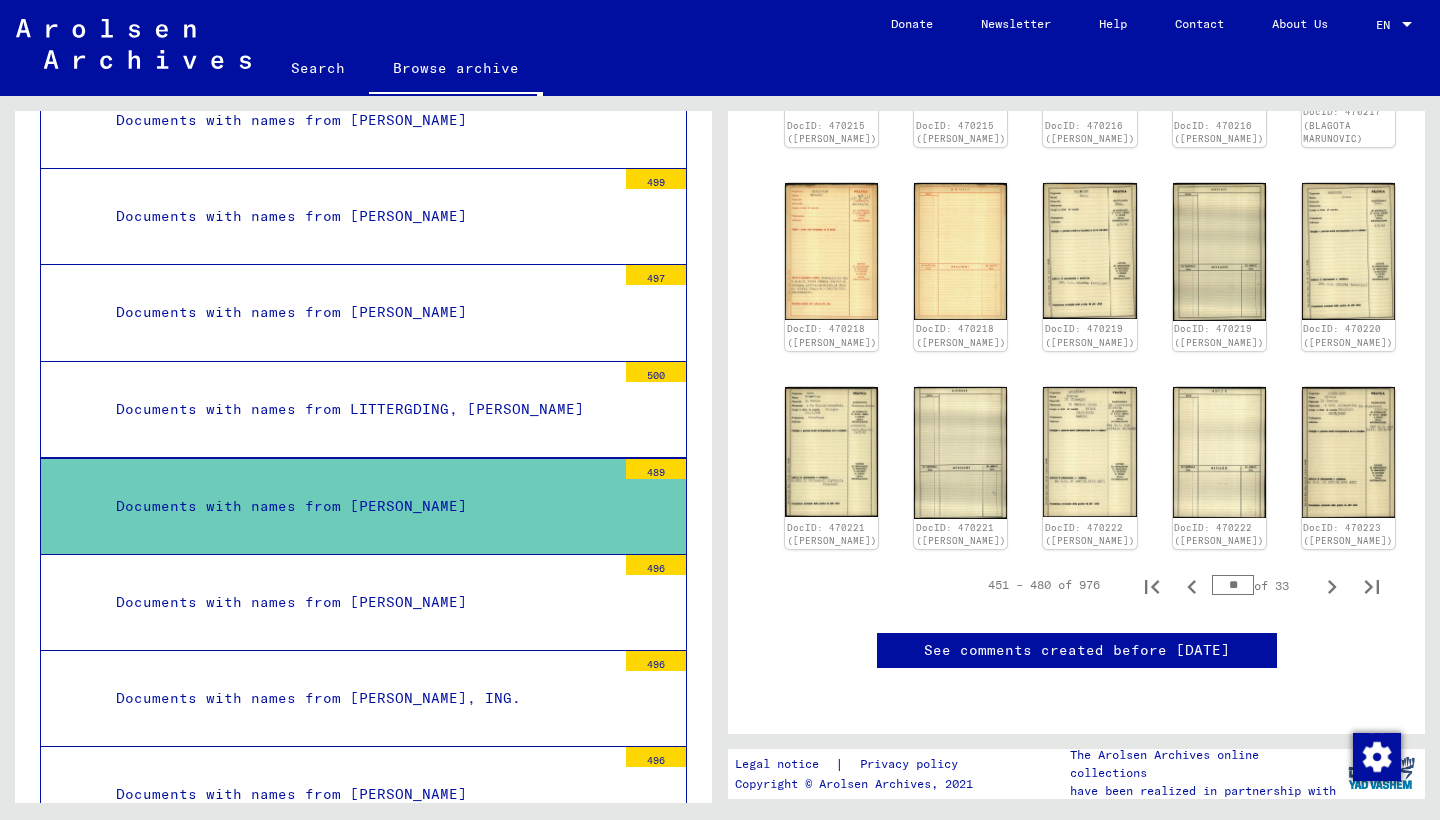 scroll, scrollTop: 1002, scrollLeft: 0, axis: vertical 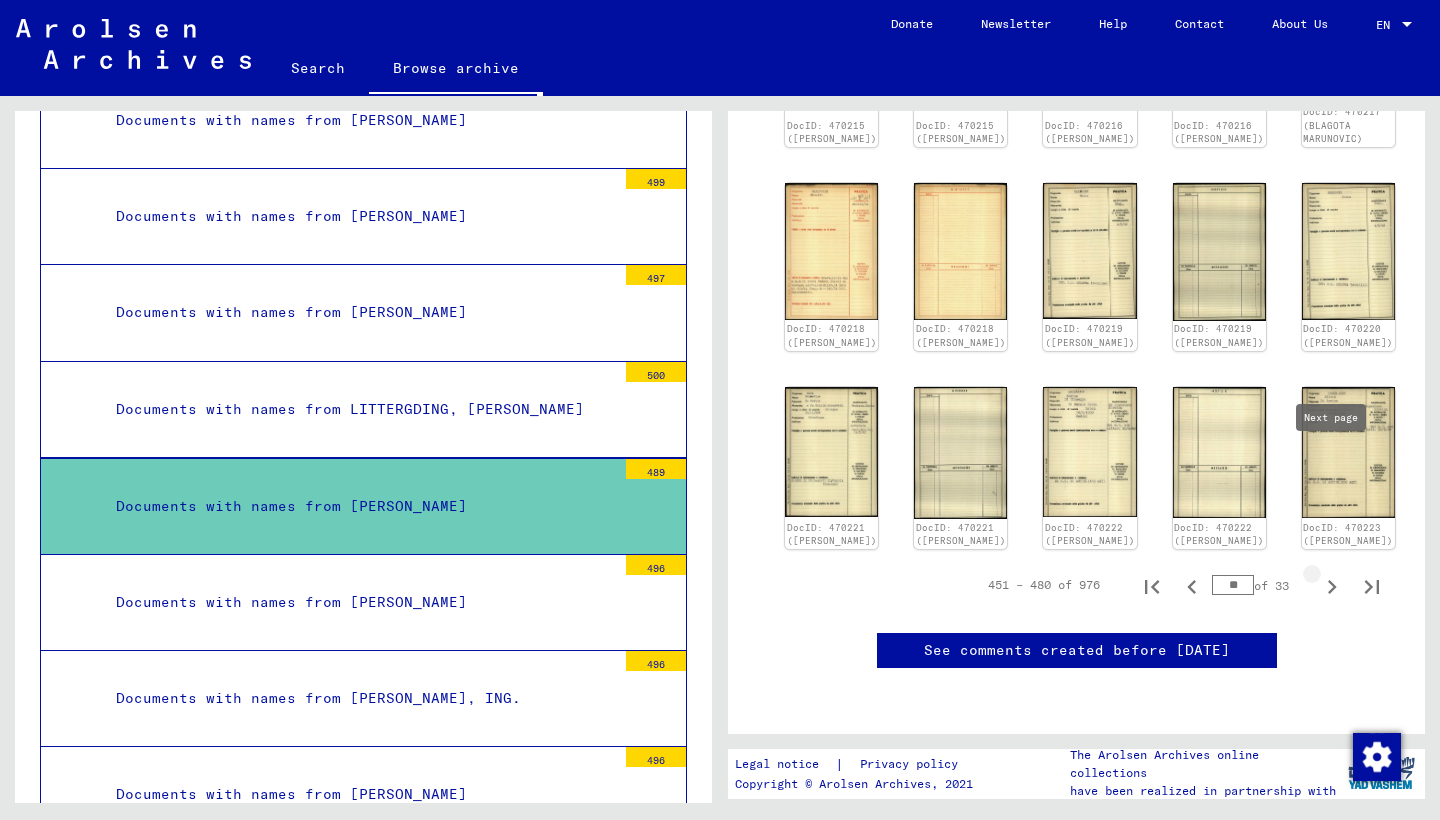 click 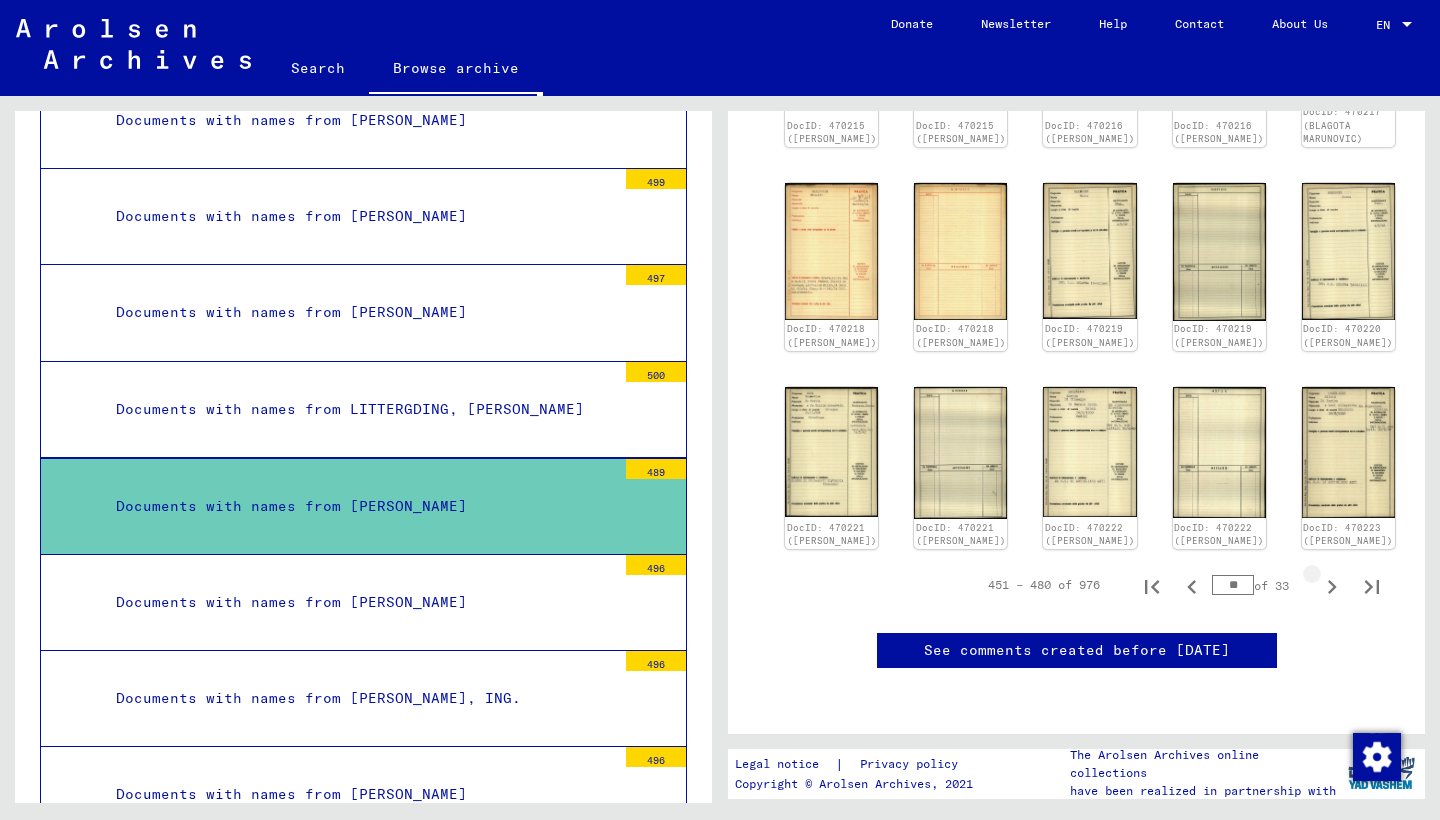 scroll, scrollTop: 990, scrollLeft: 0, axis: vertical 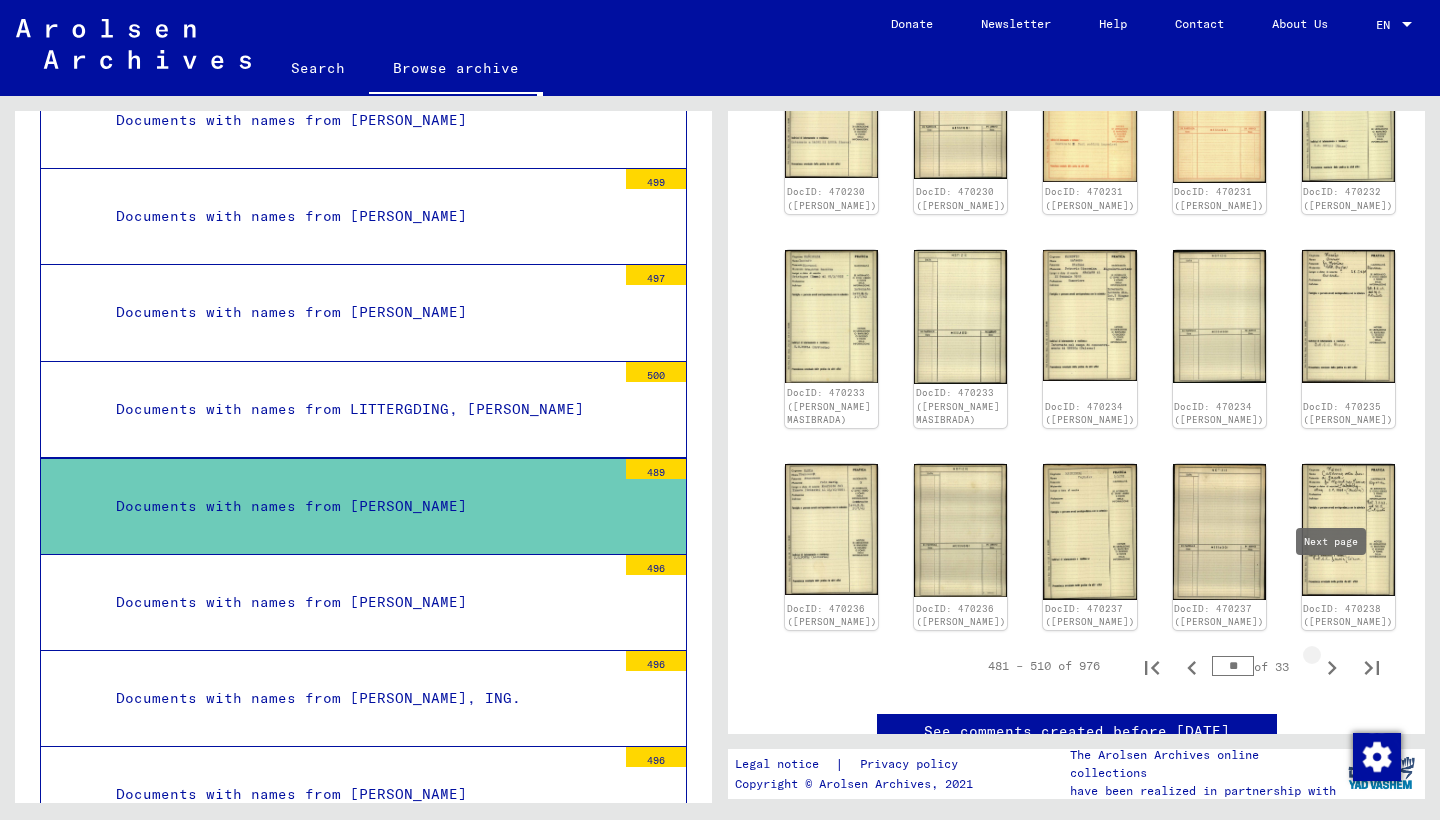 click 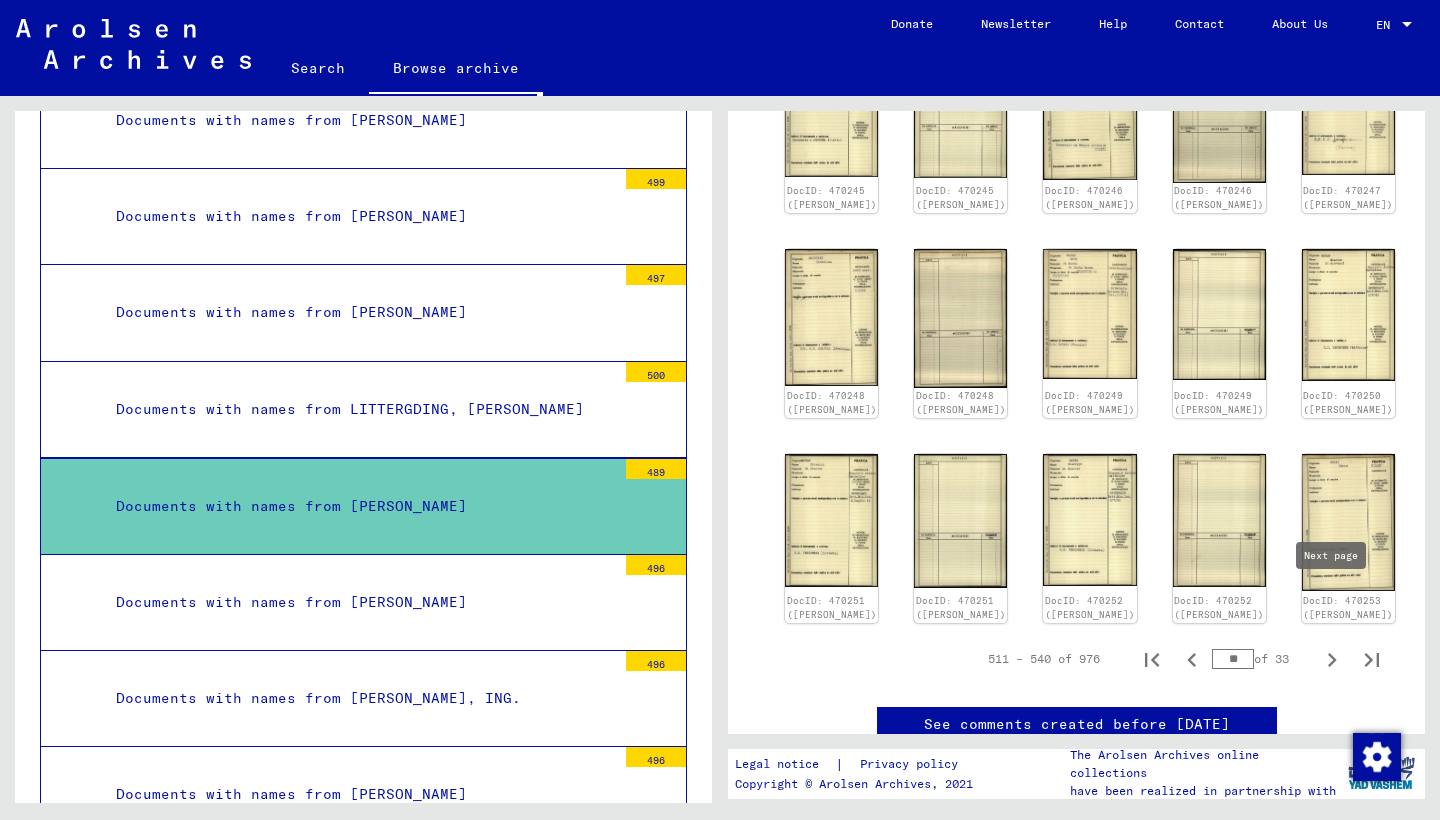 click 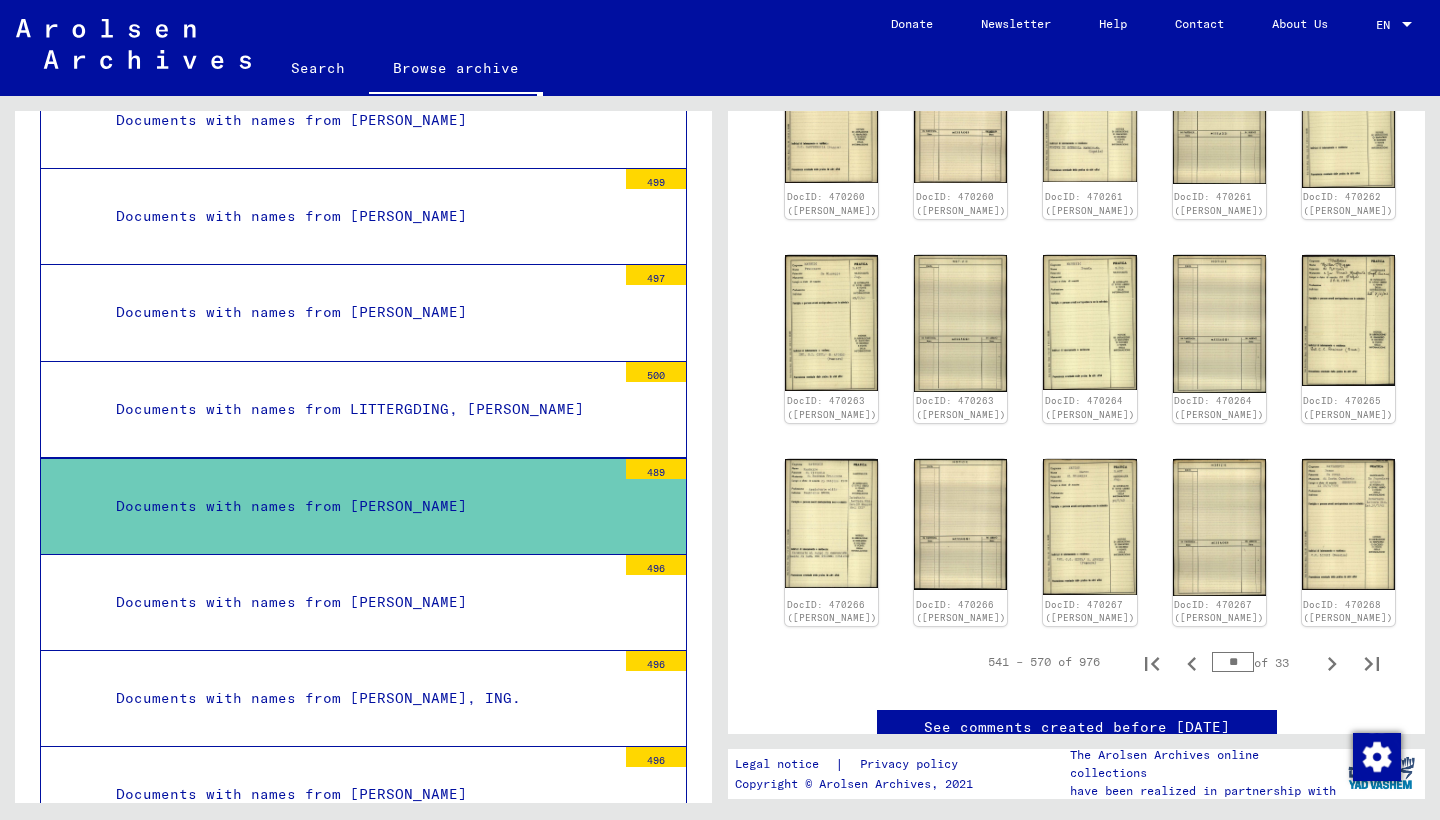 scroll, scrollTop: 835, scrollLeft: 0, axis: vertical 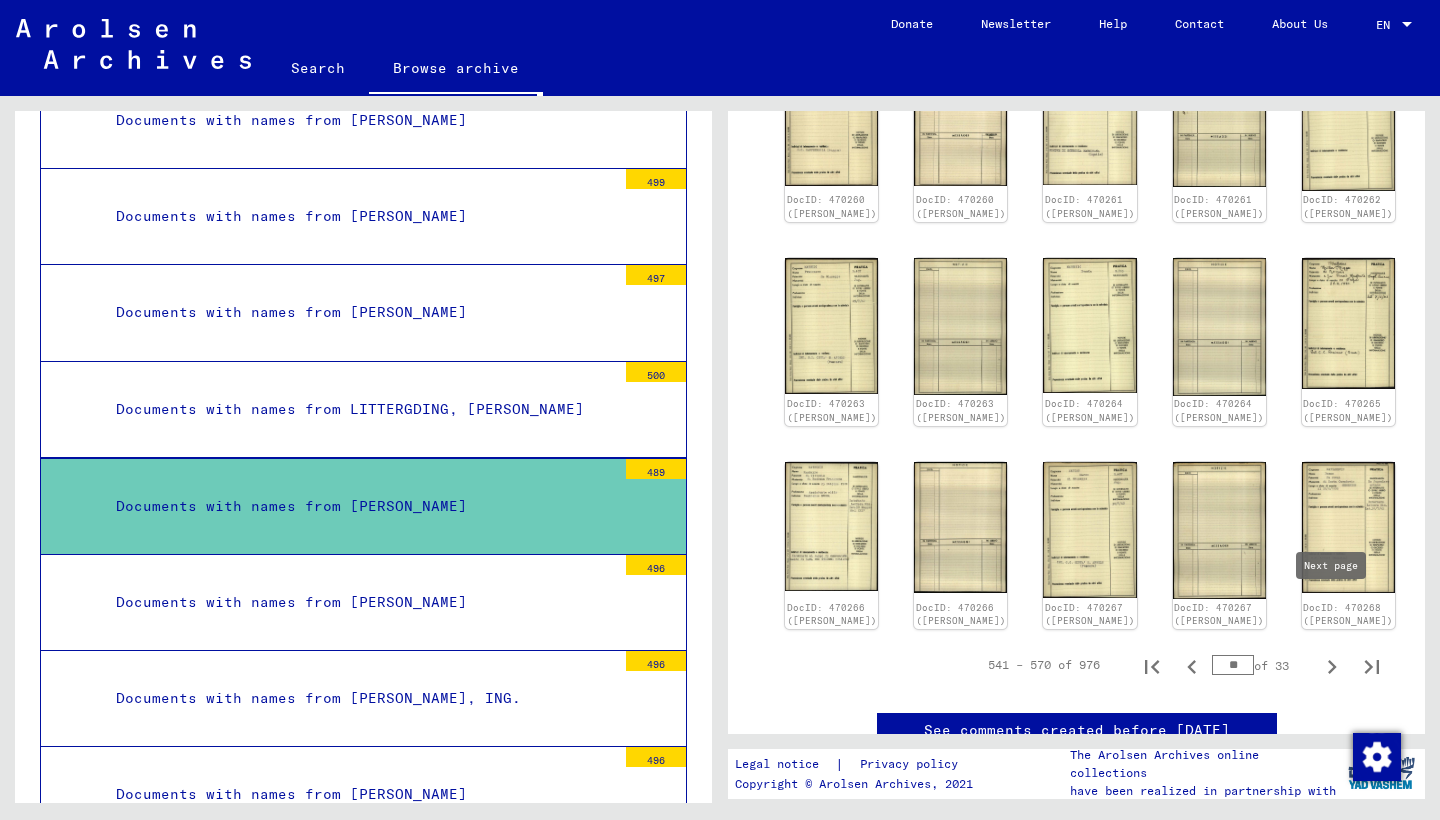 click 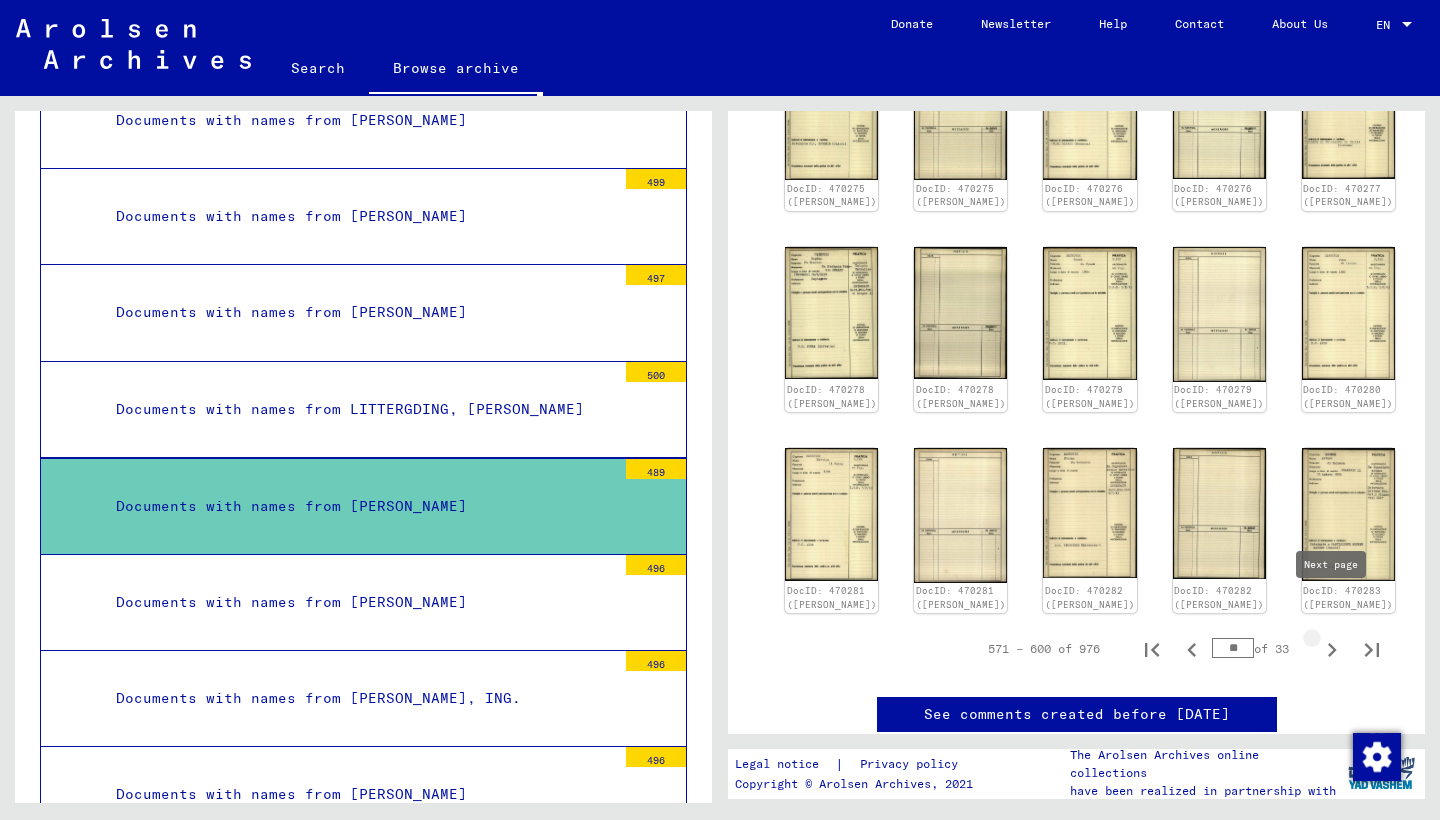 click 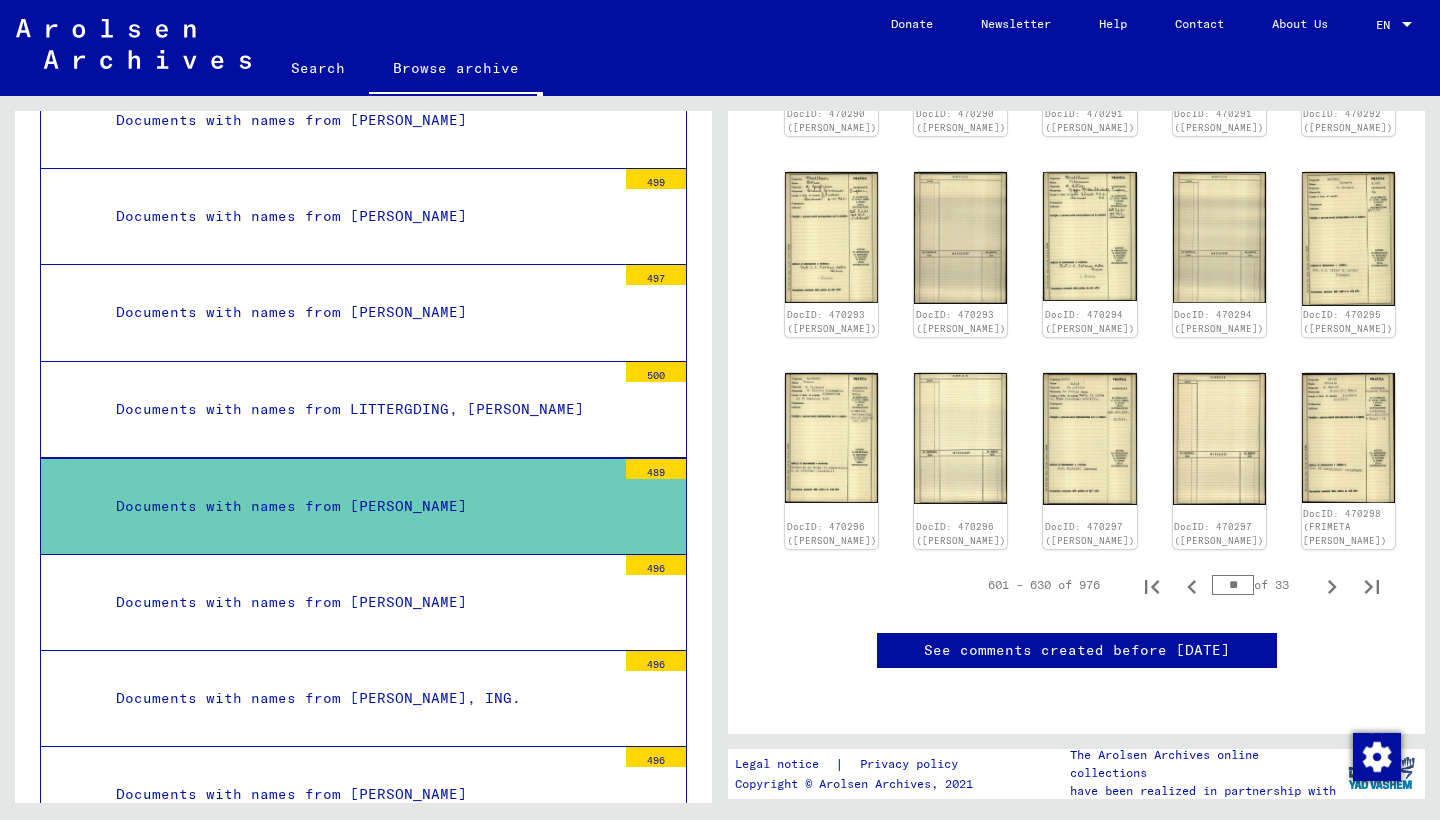 scroll, scrollTop: 986, scrollLeft: 0, axis: vertical 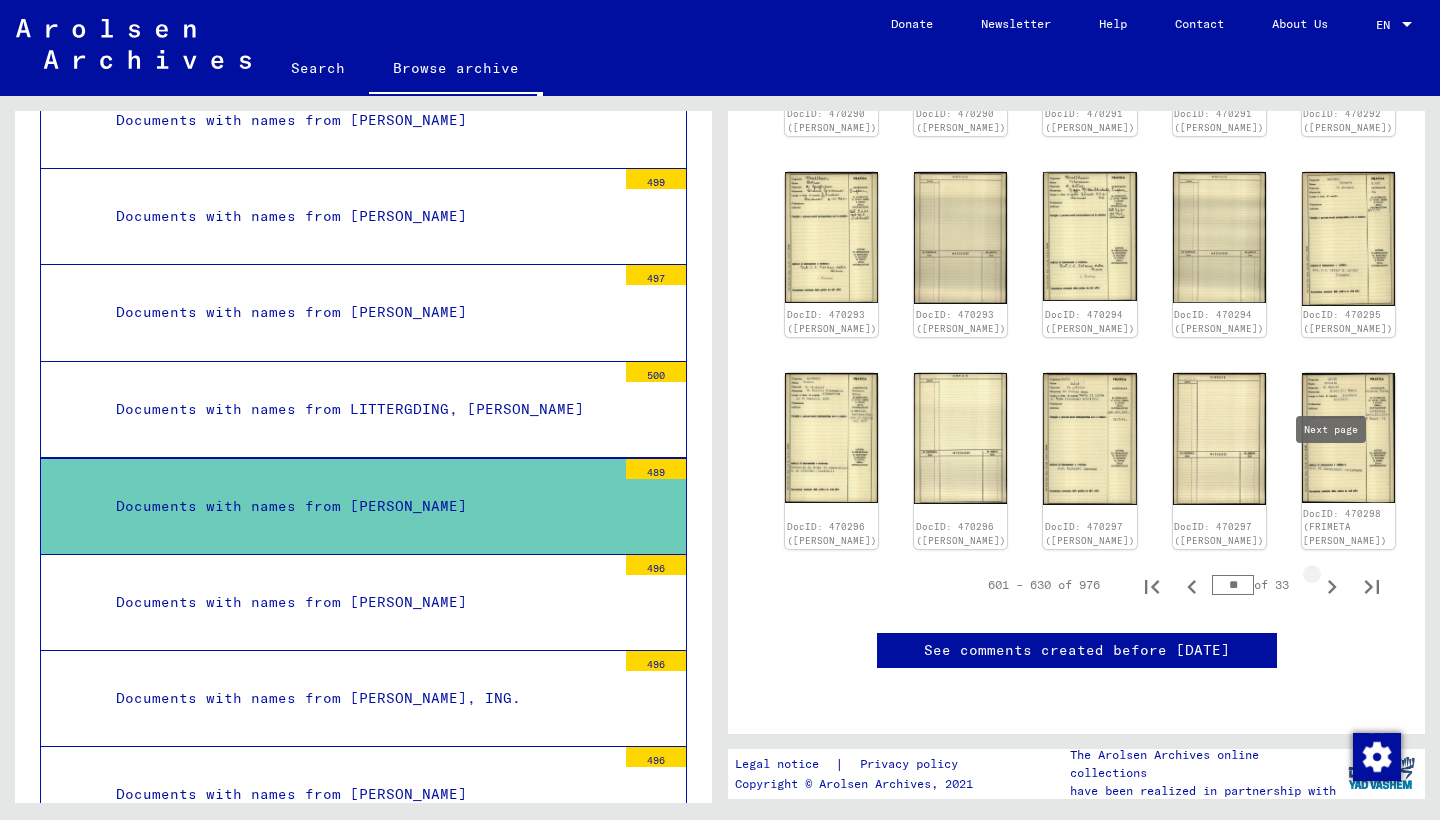 click 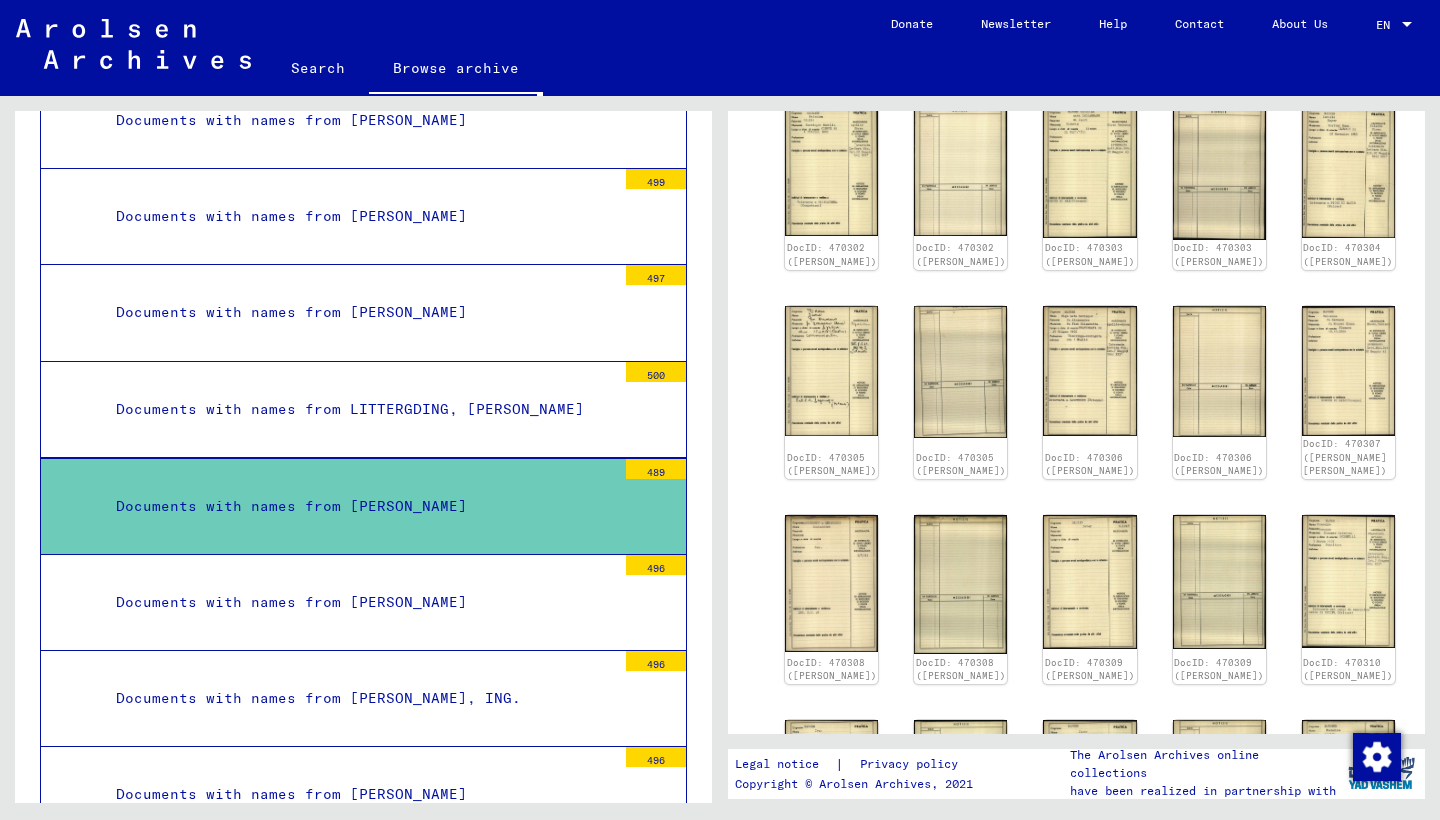 scroll, scrollTop: 278, scrollLeft: 0, axis: vertical 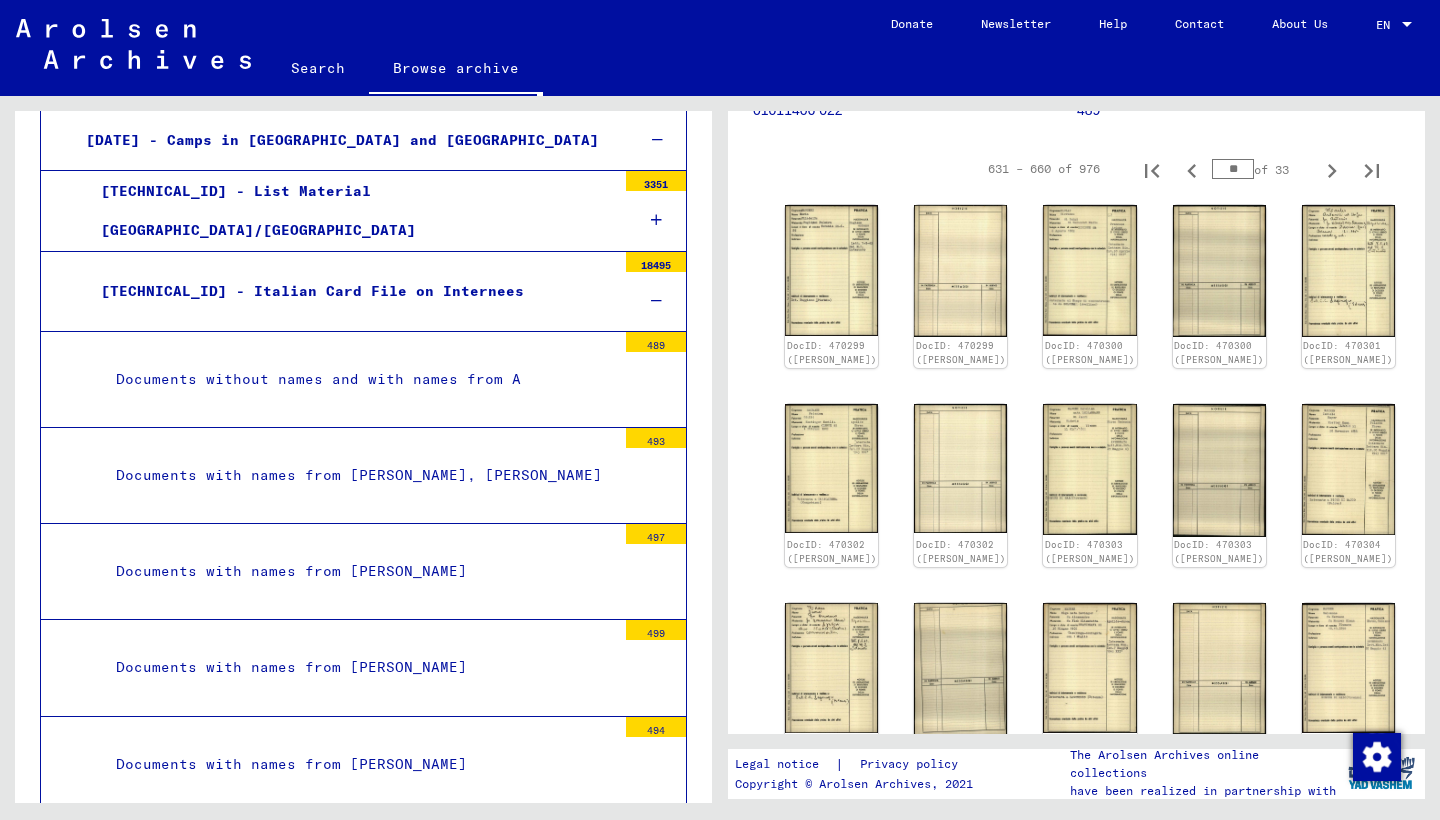 click at bounding box center (656, 301) 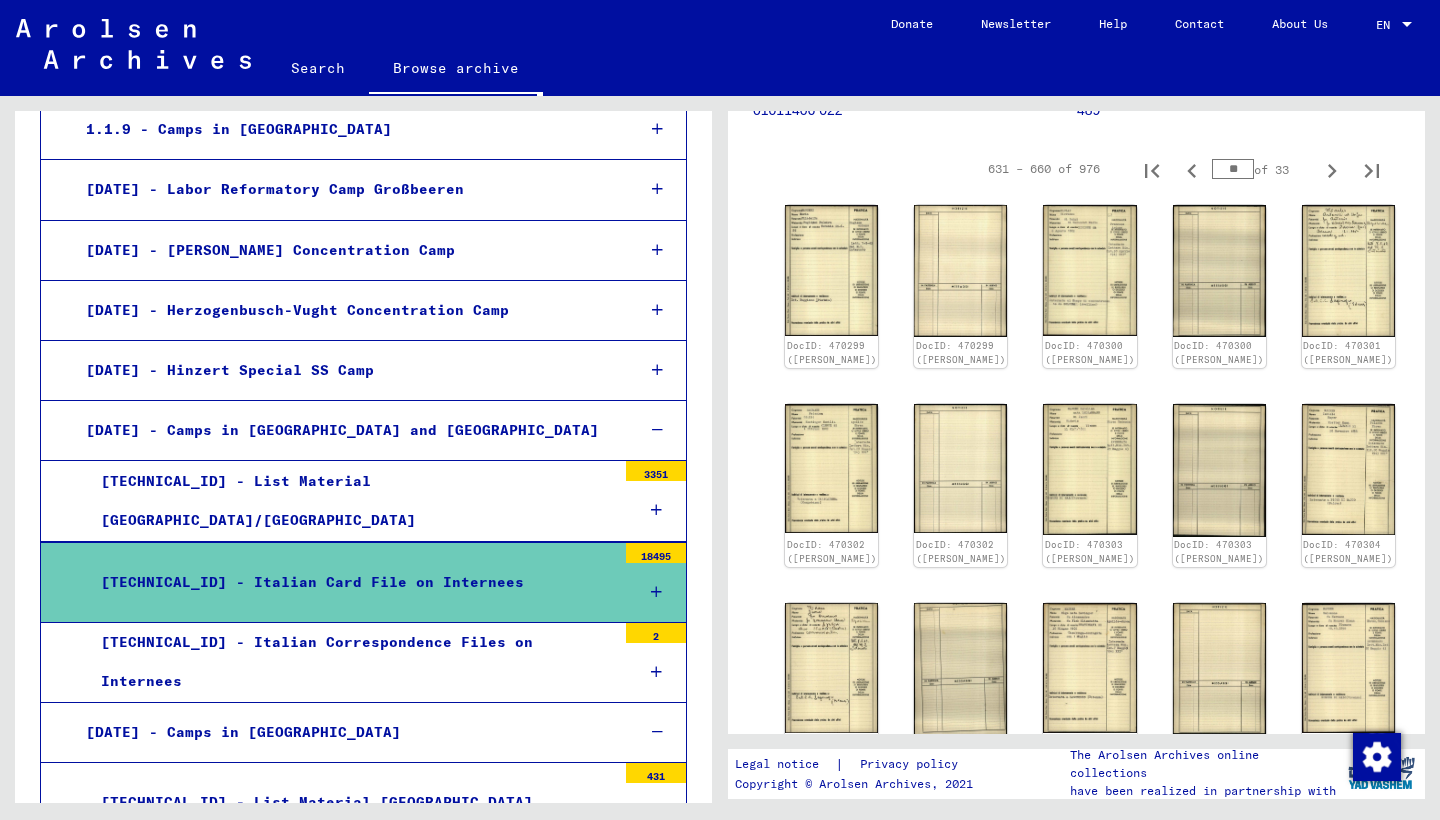 scroll, scrollTop: 909, scrollLeft: 0, axis: vertical 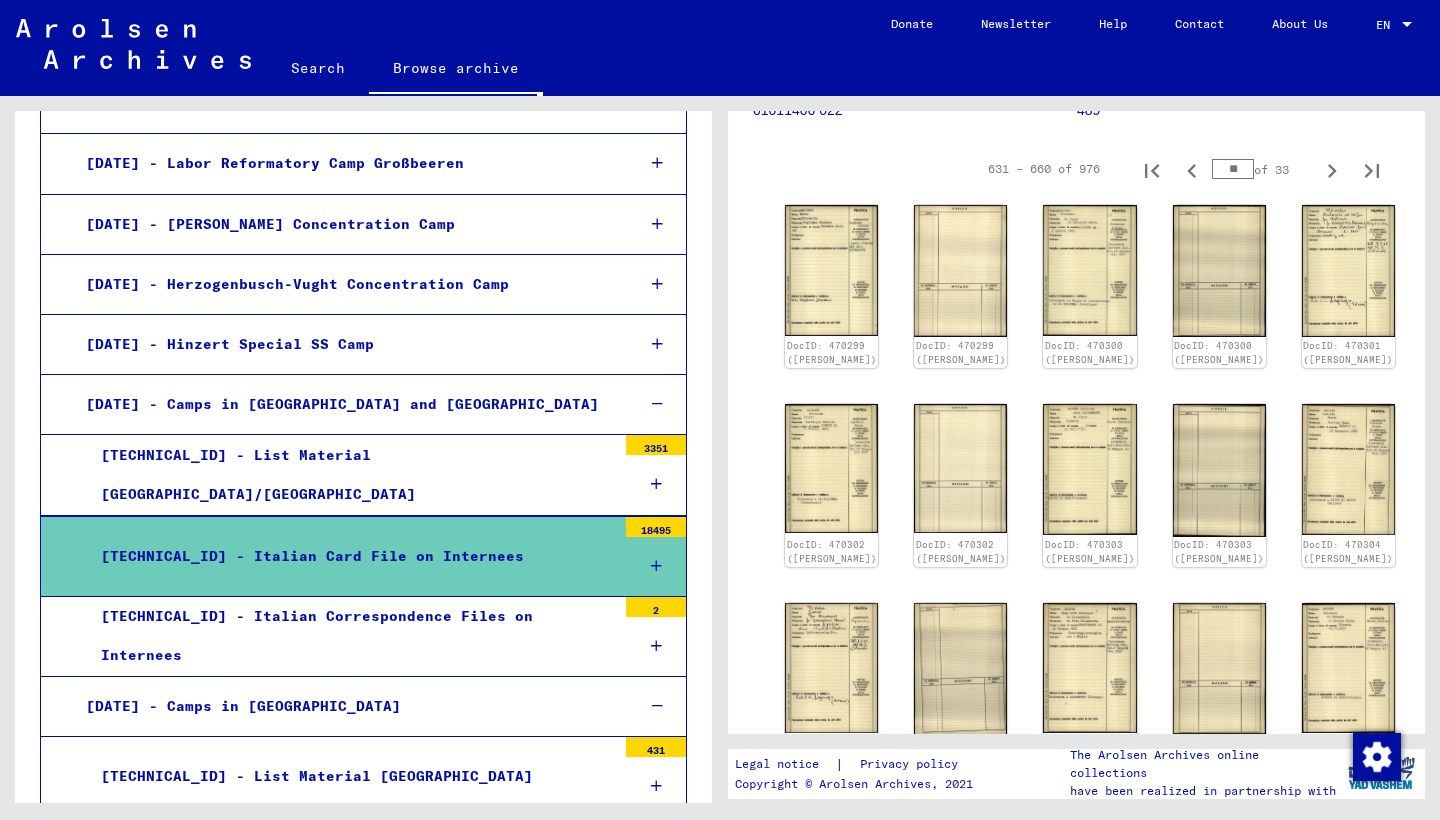 click at bounding box center [656, 484] 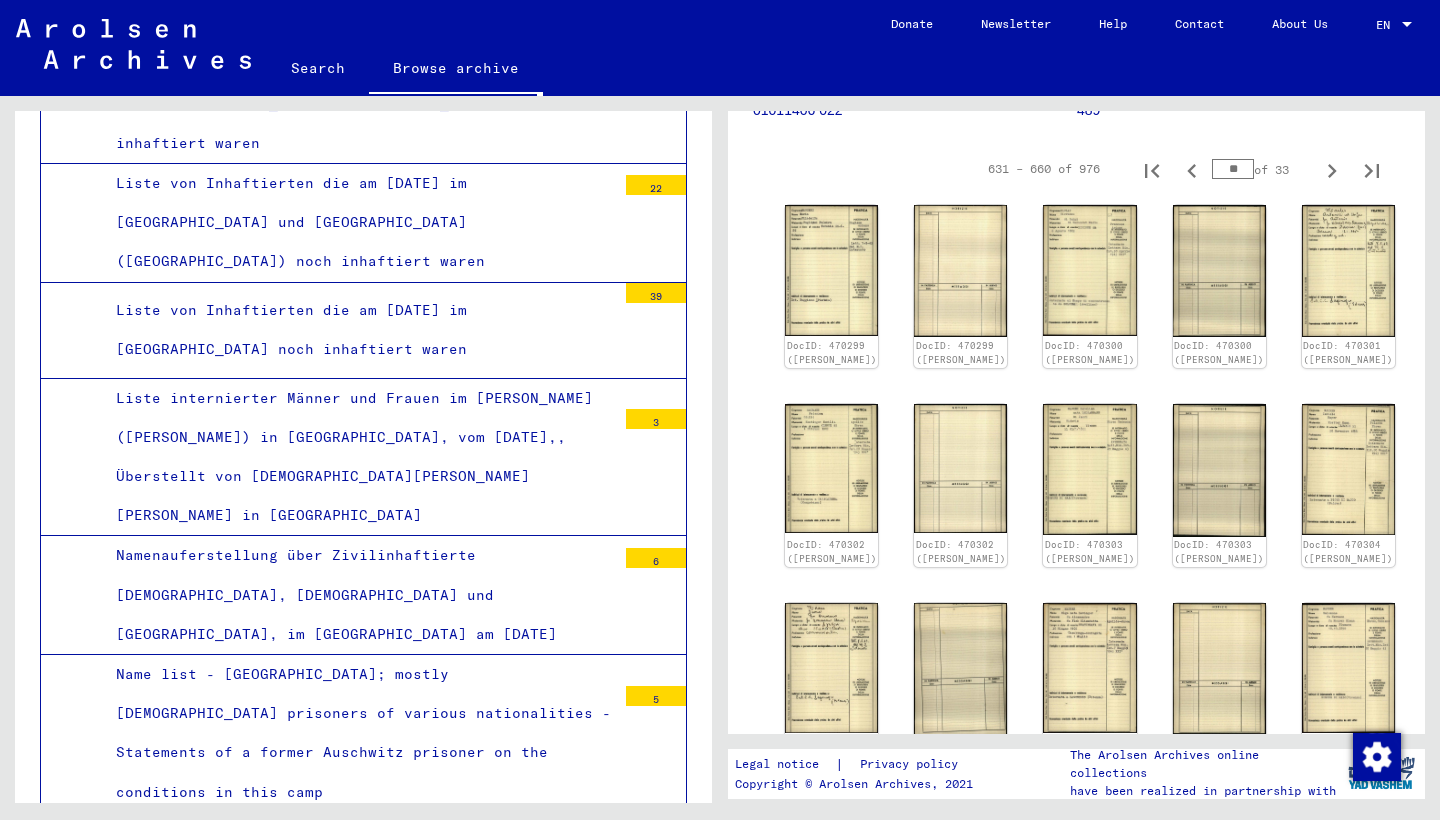 scroll, scrollTop: 3574, scrollLeft: 0, axis: vertical 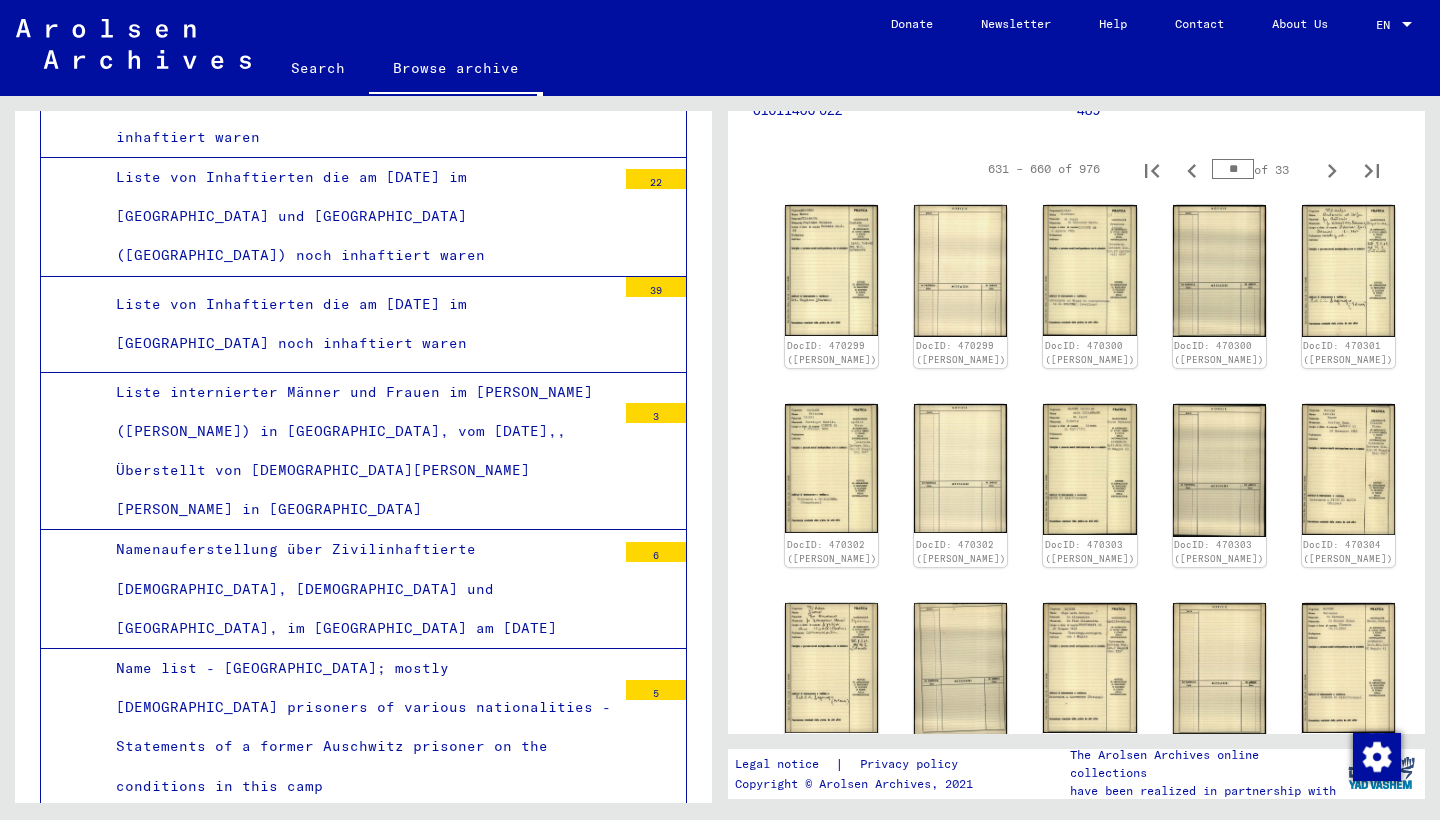 click on "Name list - [GEOGRAPHIC_DATA]; mostly [DEMOGRAPHIC_DATA] prisoners of various nationalities - Statements of a former Auschwitz prisoner on the conditions in this camp" at bounding box center [358, 727] 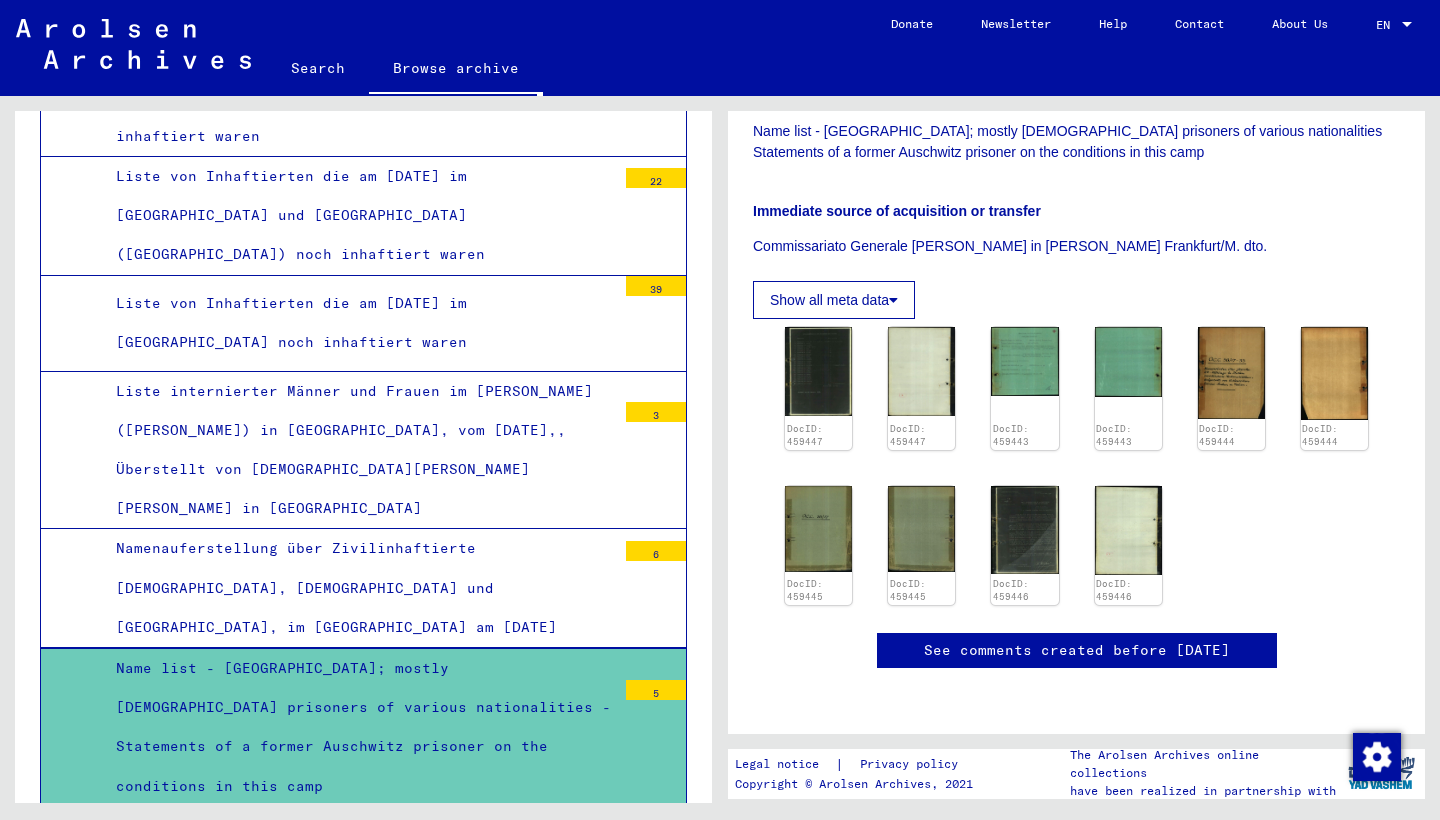 scroll, scrollTop: 661, scrollLeft: 0, axis: vertical 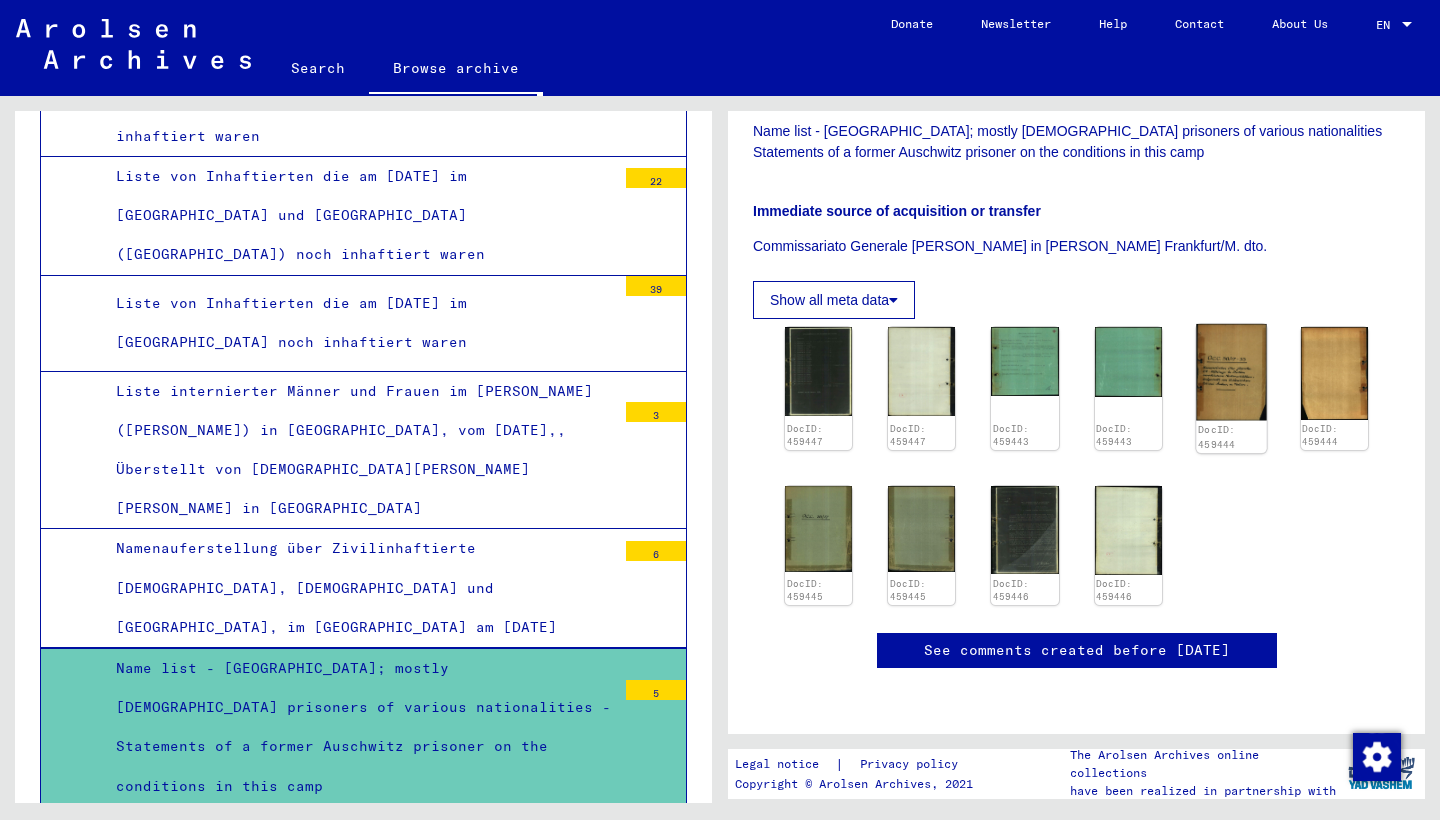click 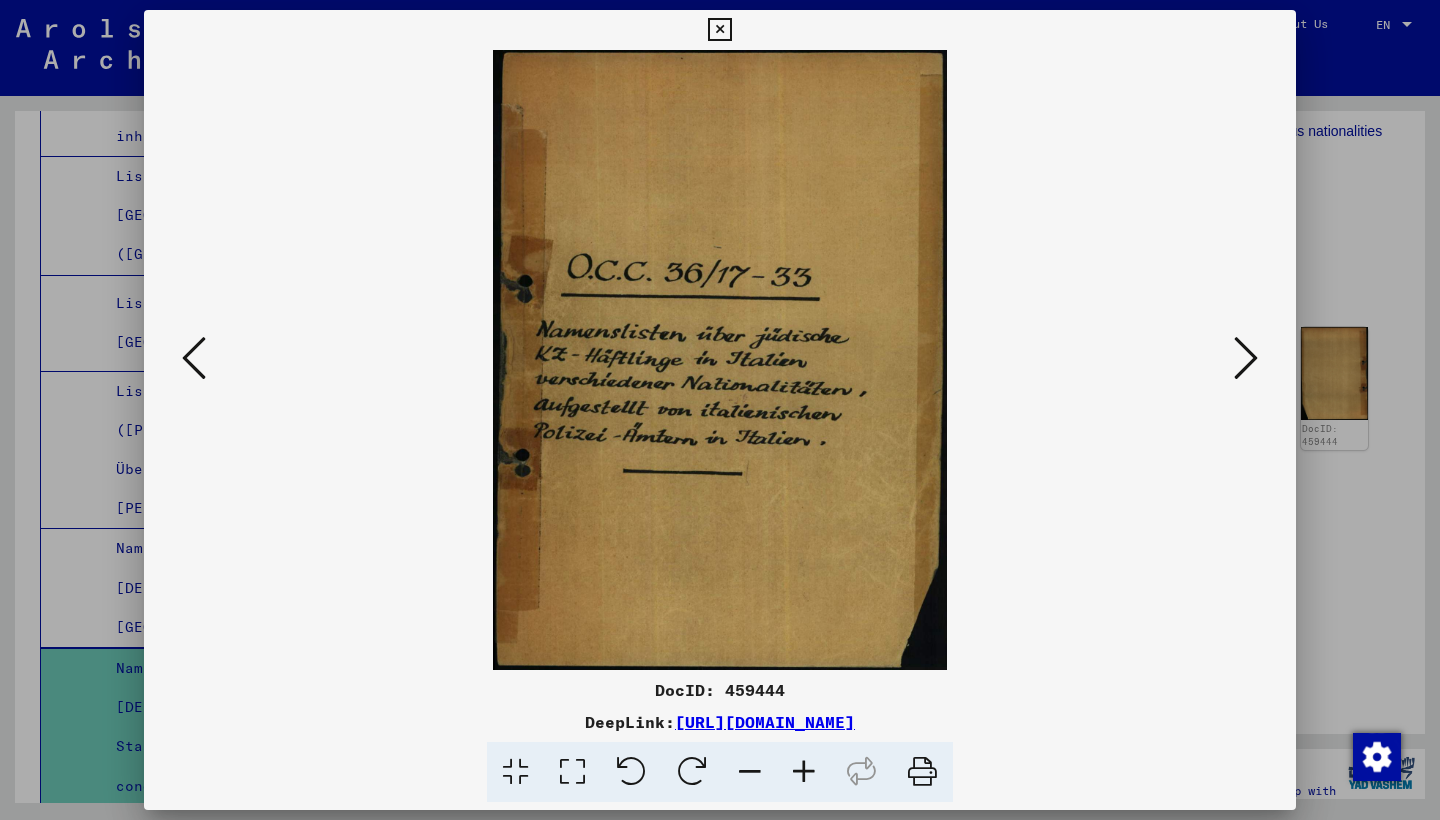 click at bounding box center [1246, 358] 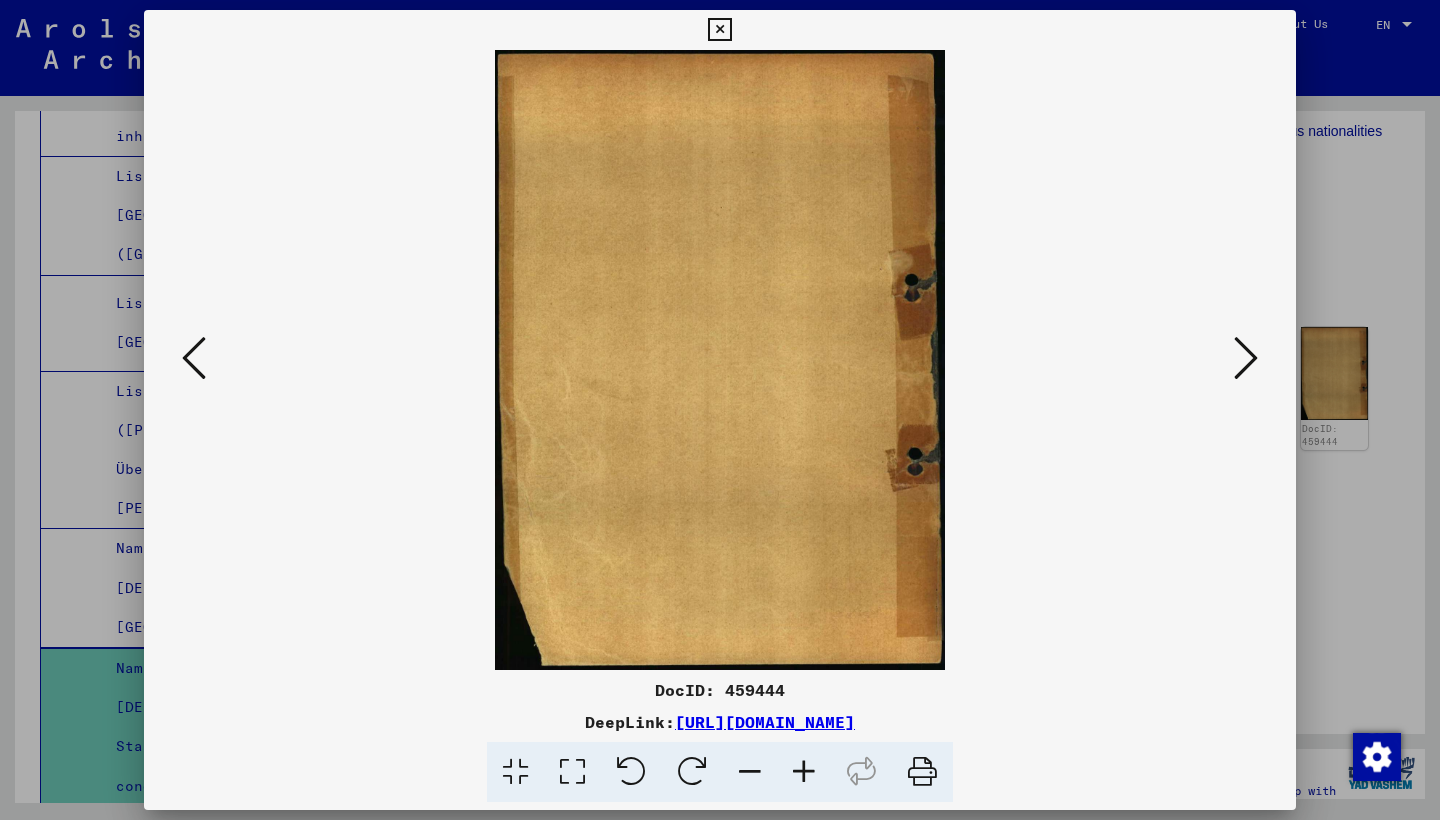 click at bounding box center (1246, 358) 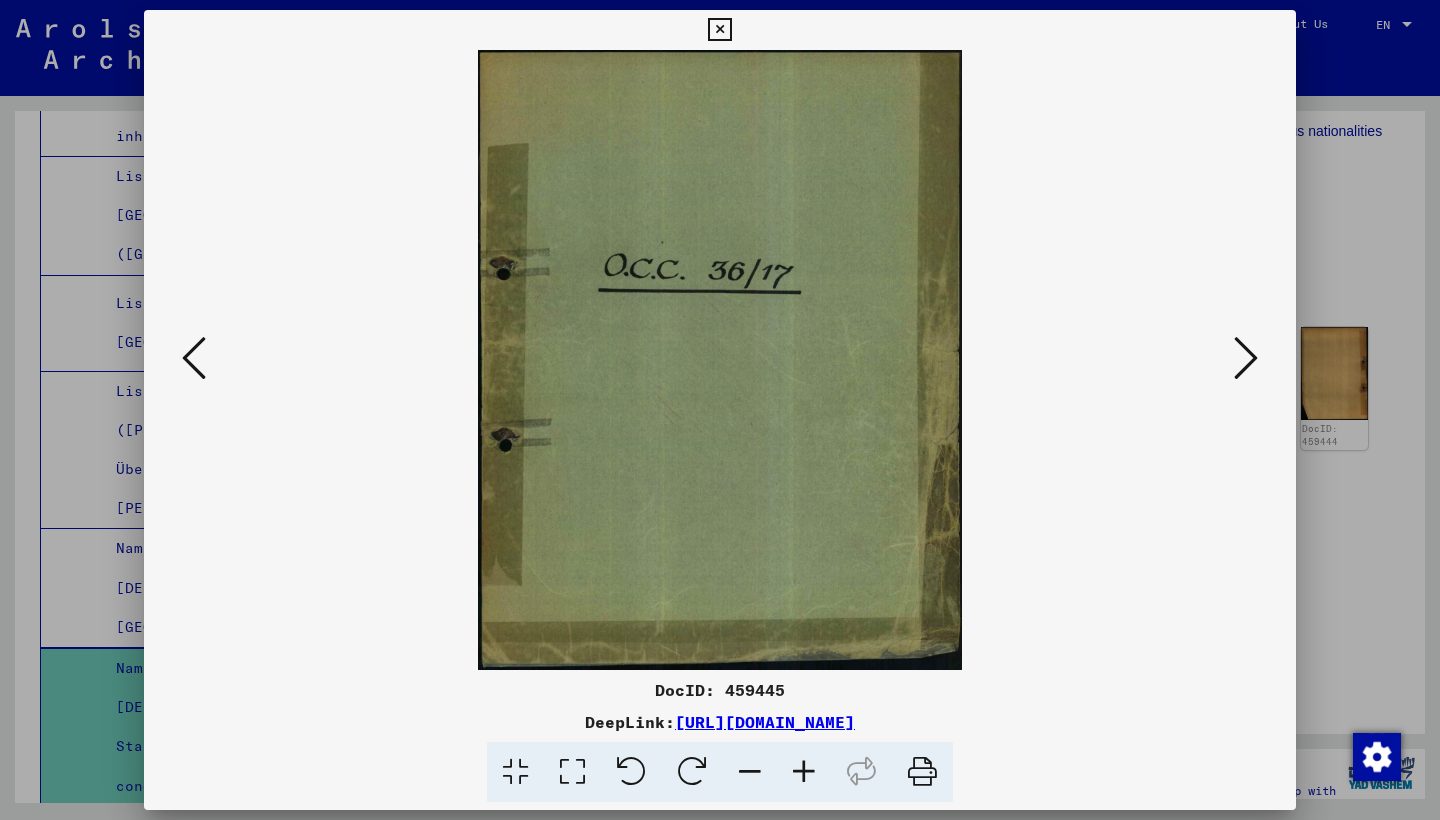 click at bounding box center [1246, 358] 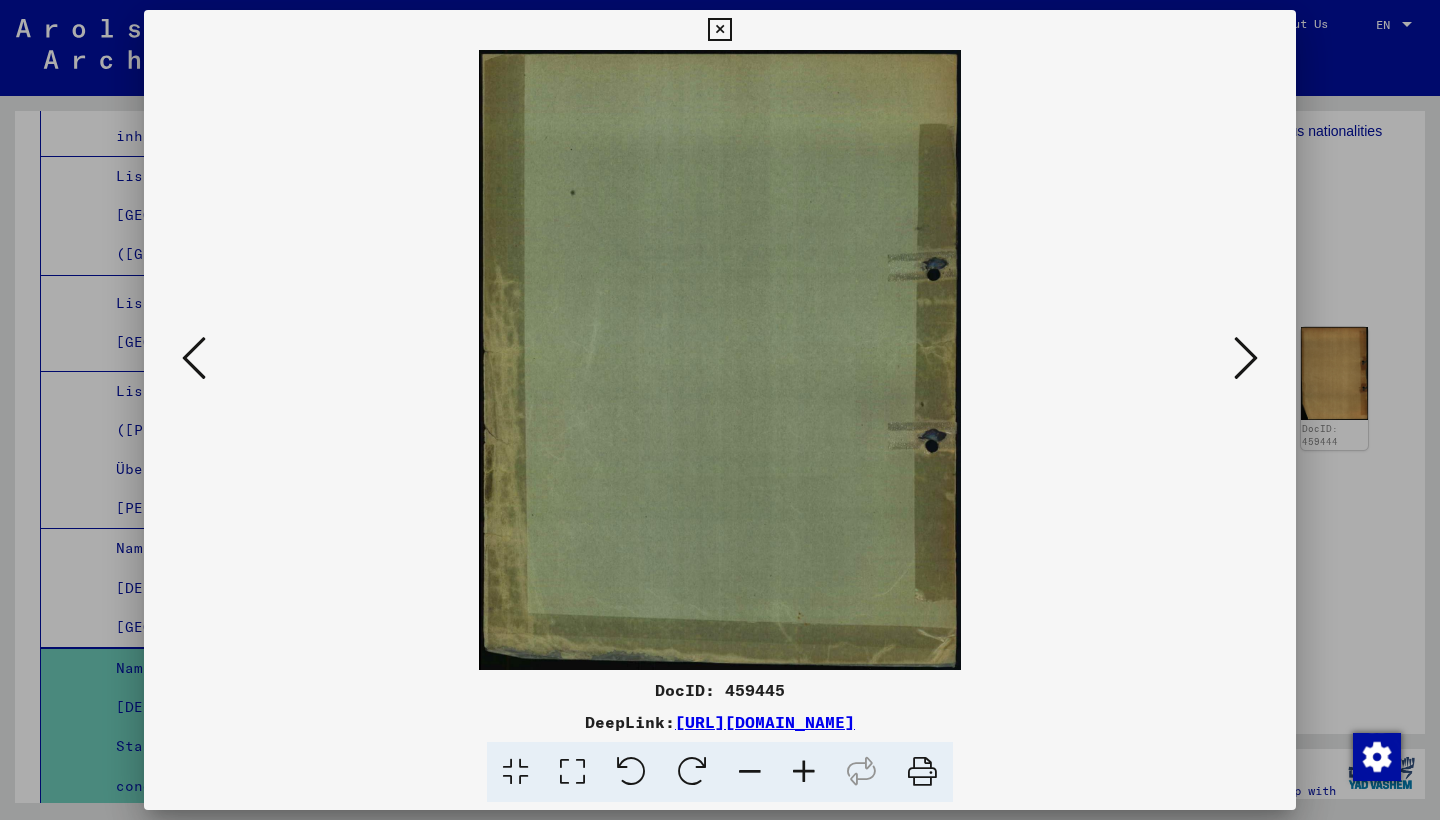 click at bounding box center [1246, 358] 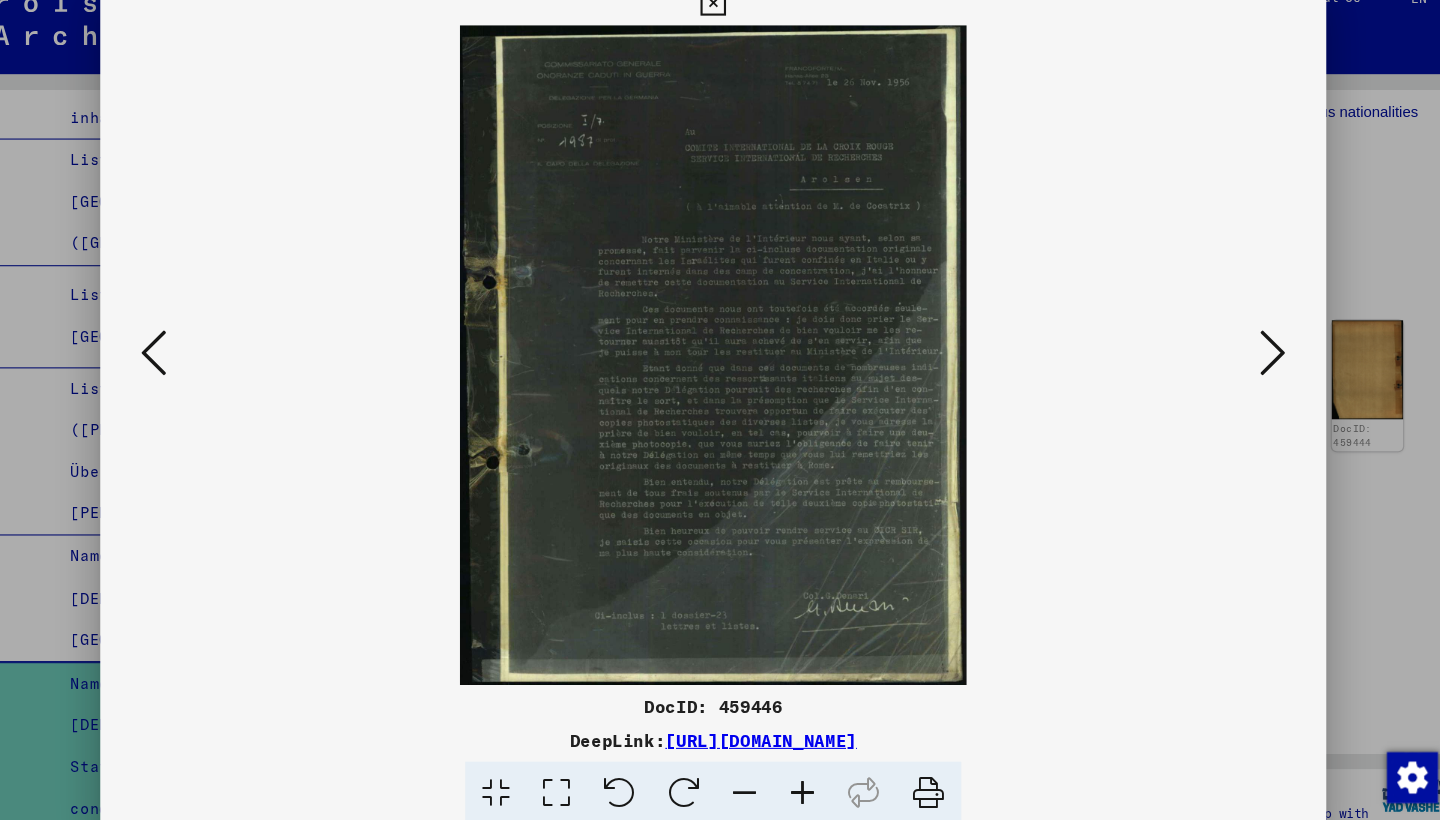 click at bounding box center [1246, 358] 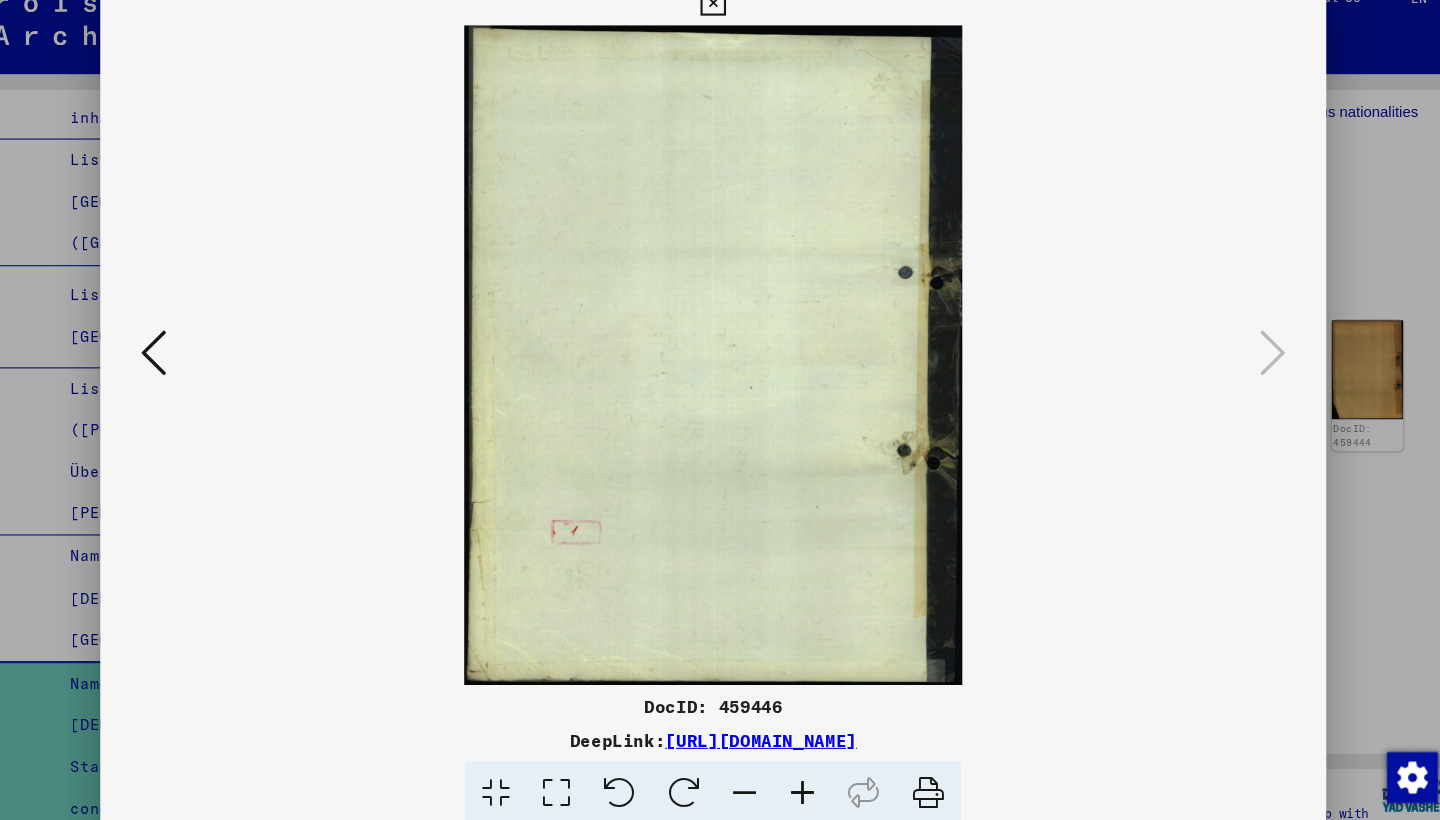 click at bounding box center [1246, 358] 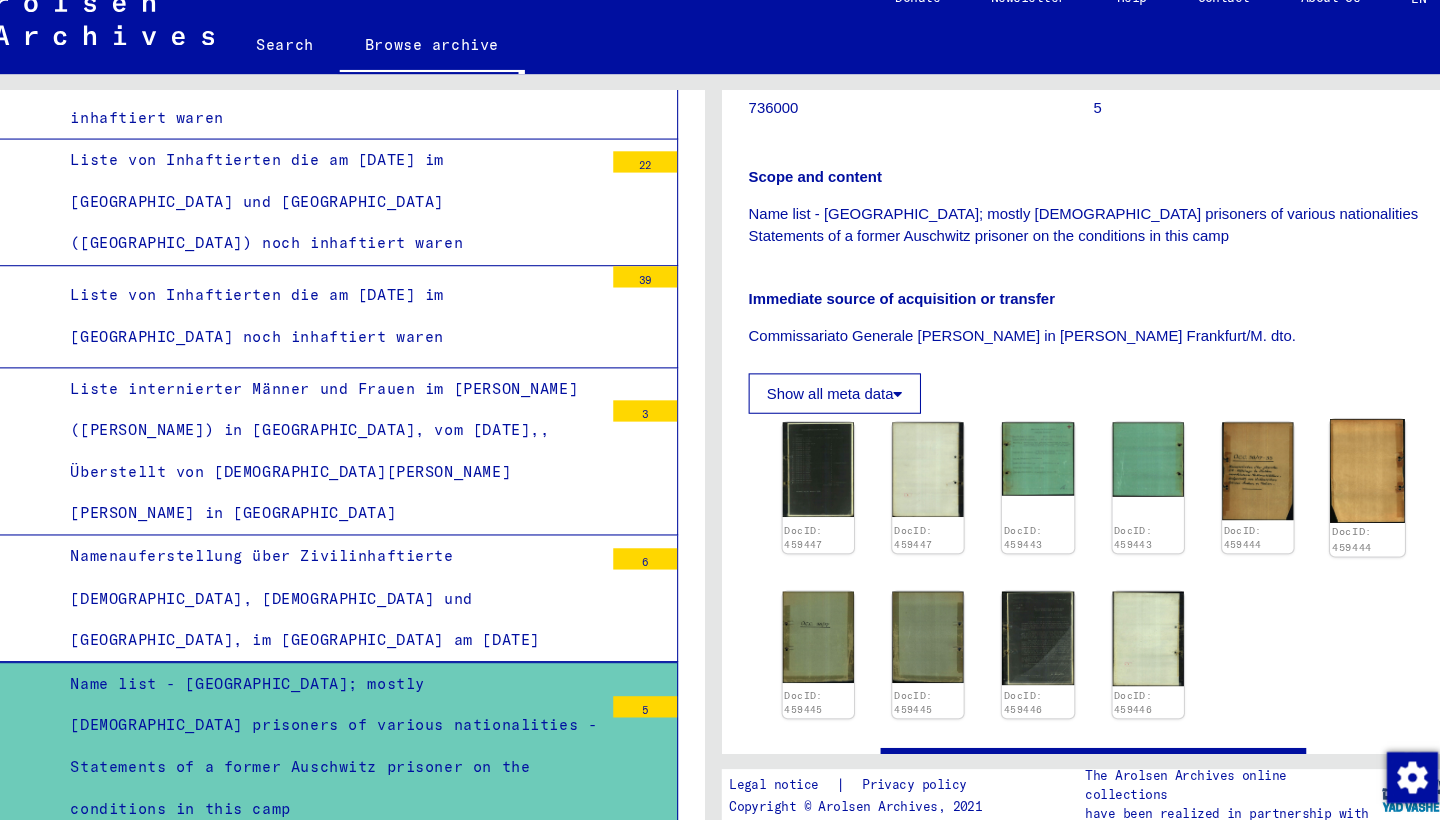 scroll, scrollTop: 392, scrollLeft: 0, axis: vertical 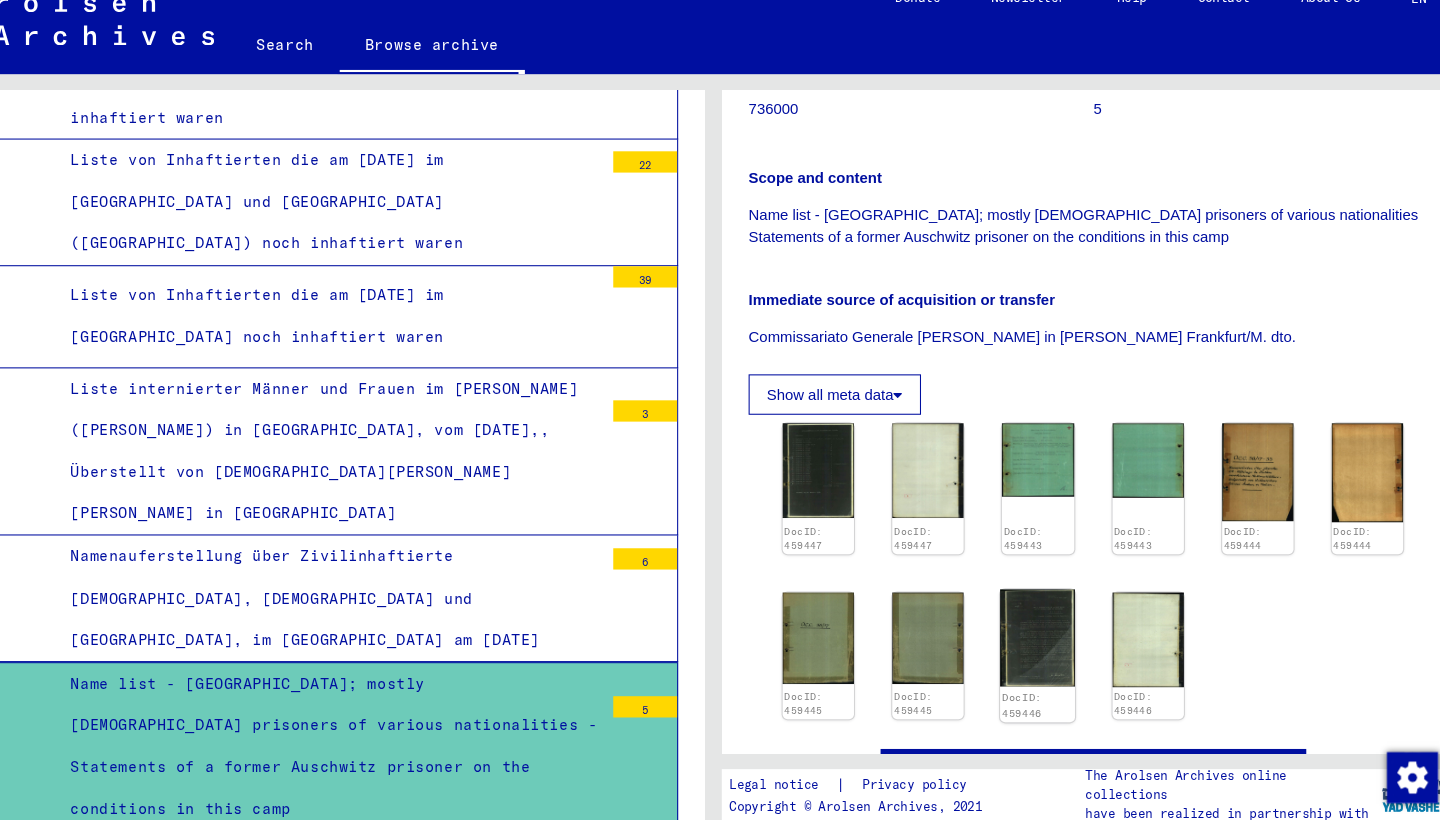 click 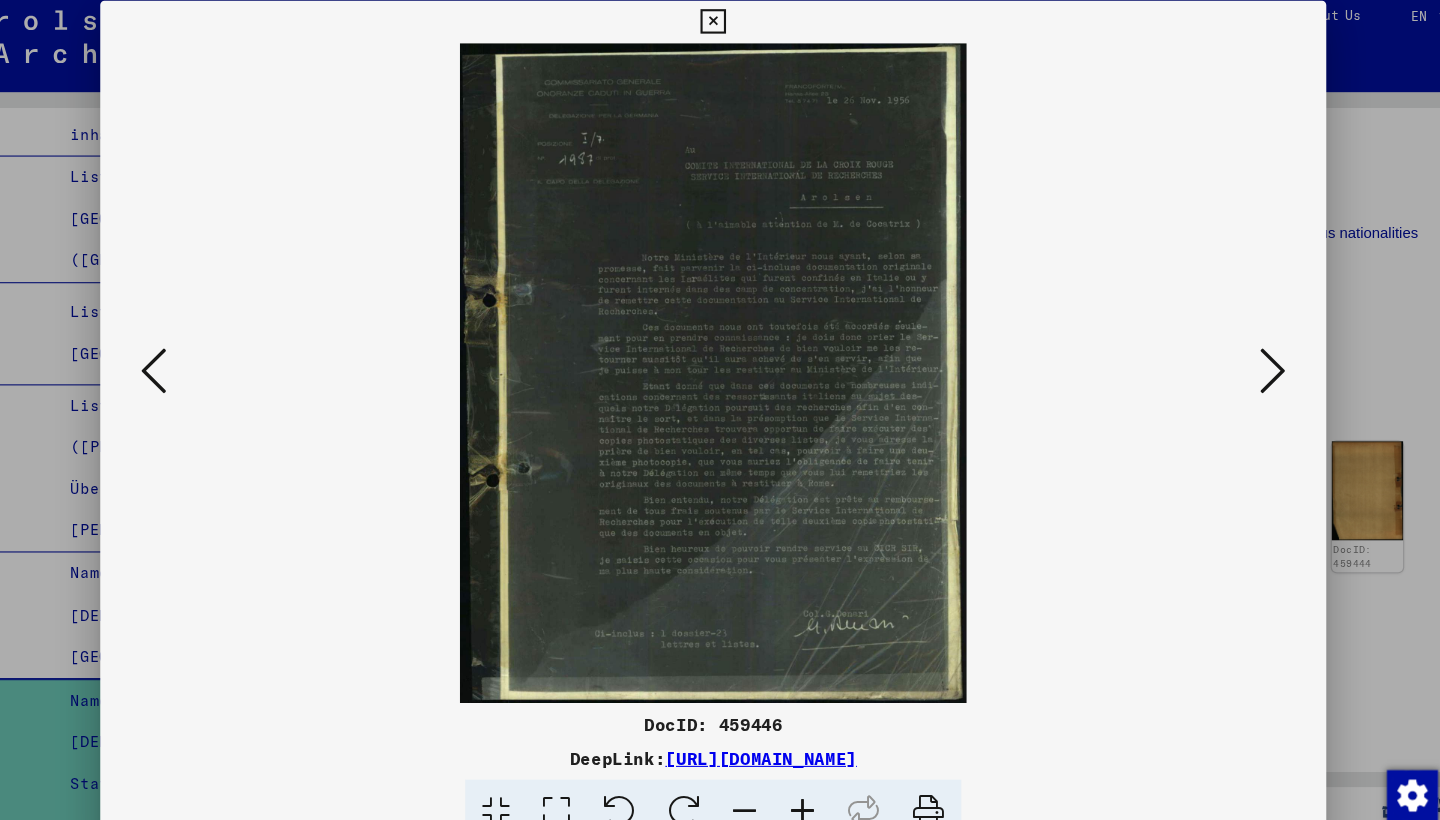 click at bounding box center (720, 410) 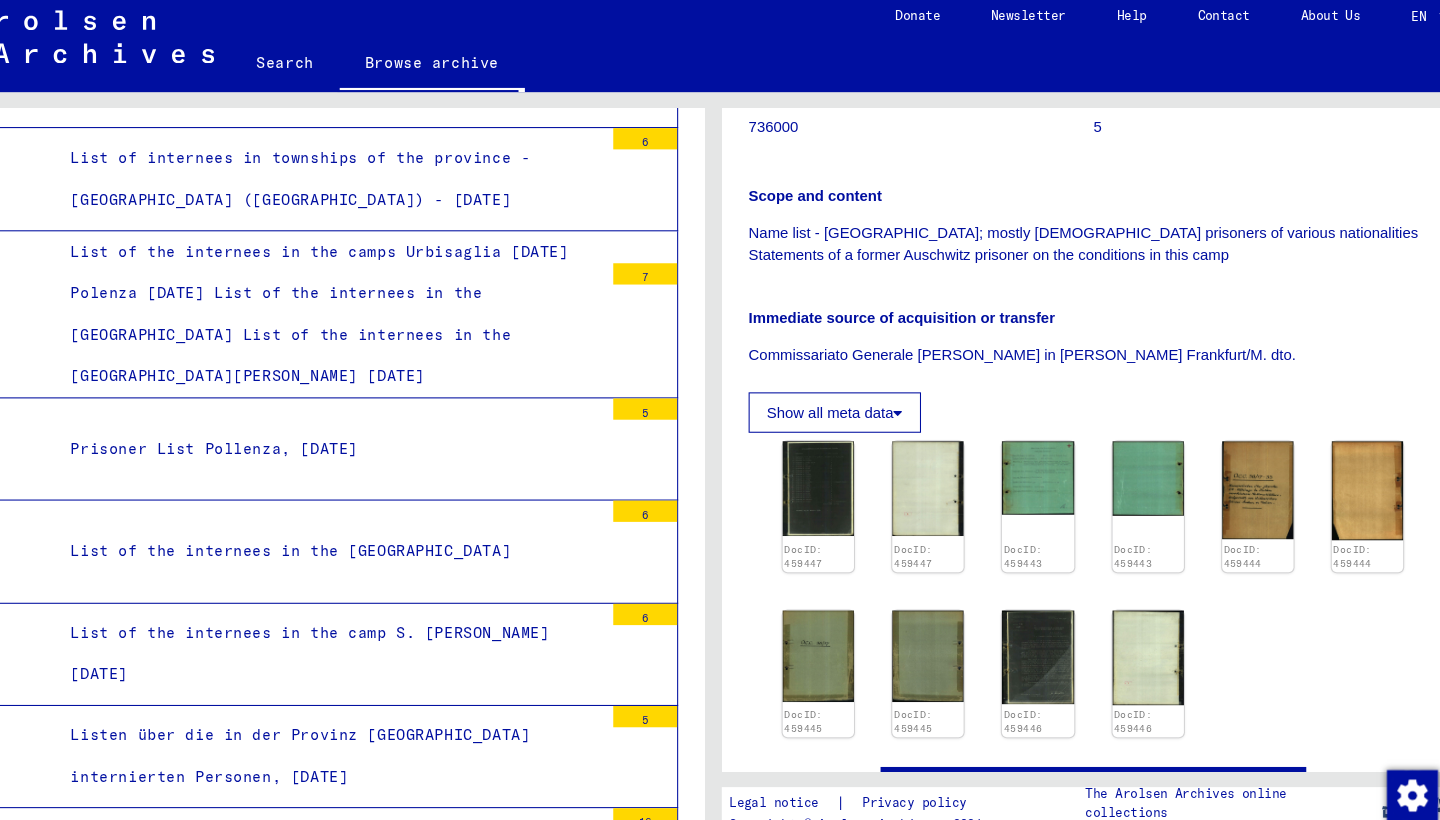 scroll, scrollTop: 1577, scrollLeft: 0, axis: vertical 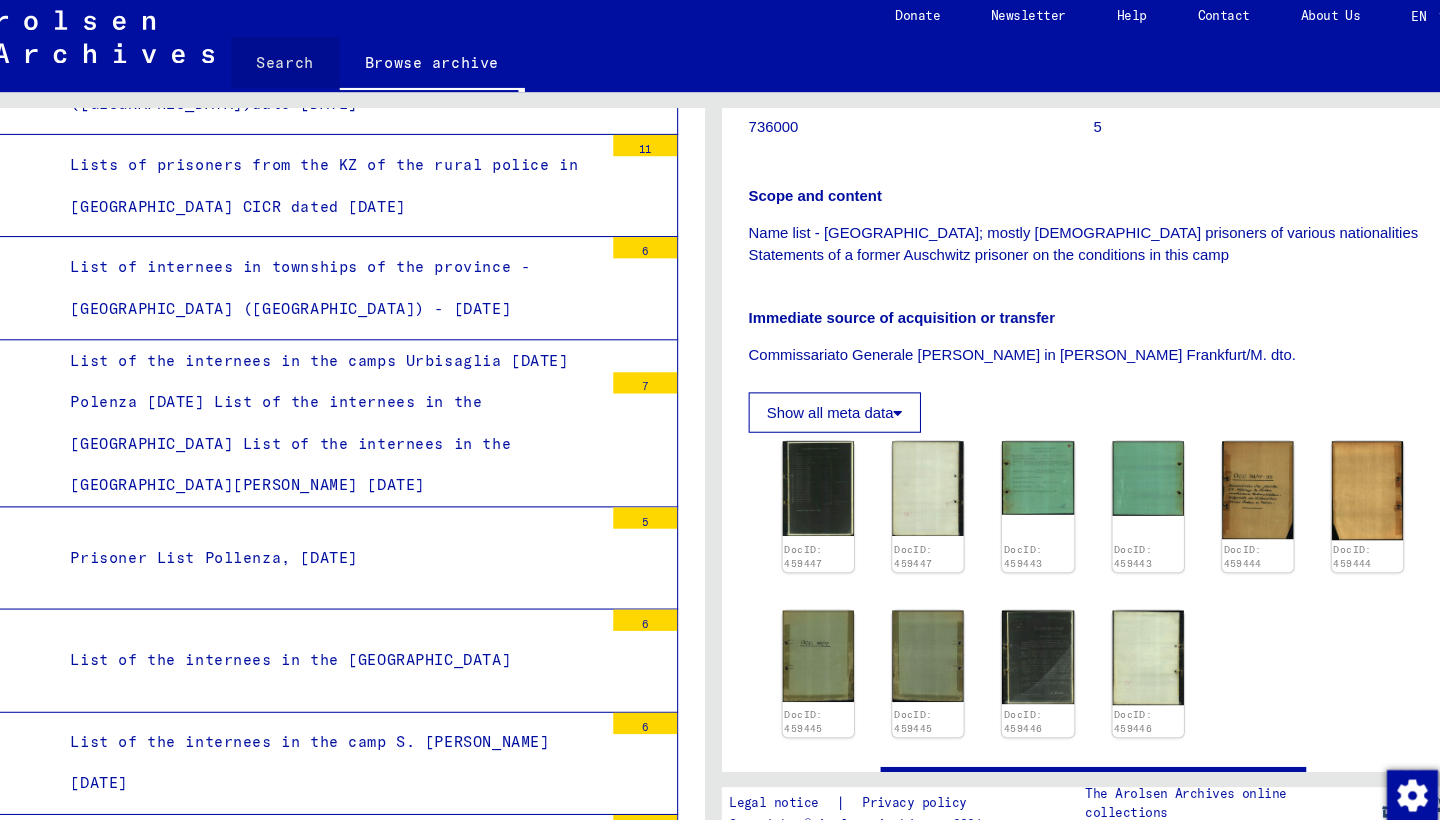 click on "Search" 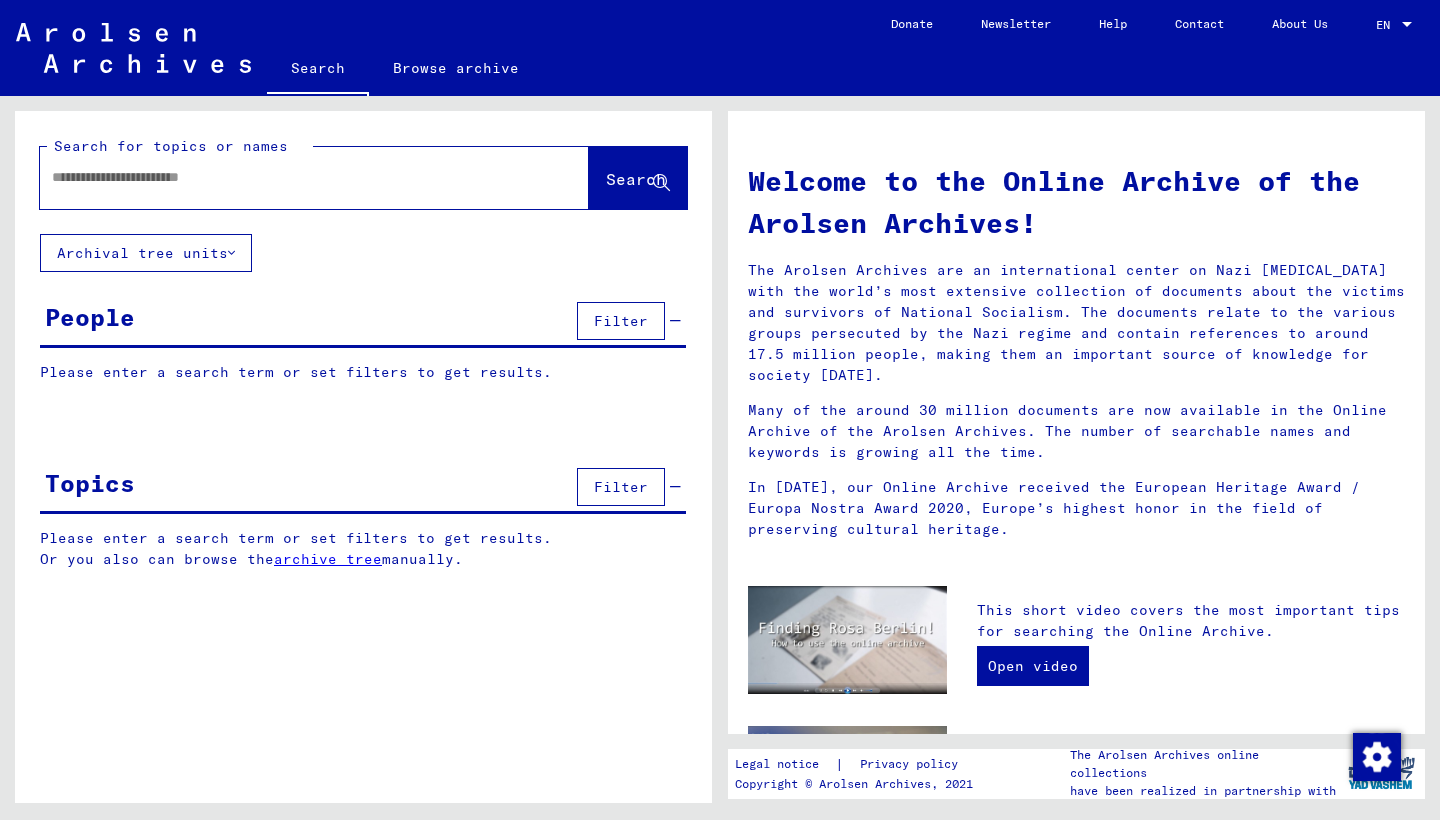 click at bounding box center [290, 177] 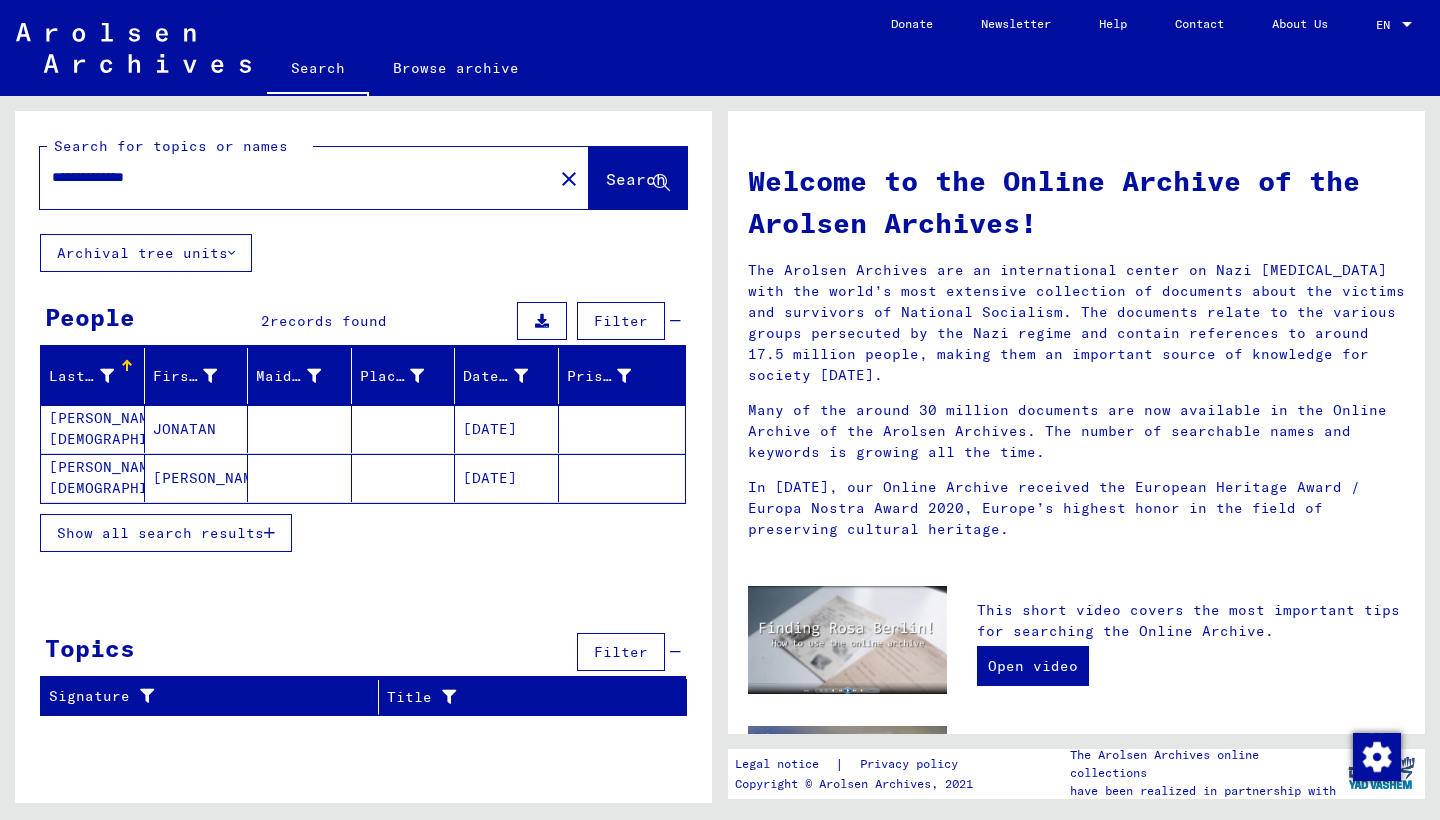 click on "[PERSON_NAME] [DEMOGRAPHIC_DATA]" at bounding box center (93, 478) 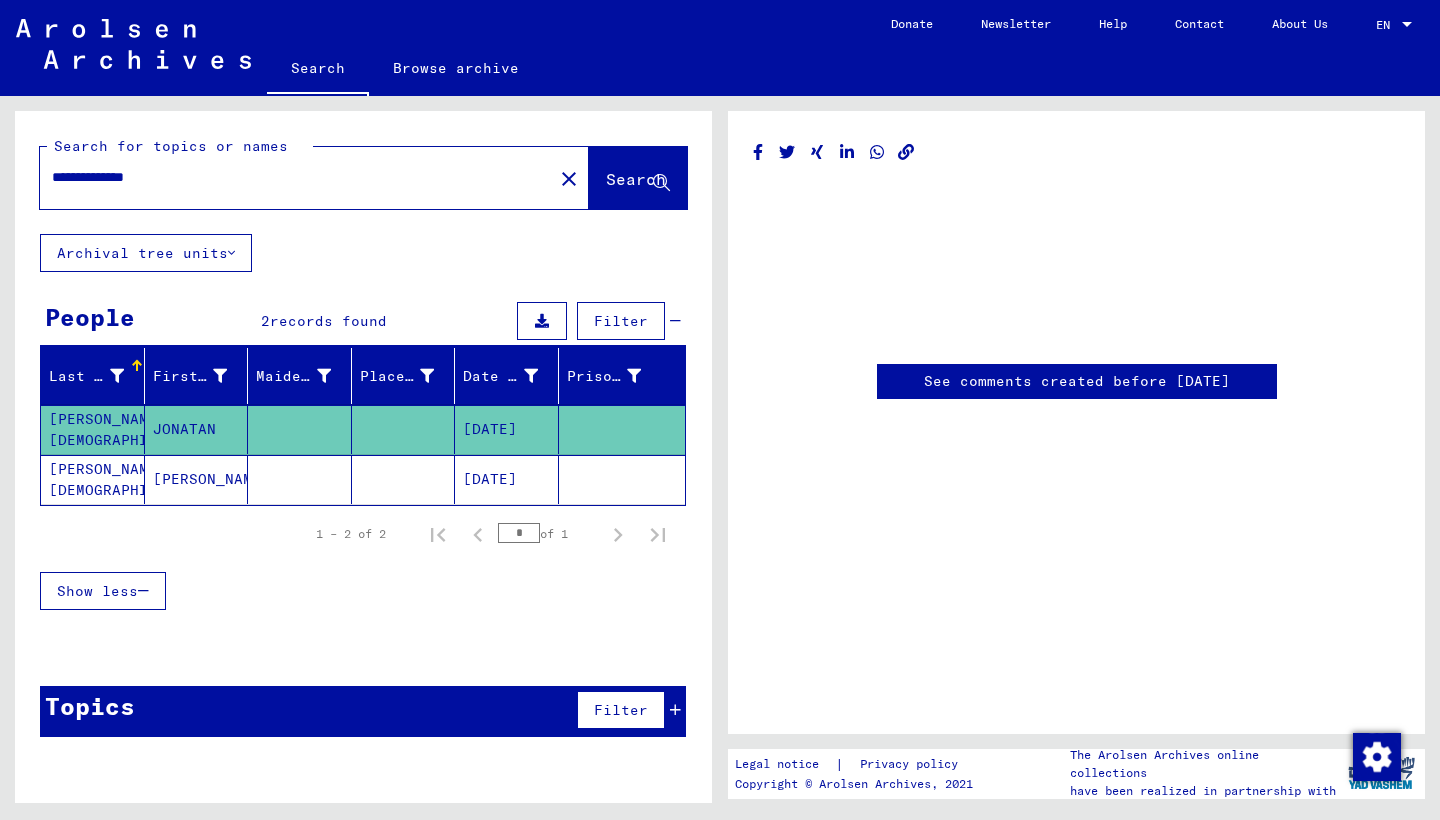 scroll, scrollTop: 0, scrollLeft: 0, axis: both 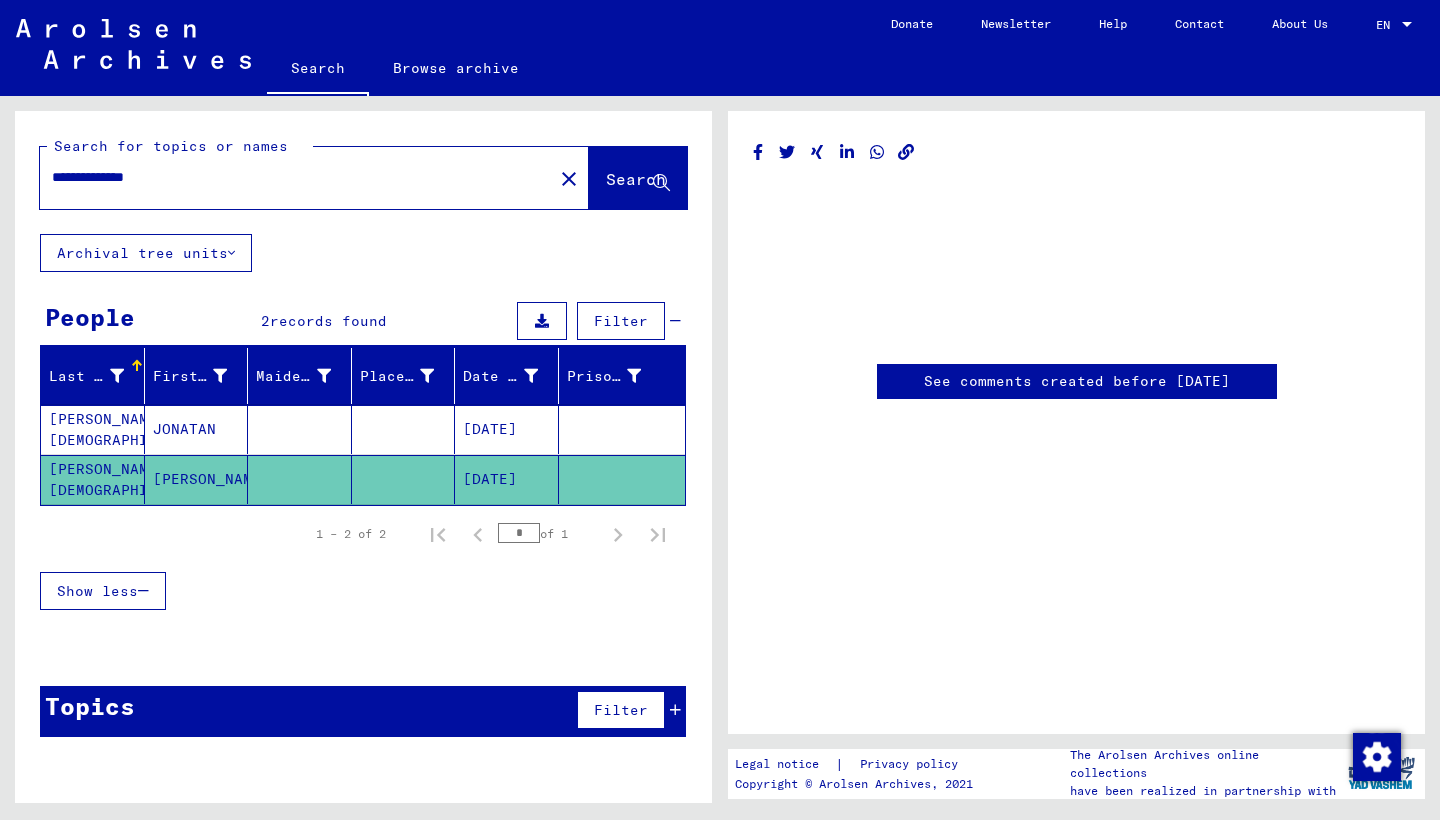 click on "[DATE]" 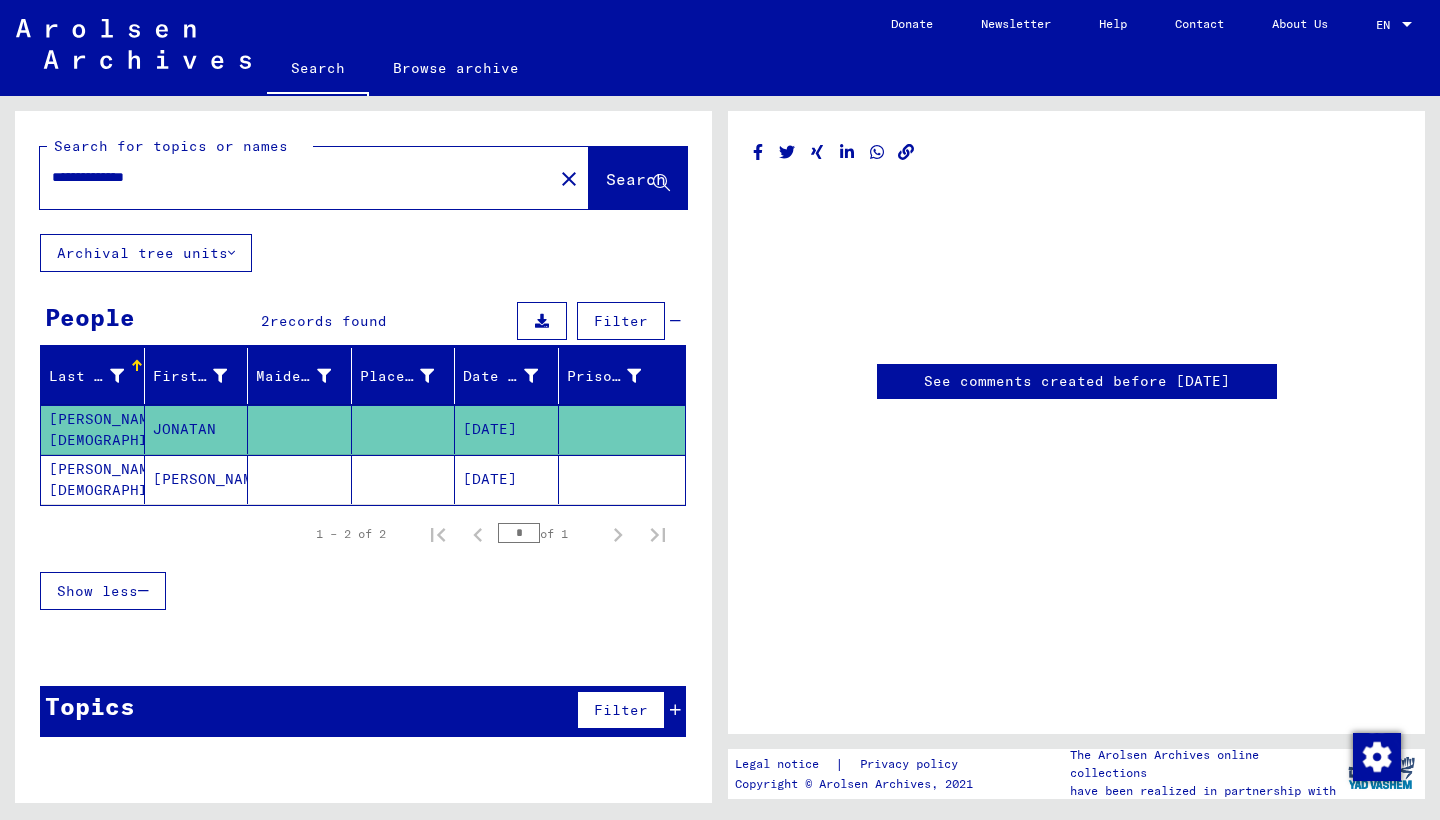 click on "[DATE]" 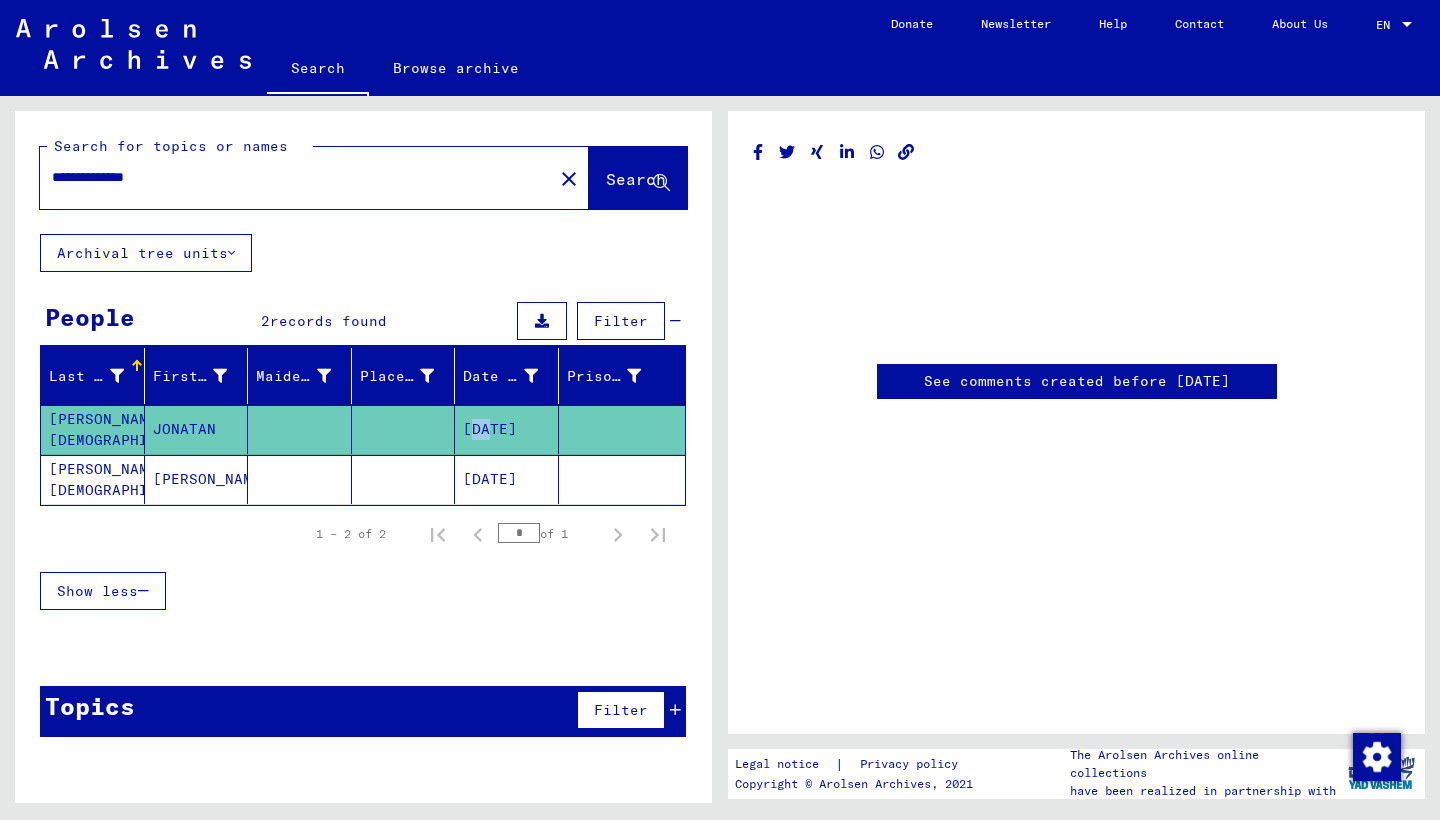 click on "[DATE]" 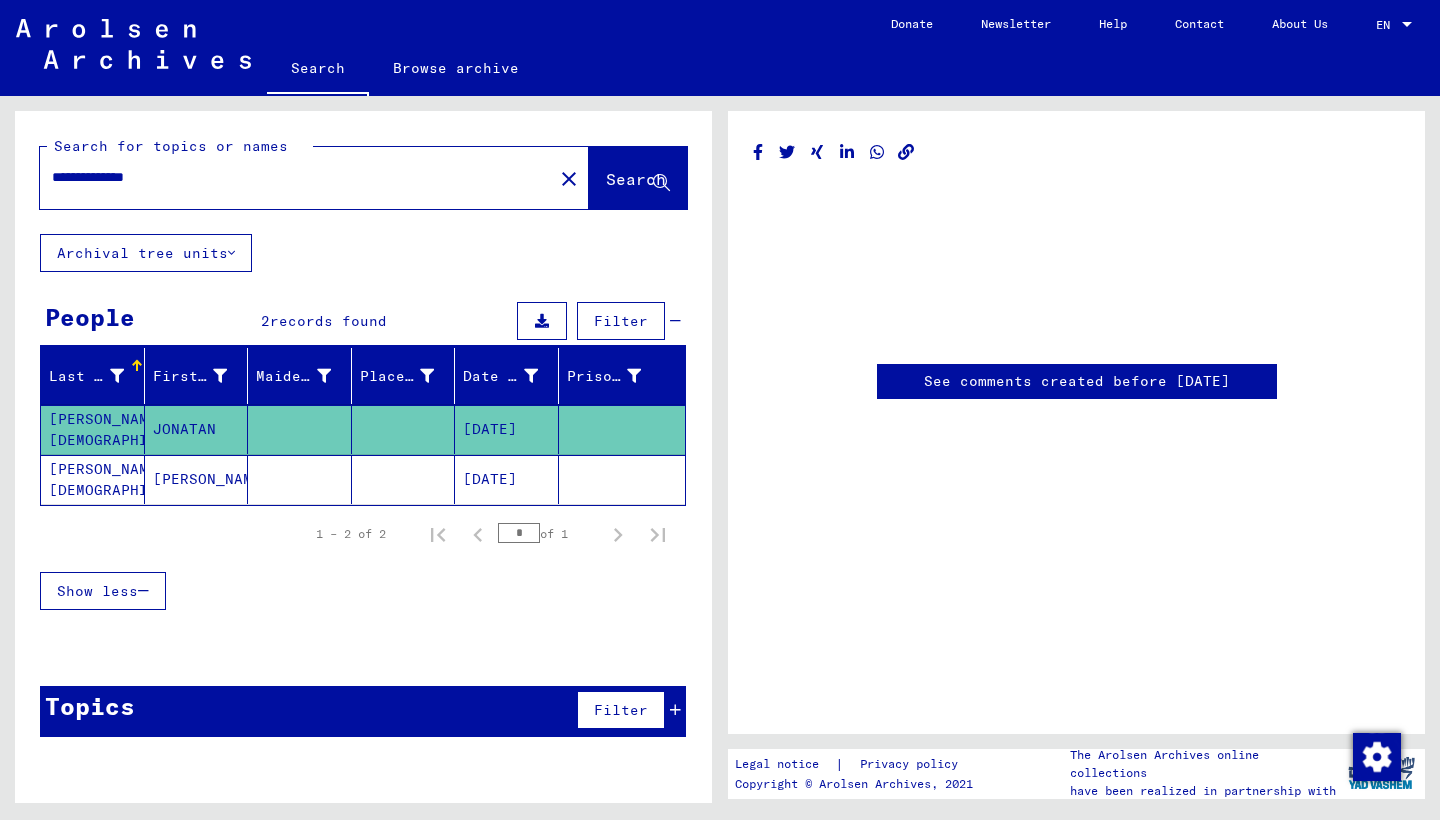 click on "[PERSON_NAME] [DEMOGRAPHIC_DATA]" 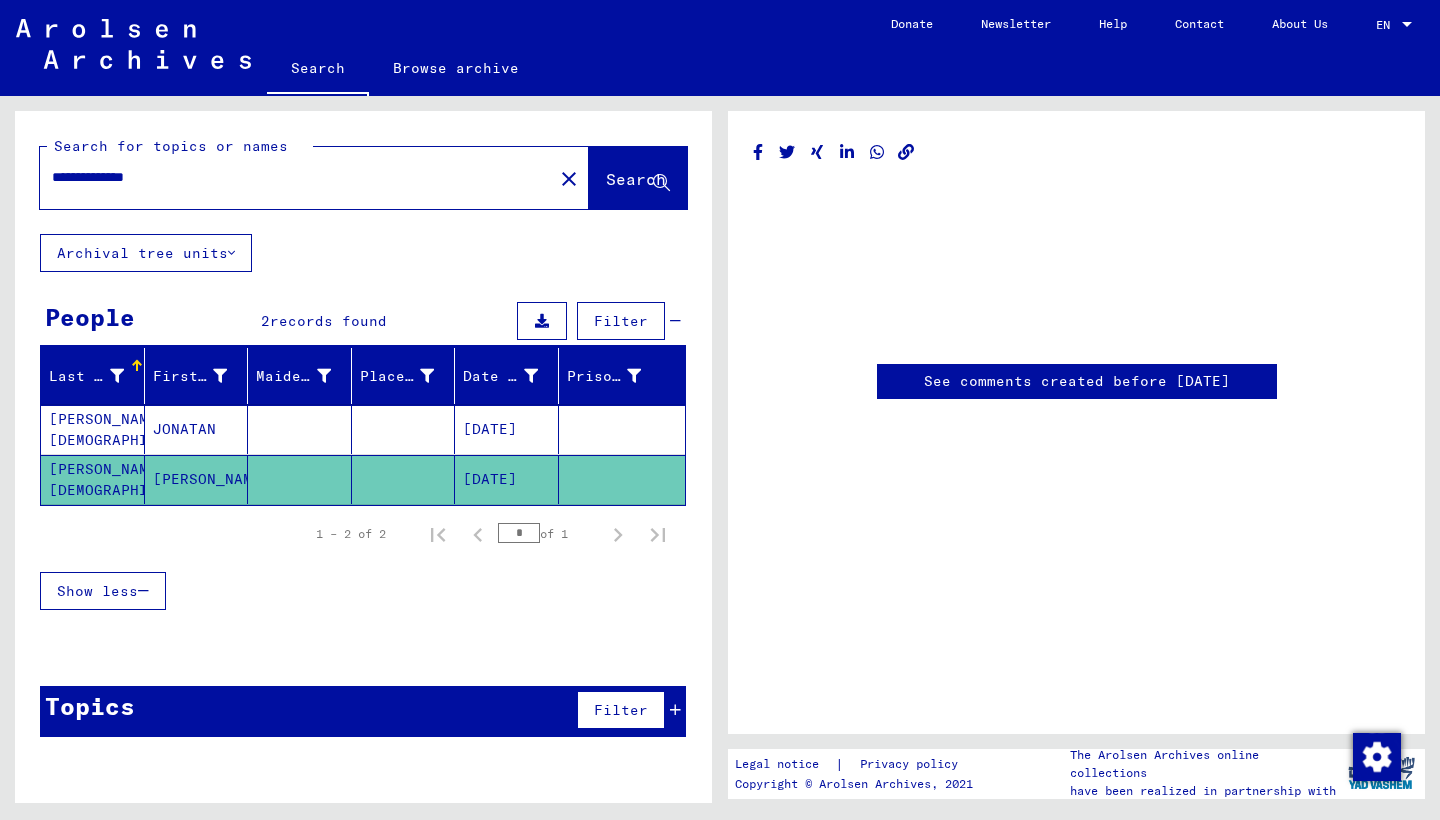 scroll, scrollTop: 0, scrollLeft: 0, axis: both 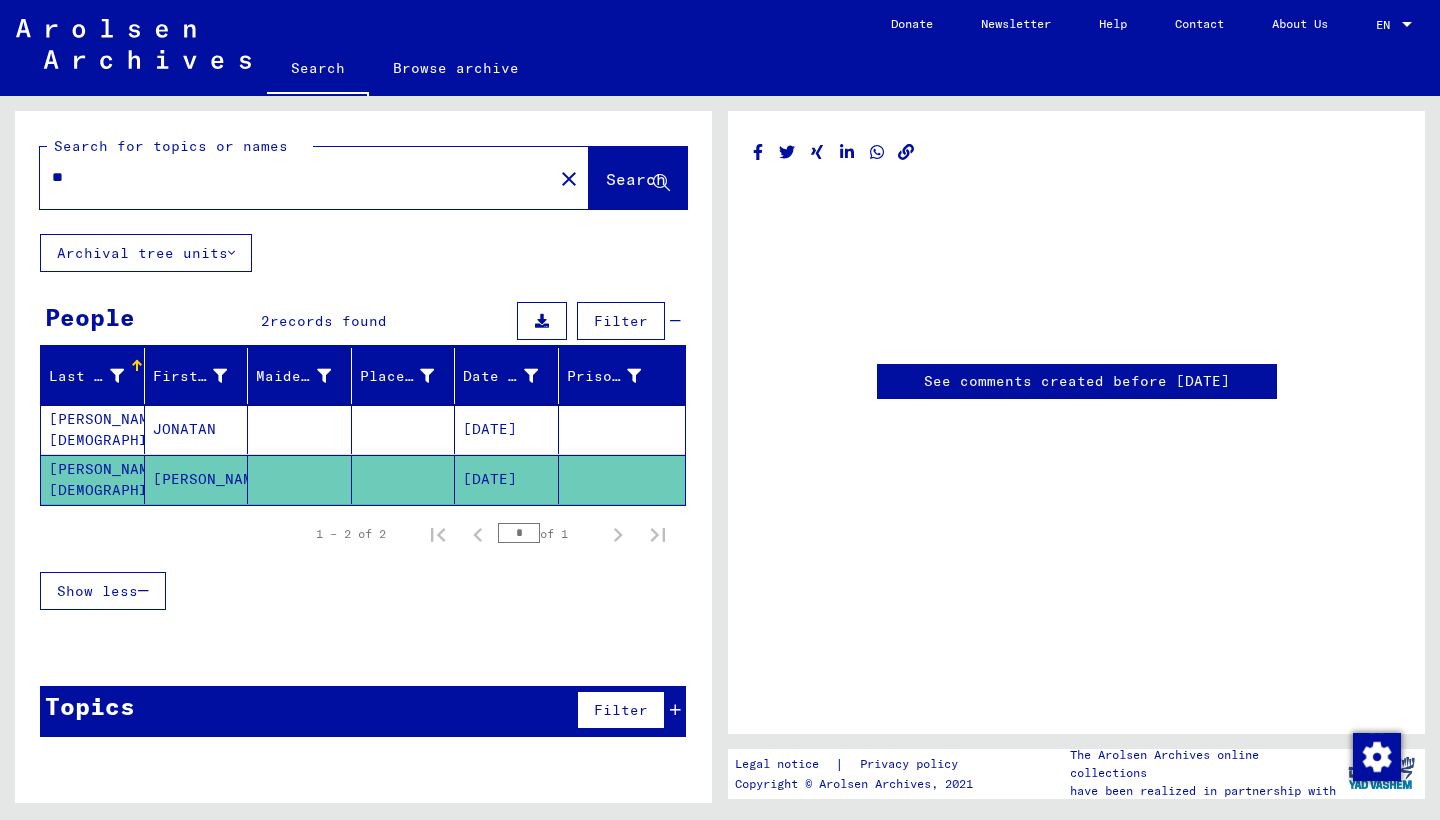 type on "*" 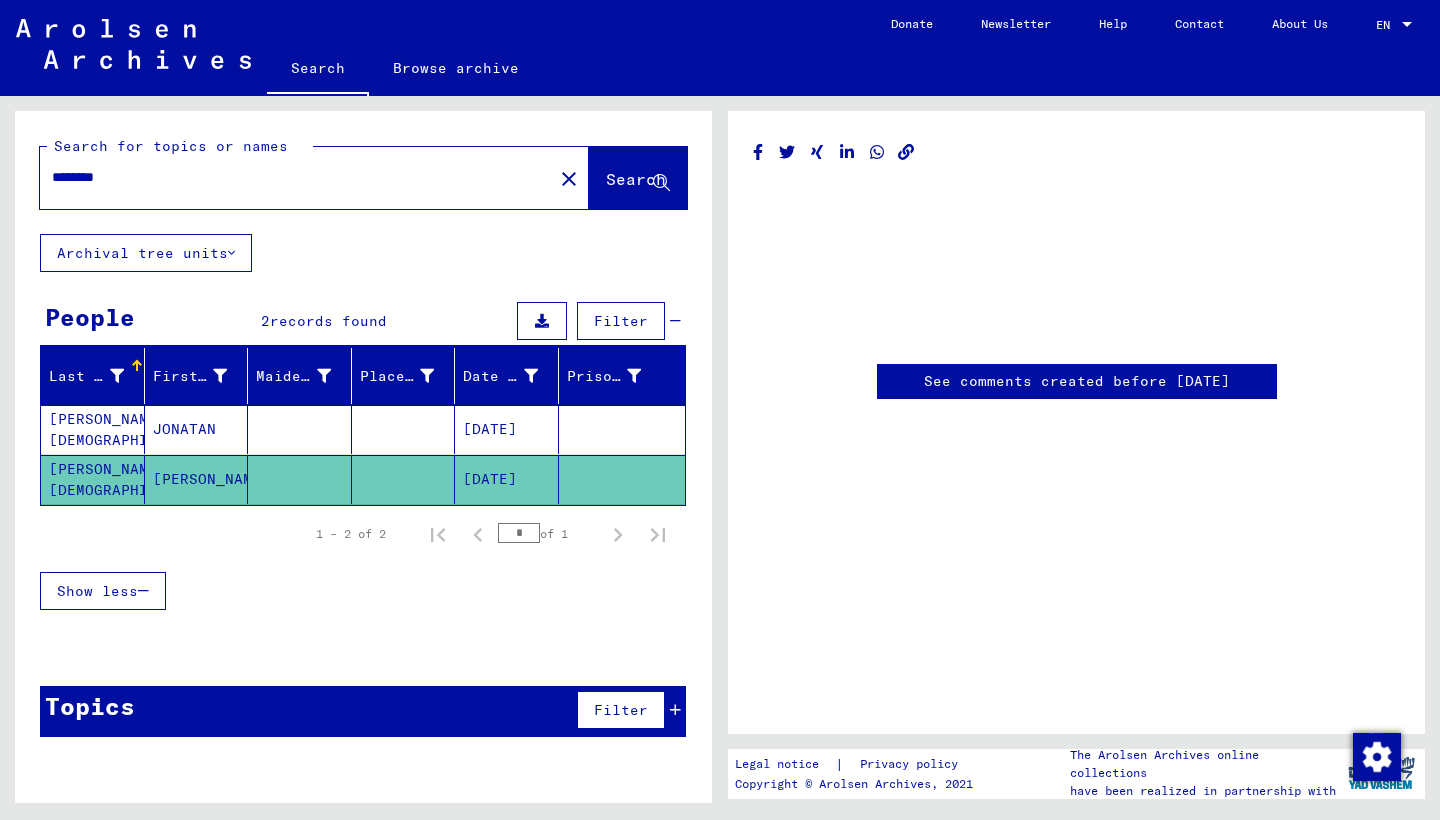 type on "********" 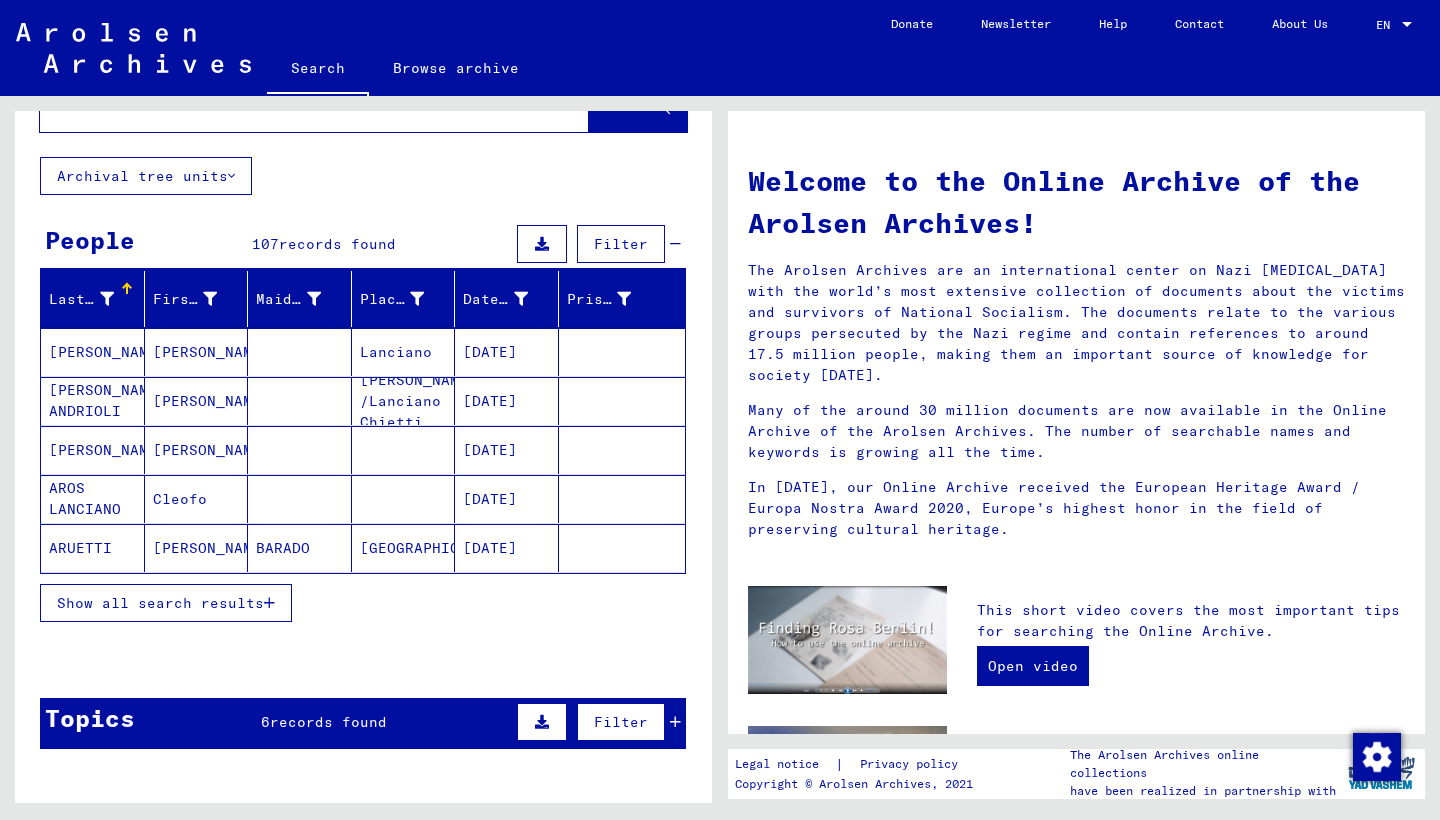 scroll, scrollTop: 79, scrollLeft: 0, axis: vertical 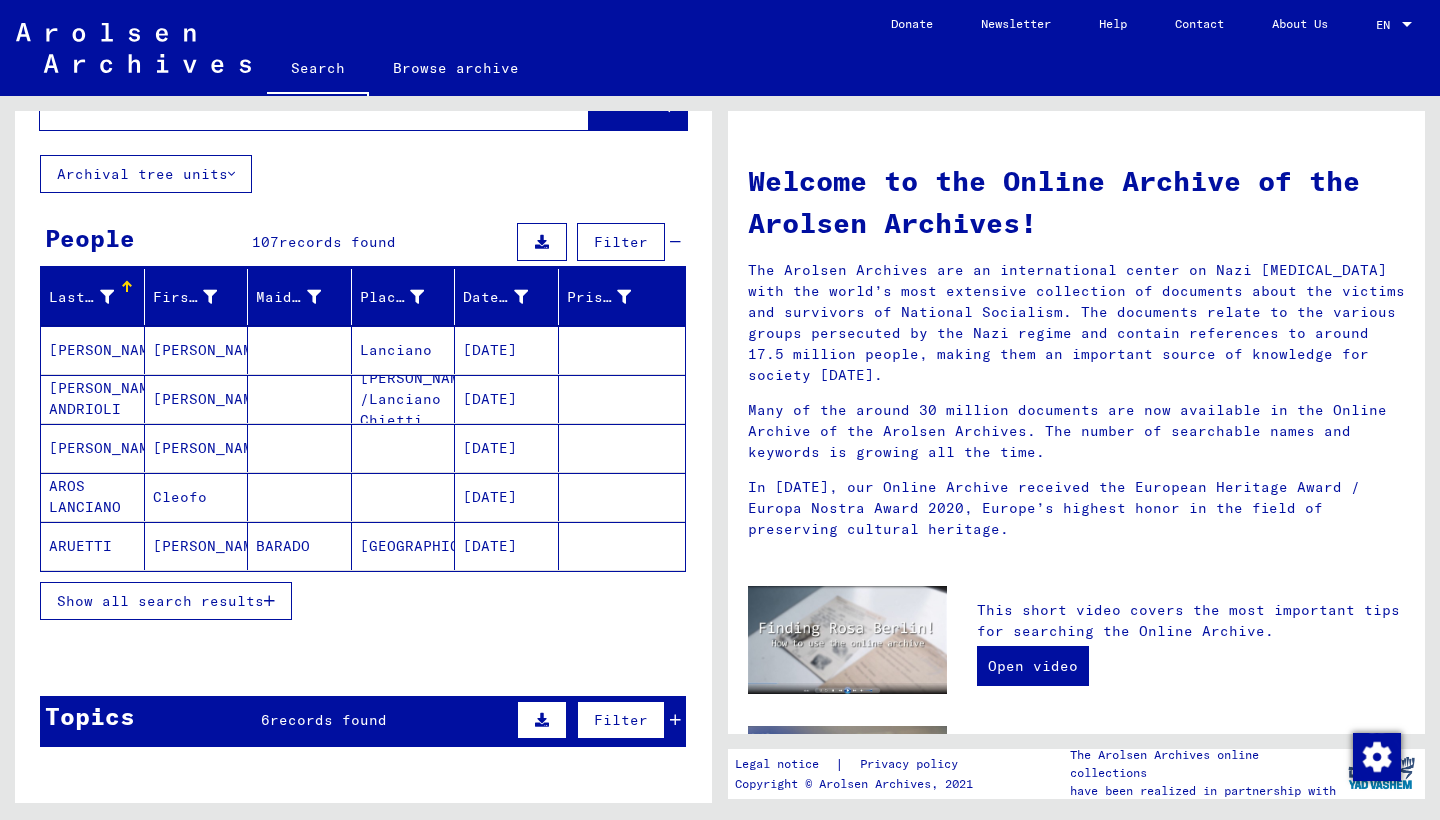 click at bounding box center (269, 601) 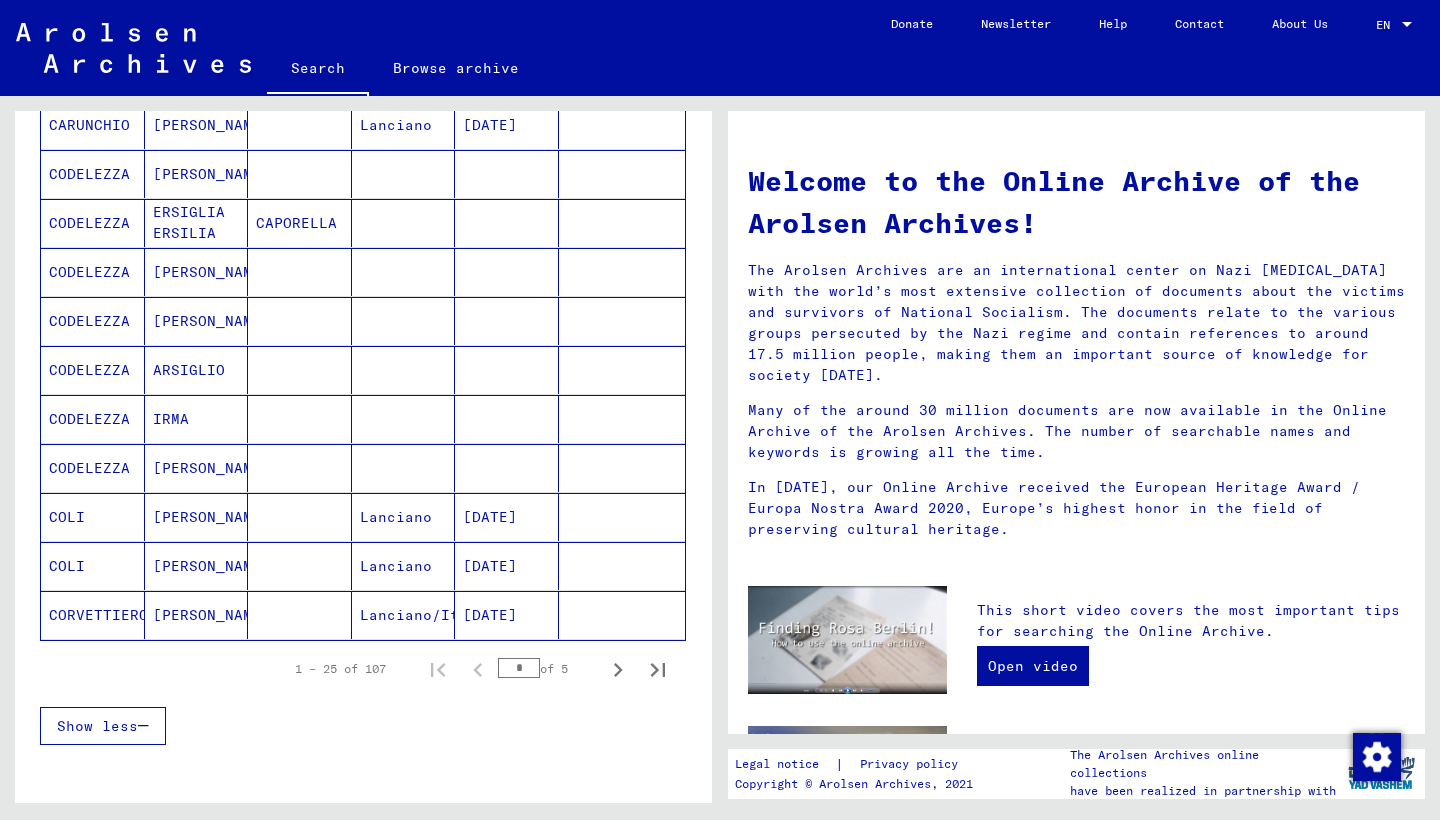 scroll, scrollTop: 997, scrollLeft: 0, axis: vertical 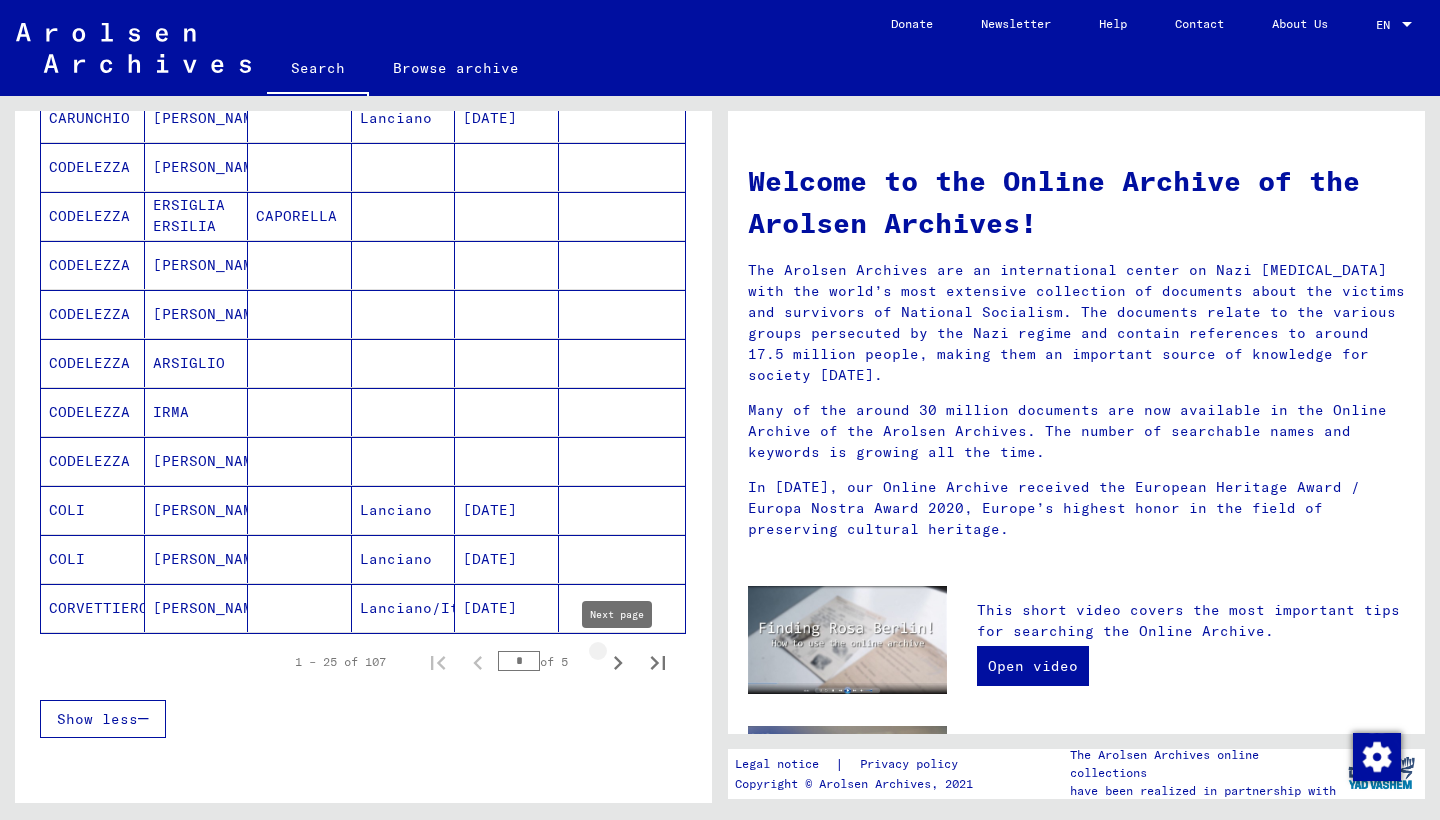 click 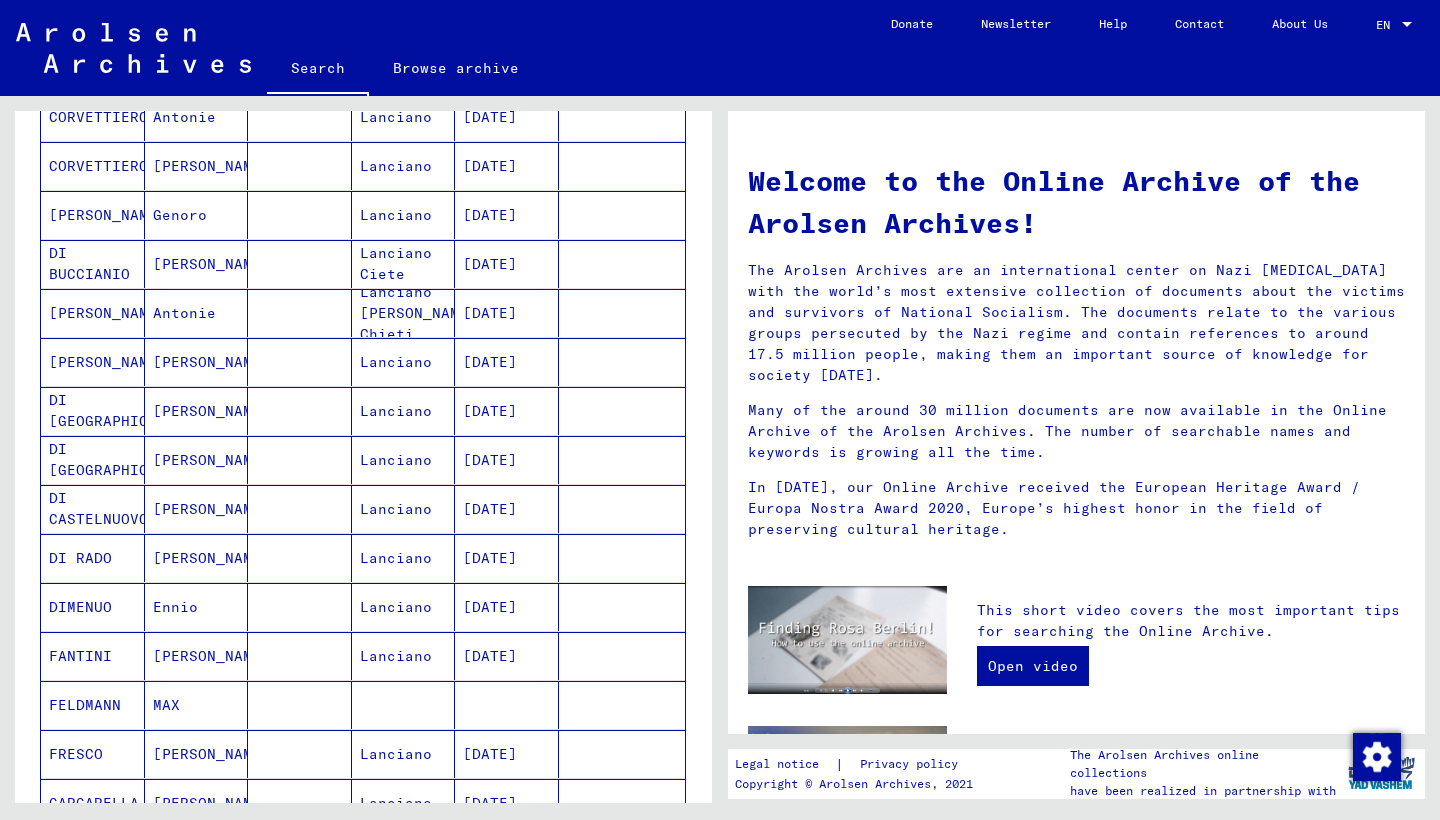 scroll, scrollTop: 320, scrollLeft: 0, axis: vertical 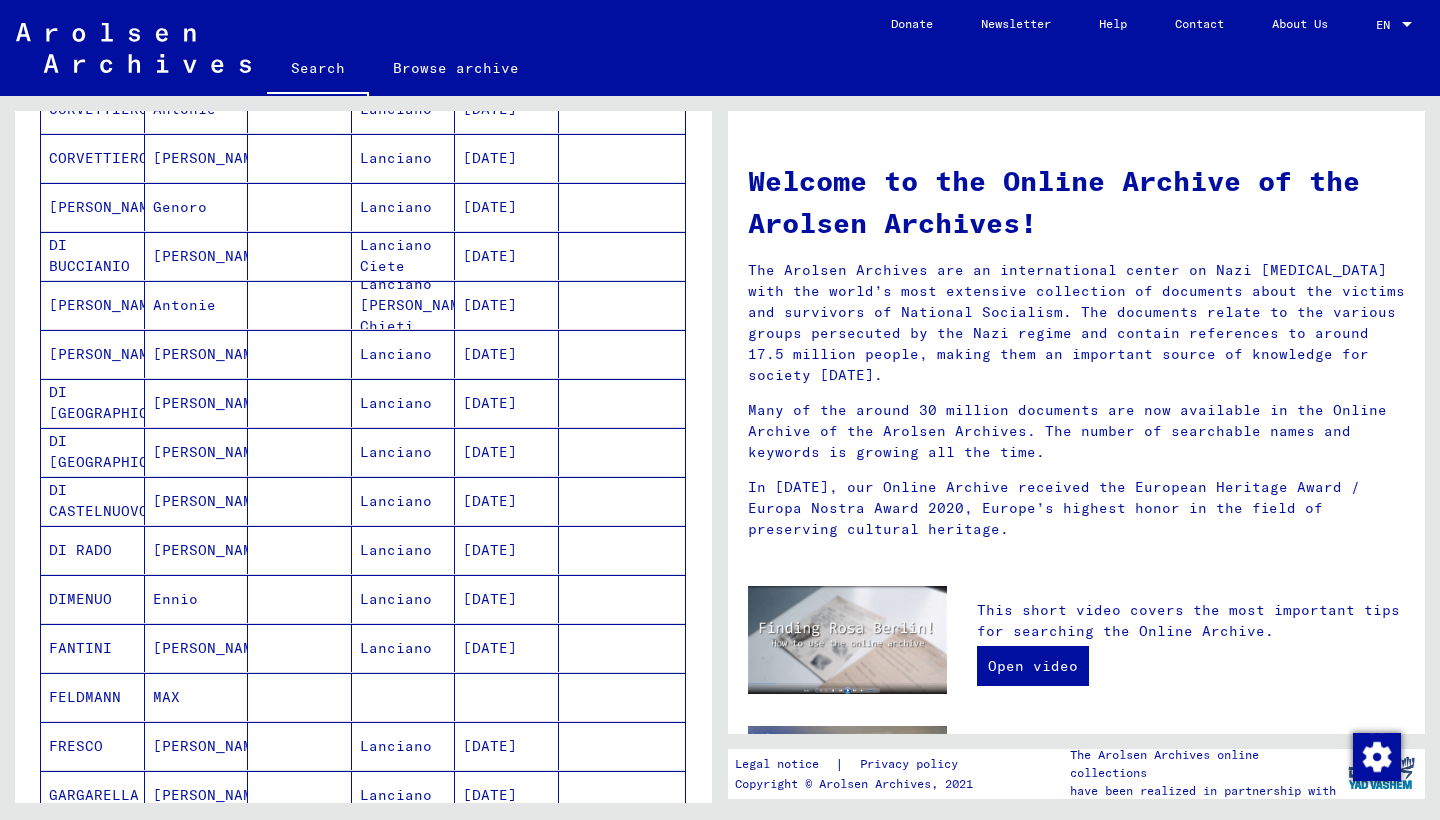 click on "DI BUCCIANIO" at bounding box center [93, 305] 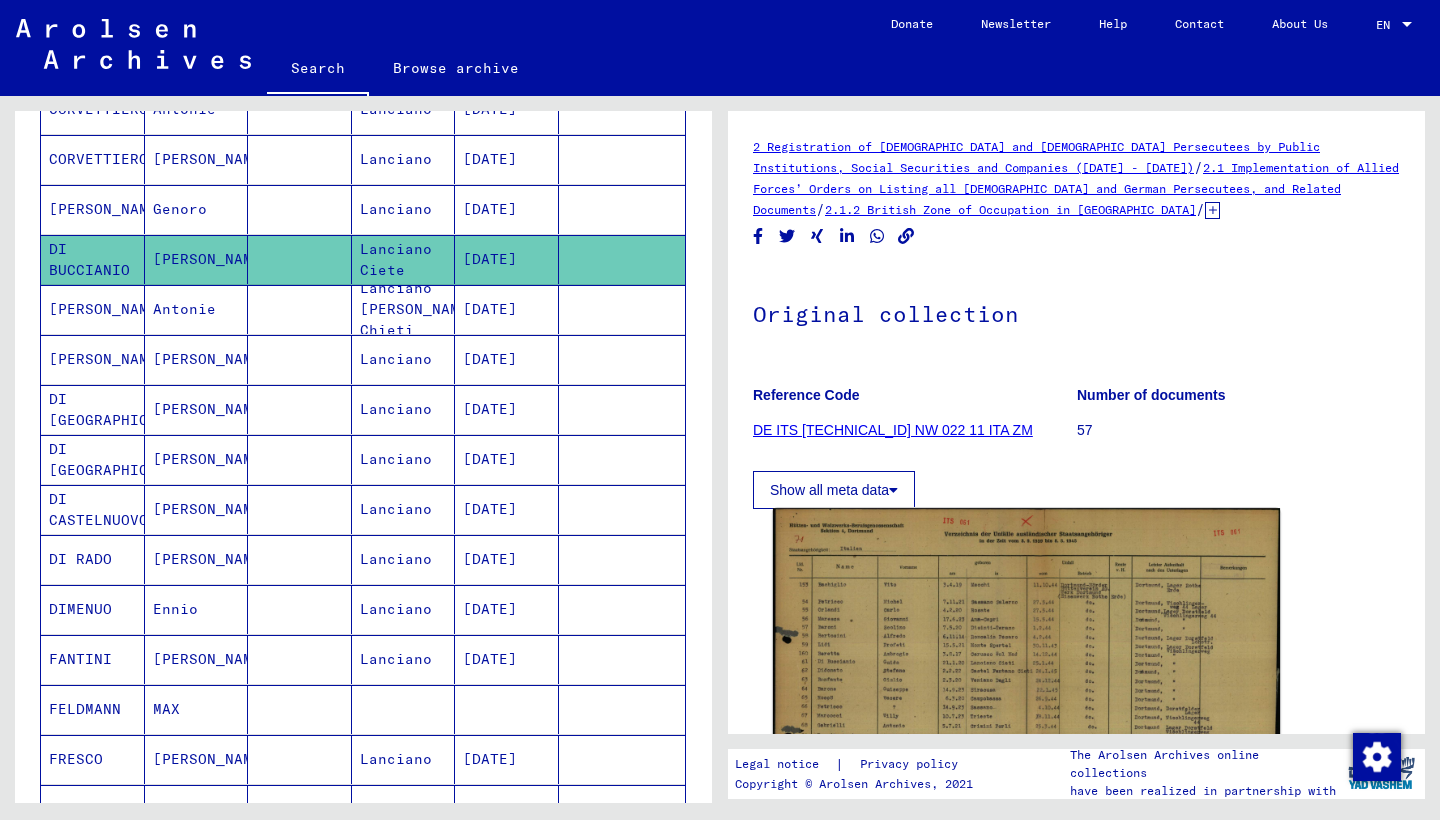 scroll, scrollTop: 0, scrollLeft: 0, axis: both 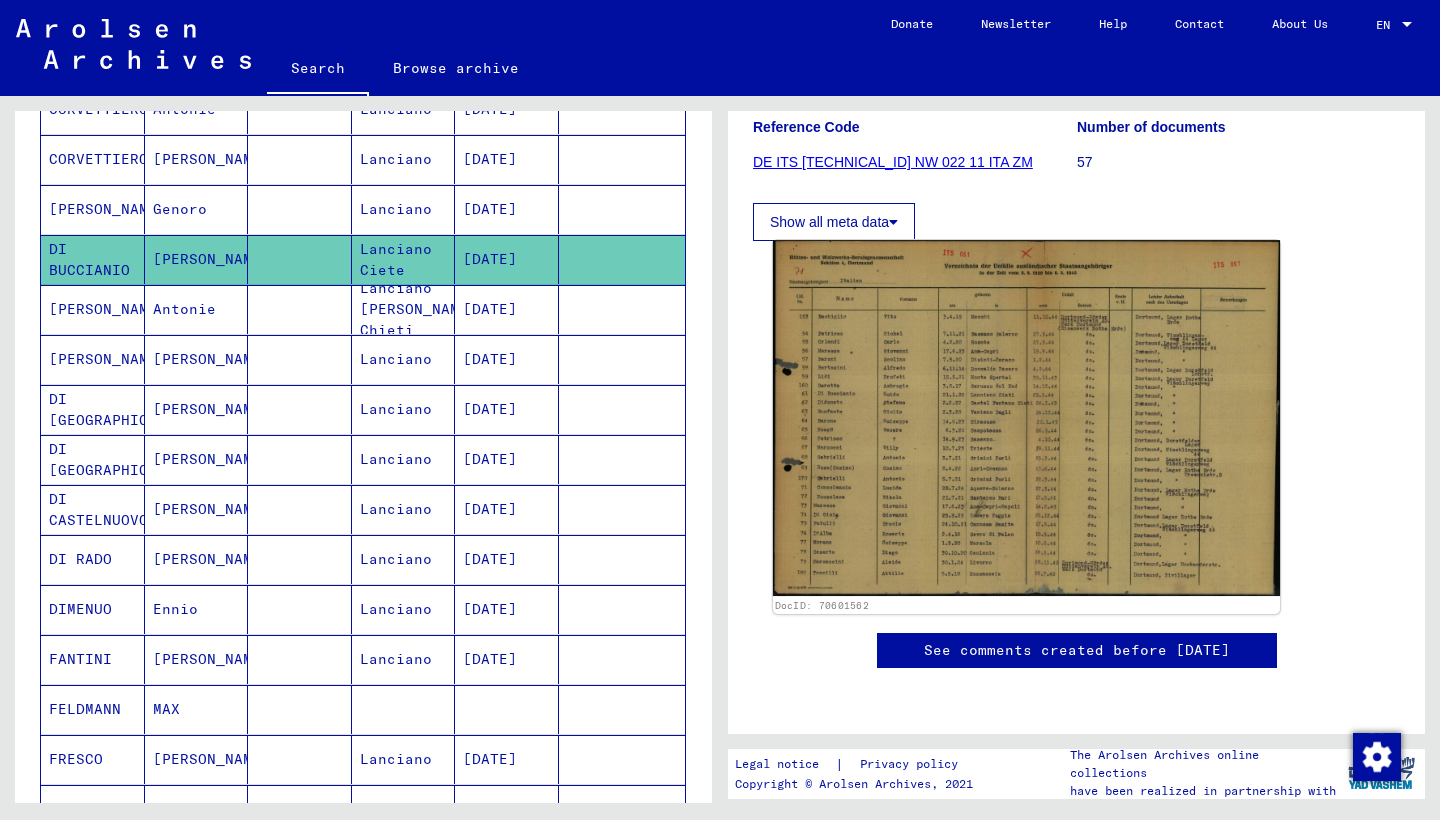 click 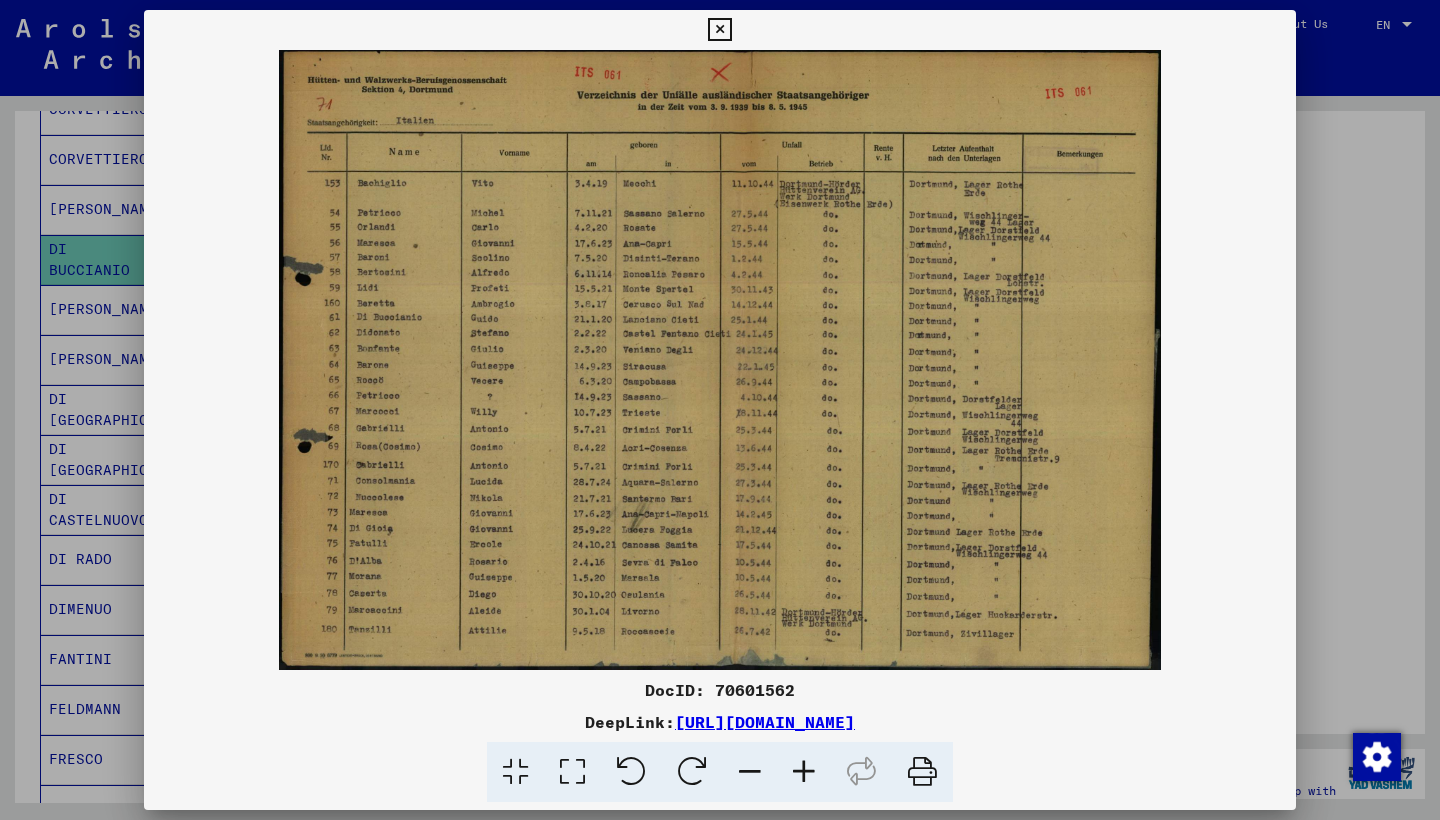 click at bounding box center (719, 30) 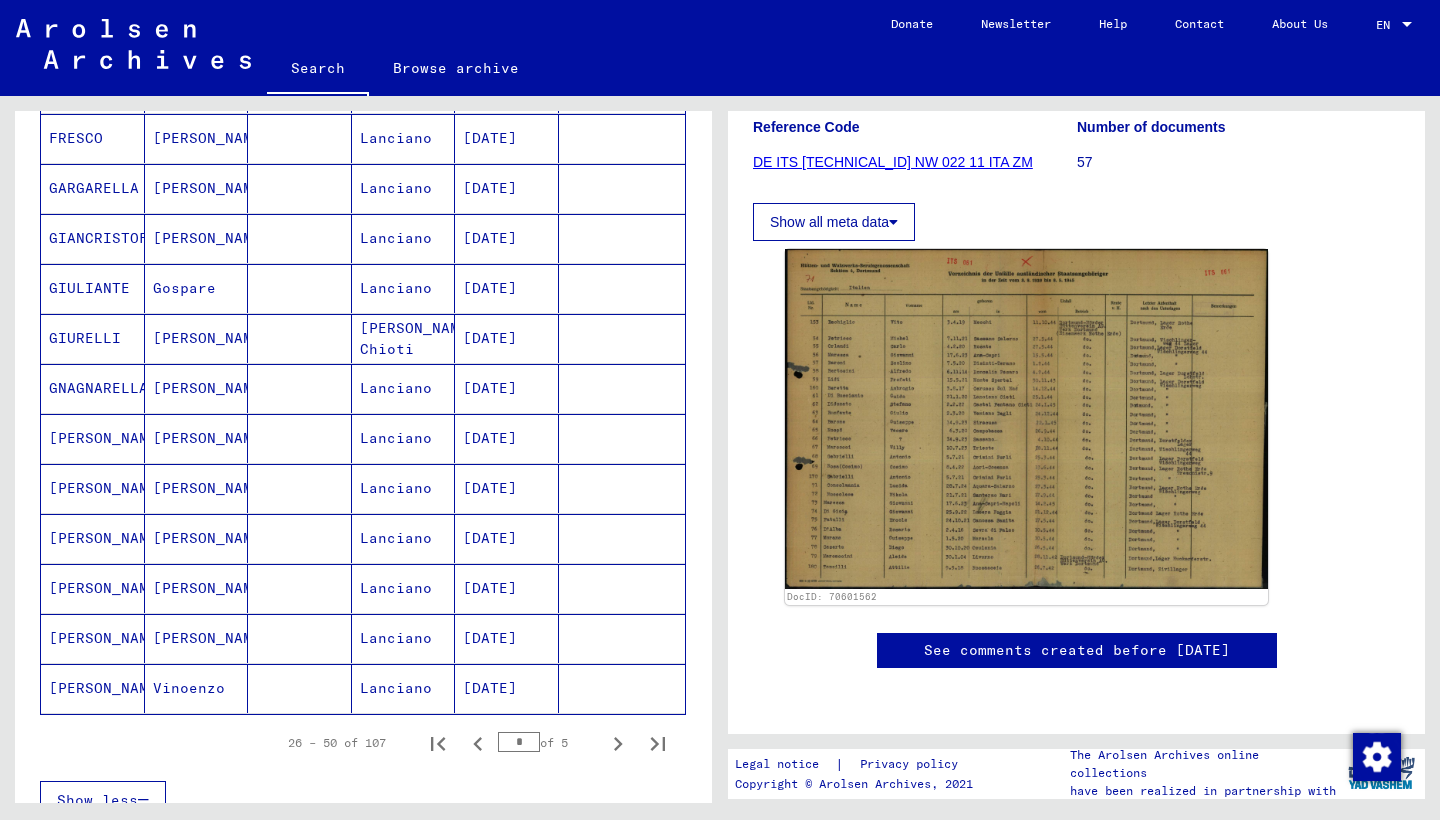 scroll, scrollTop: 1293, scrollLeft: 0, axis: vertical 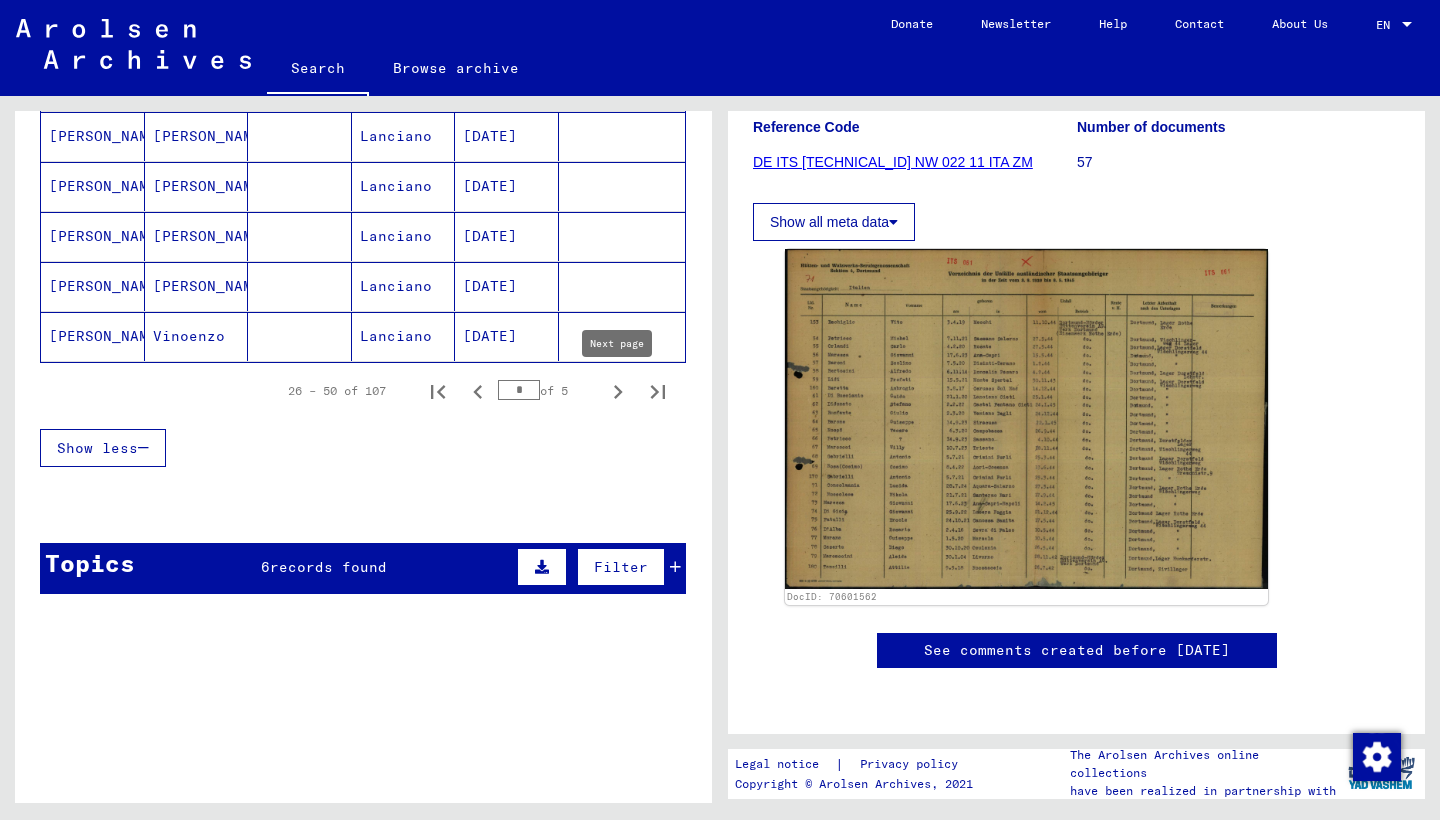click 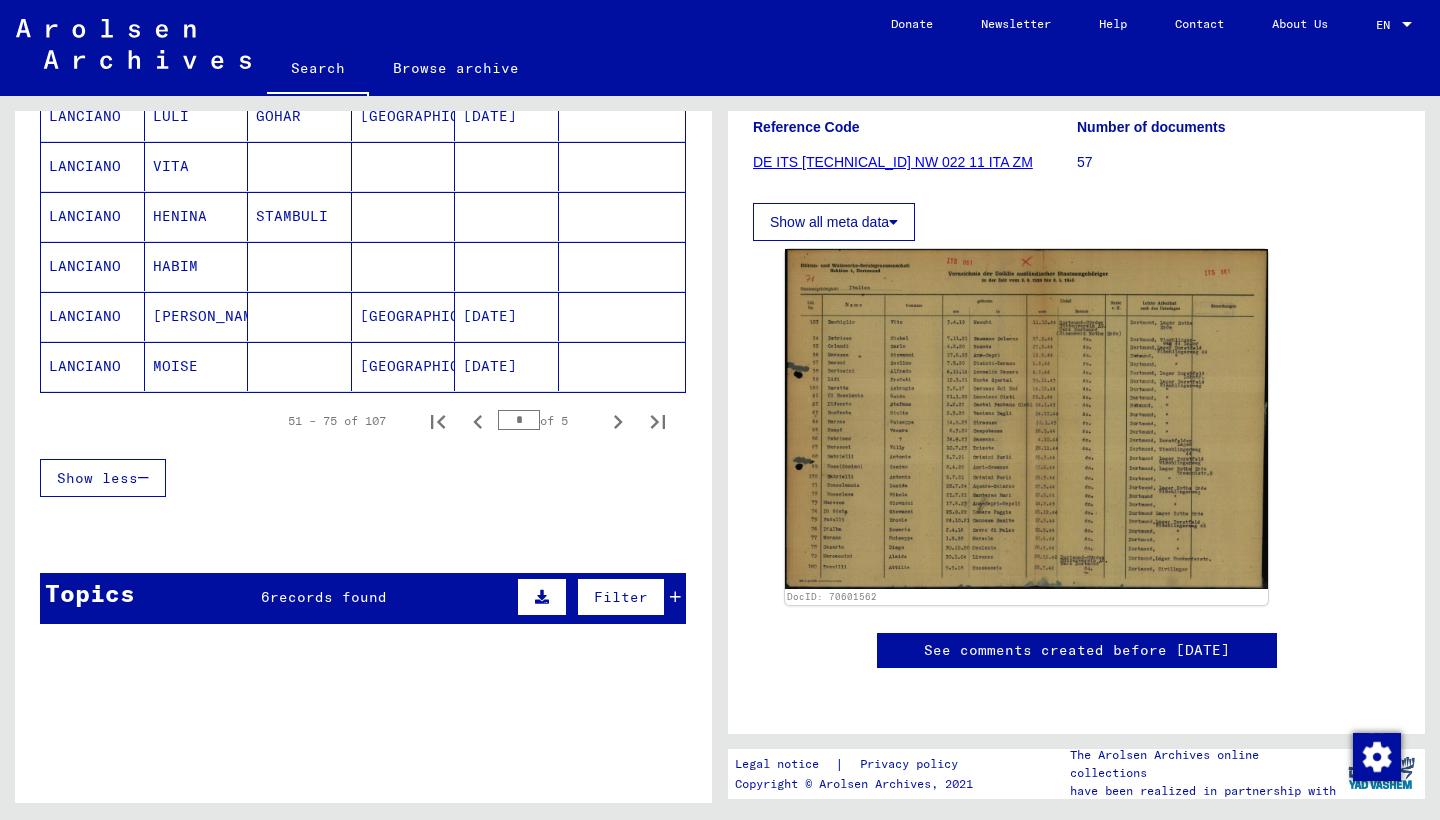 scroll, scrollTop: 1261, scrollLeft: 0, axis: vertical 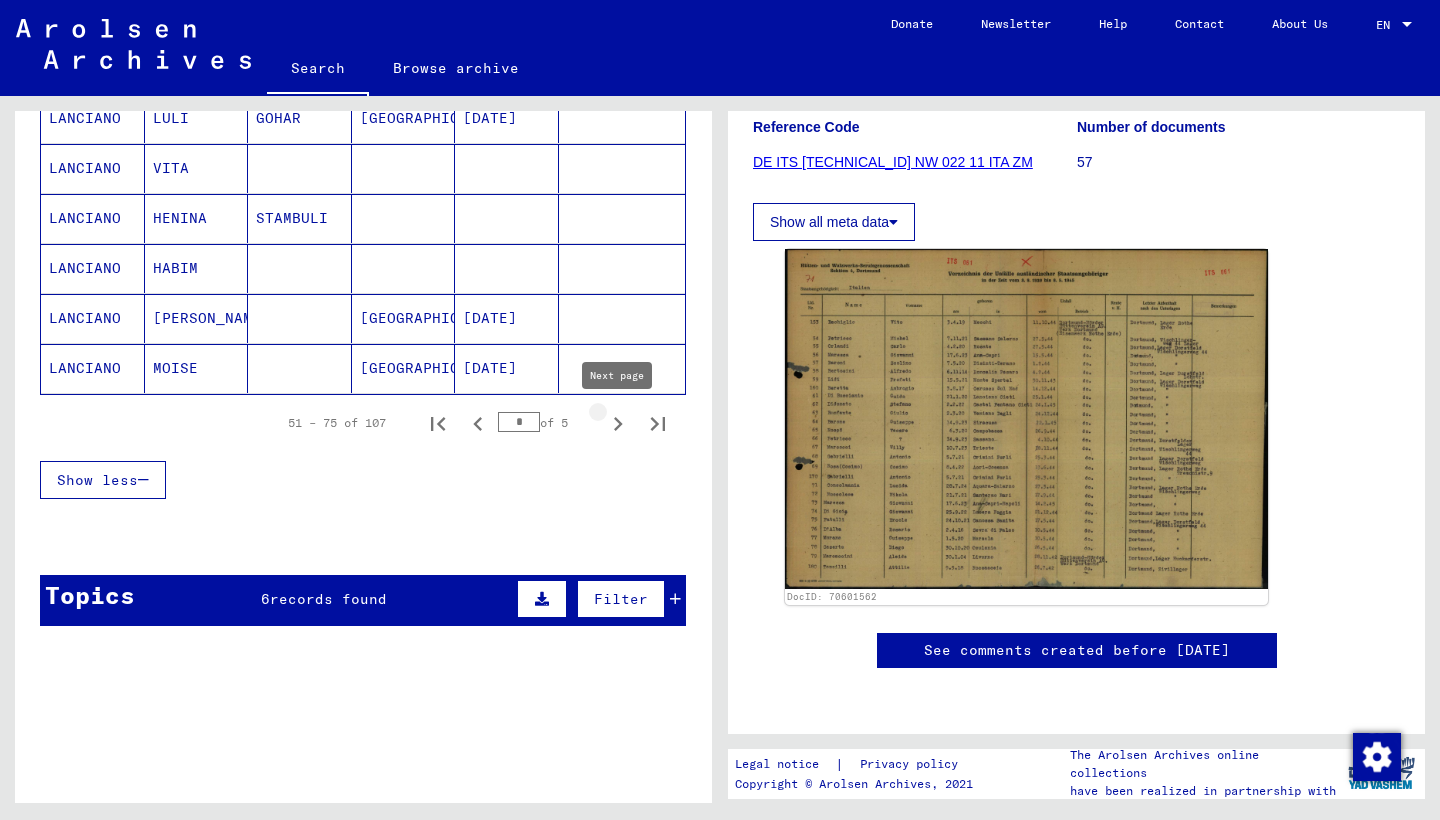 click 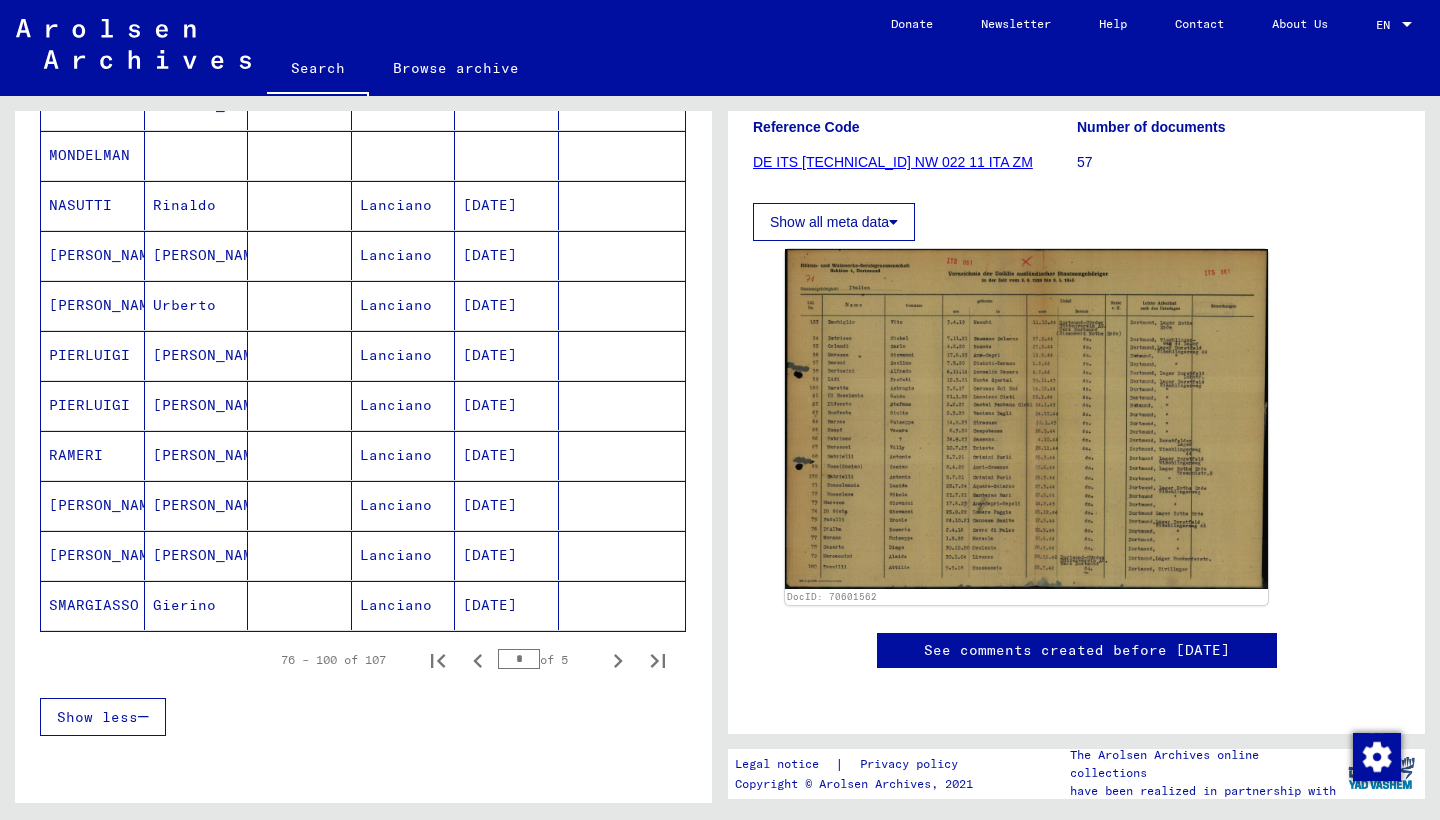 scroll, scrollTop: 1051, scrollLeft: 0, axis: vertical 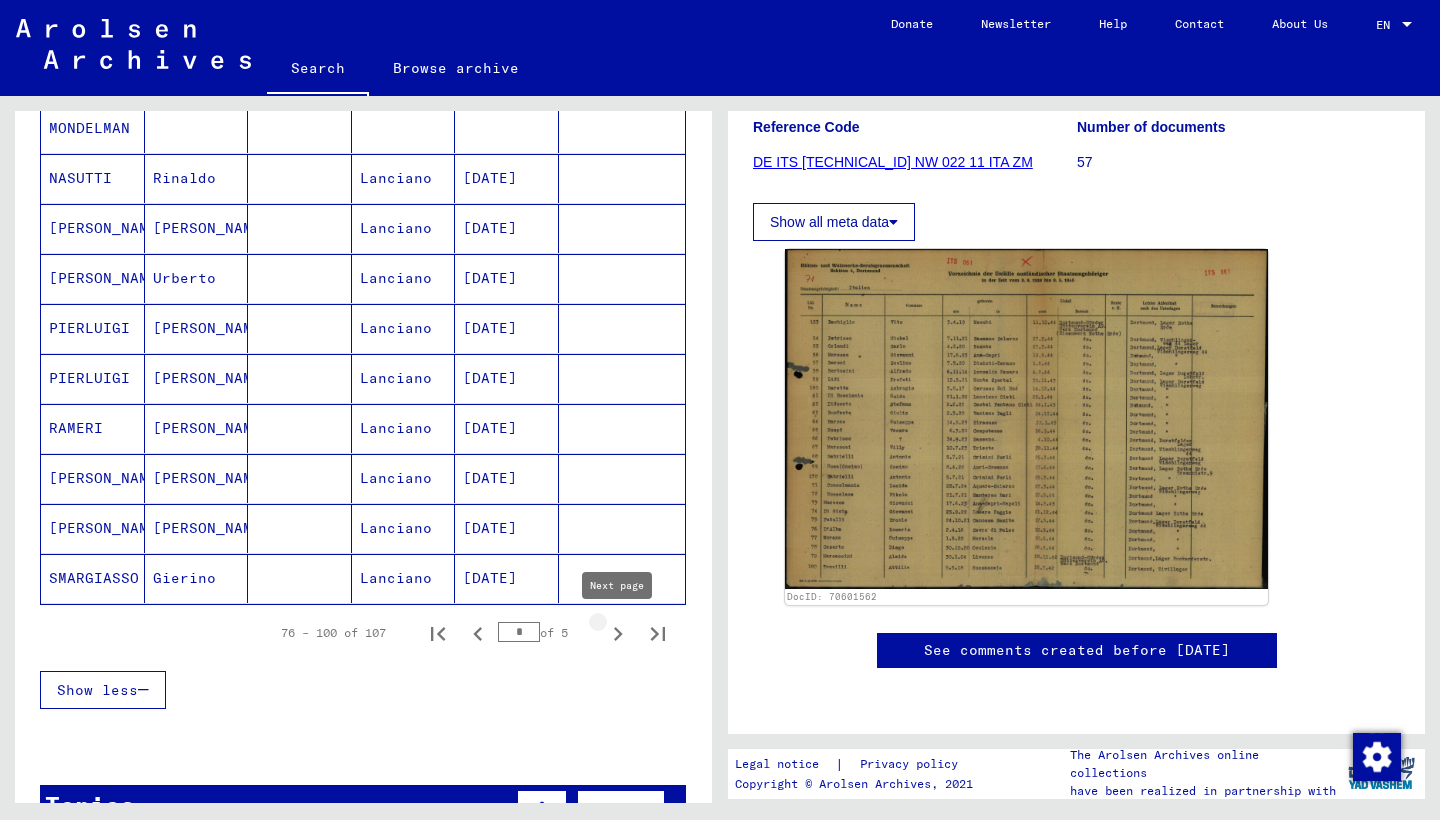 click 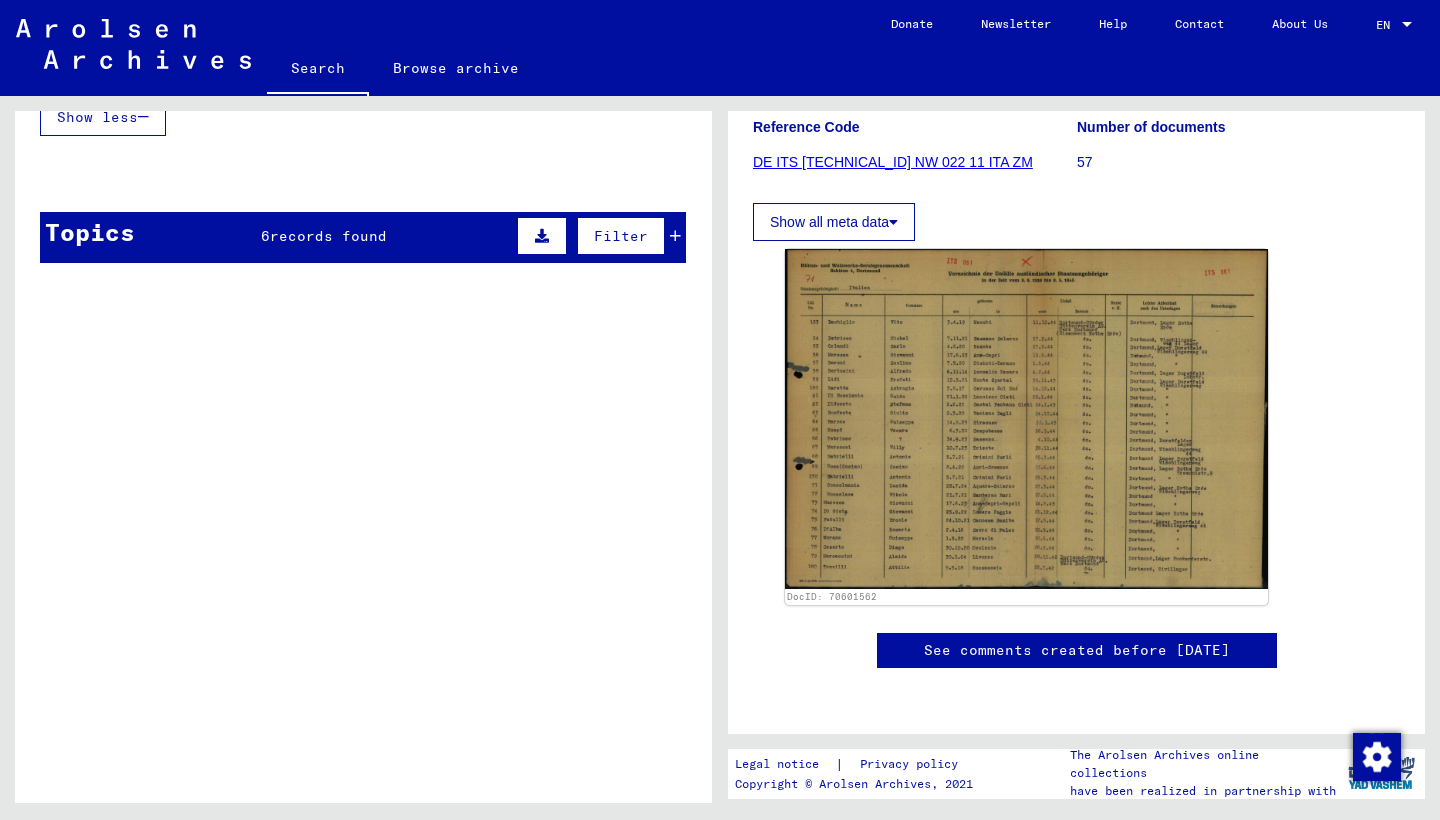 scroll, scrollTop: 239, scrollLeft: 0, axis: vertical 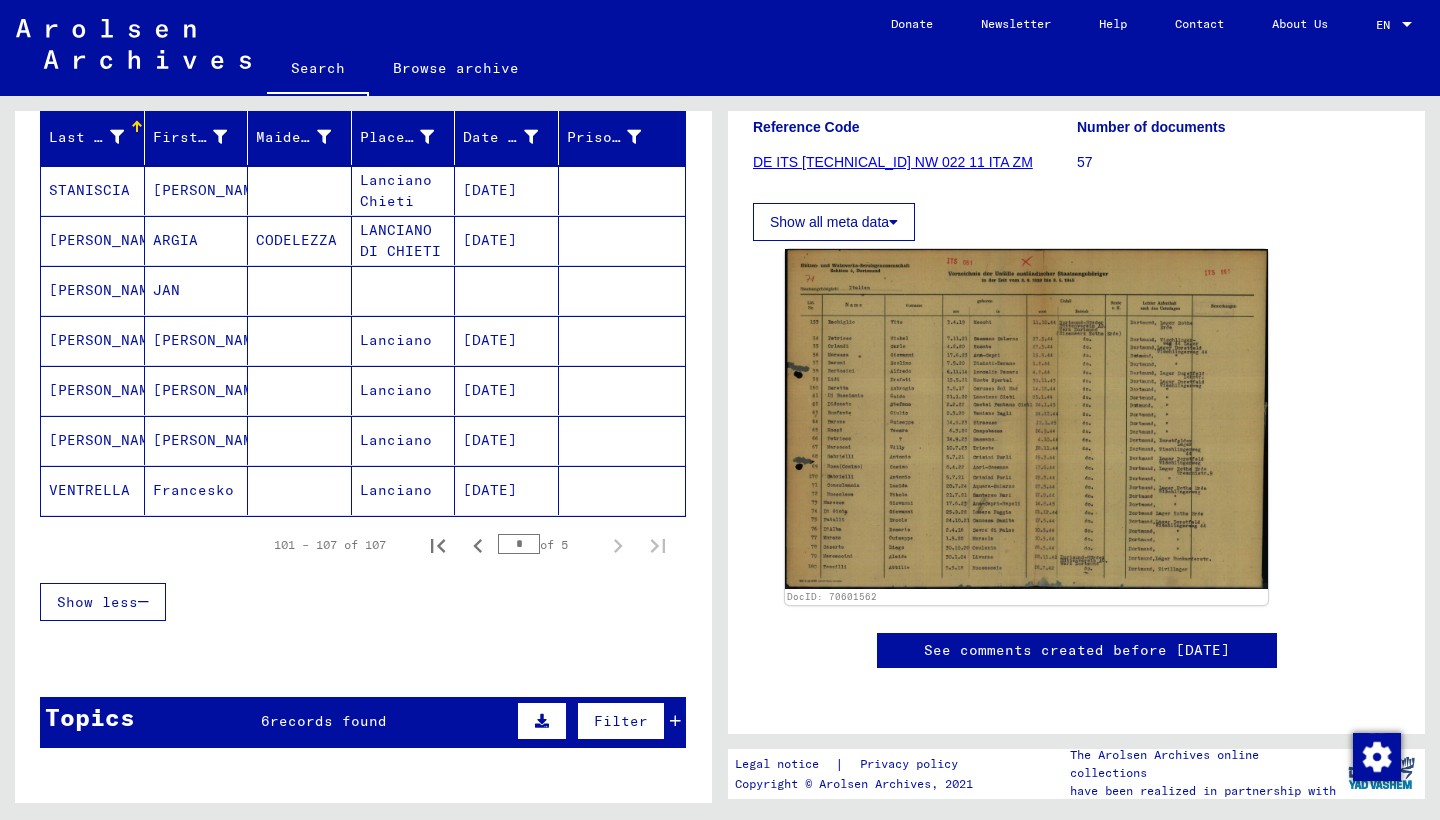 click on "[PERSON_NAME]" at bounding box center [93, 390] 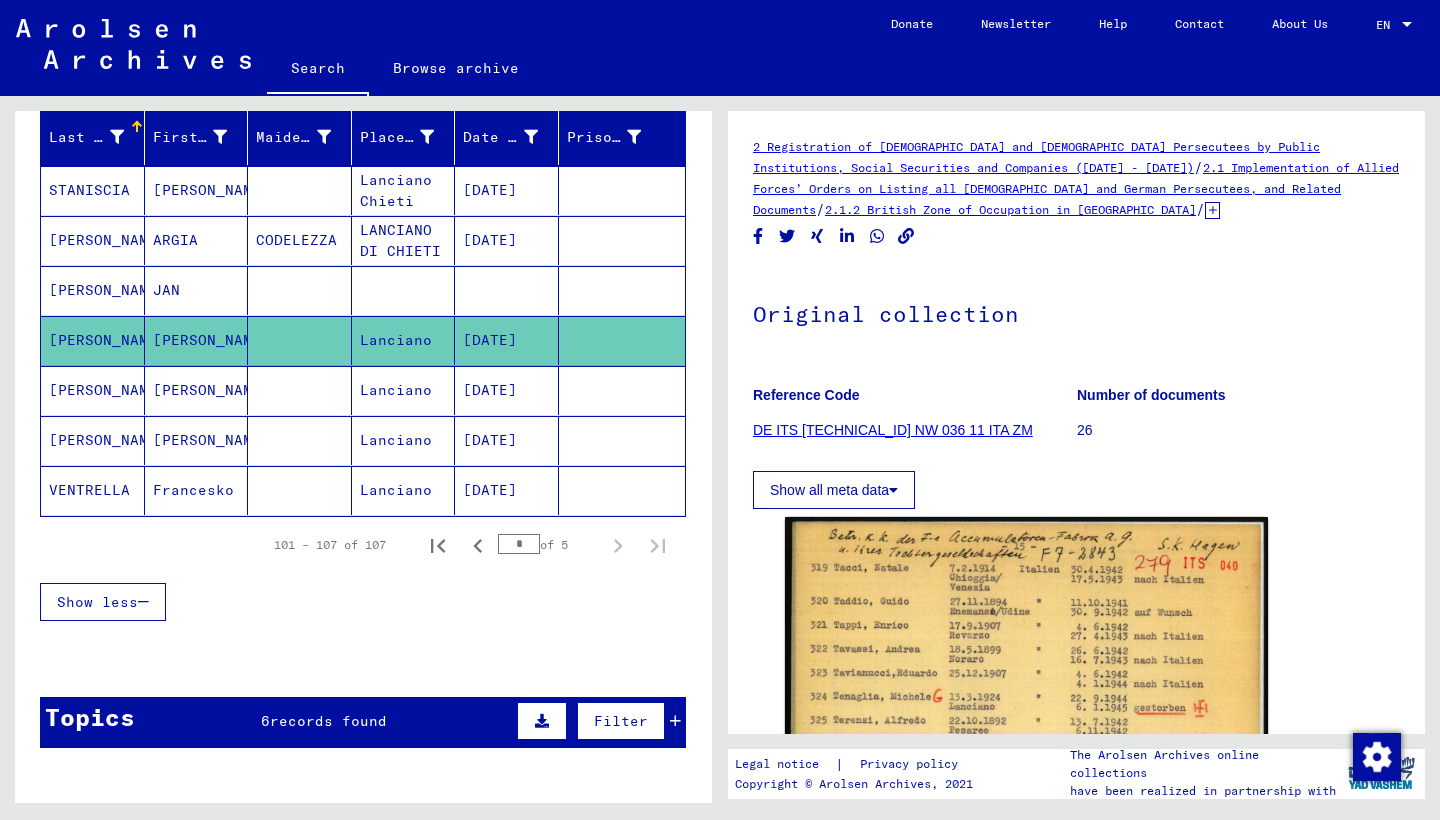 scroll, scrollTop: 0, scrollLeft: 0, axis: both 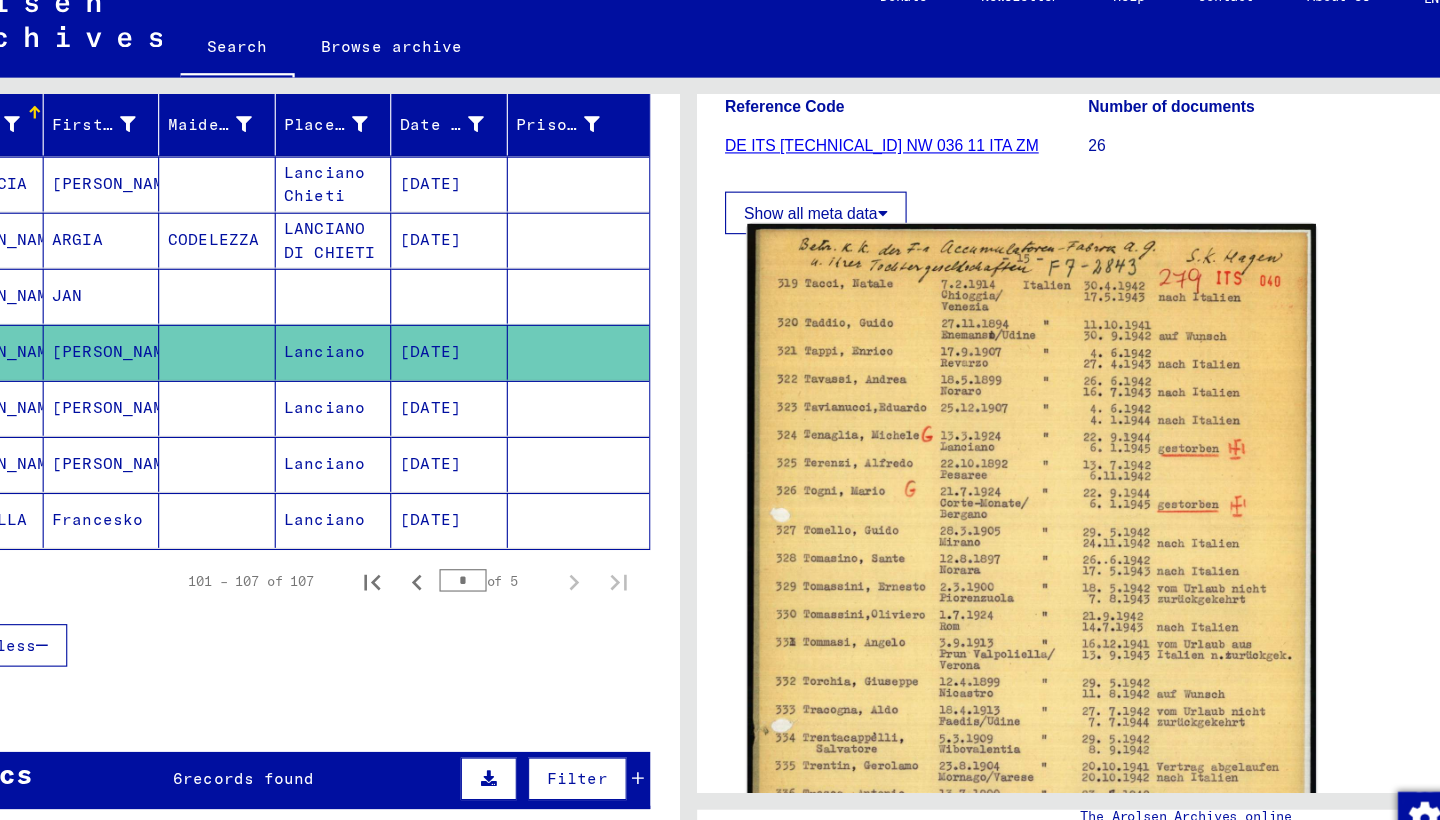 drag, startPoint x: 1038, startPoint y: 400, endPoint x: 1084, endPoint y: 400, distance: 46 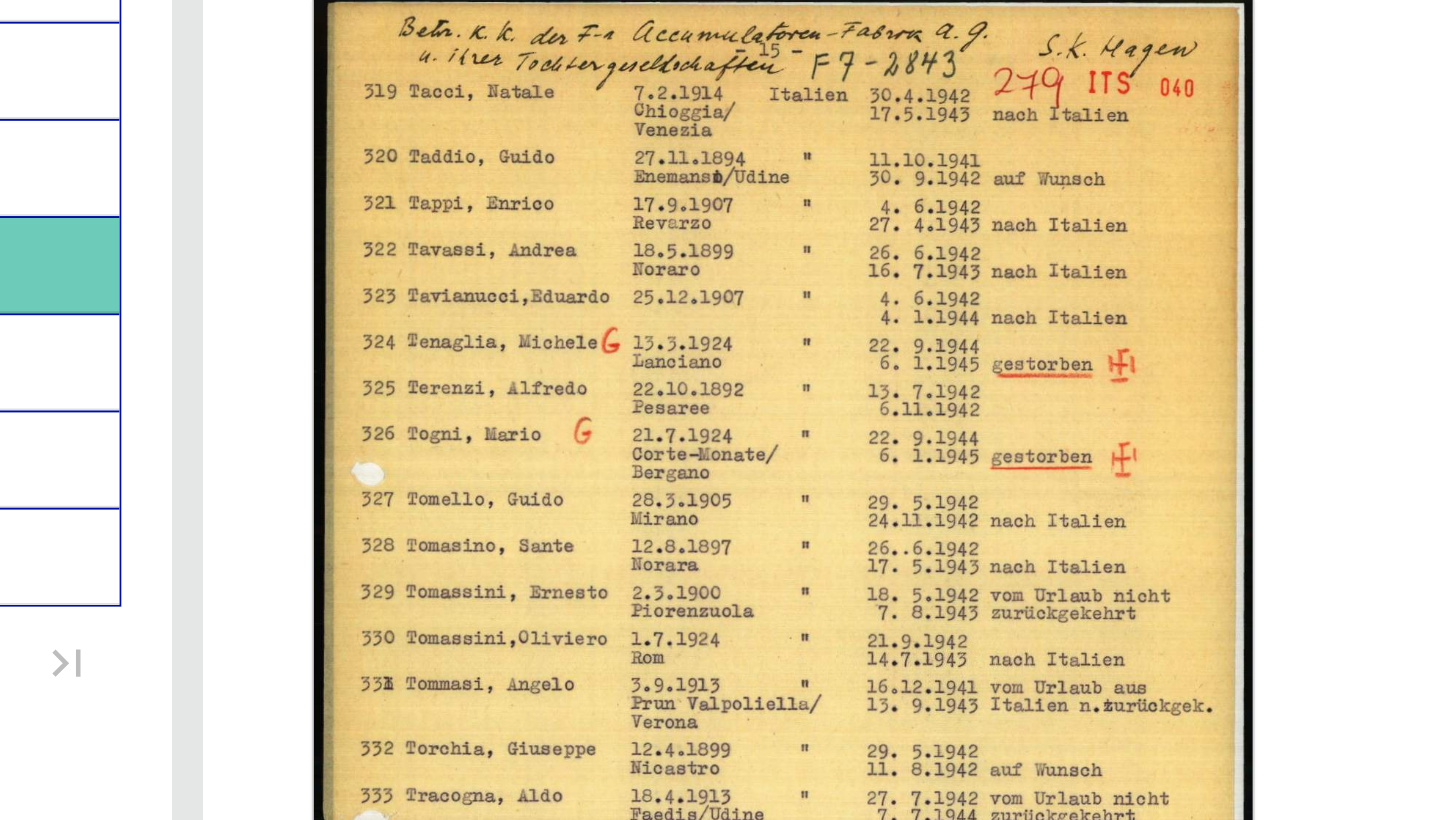 scroll, scrollTop: 317, scrollLeft: 0, axis: vertical 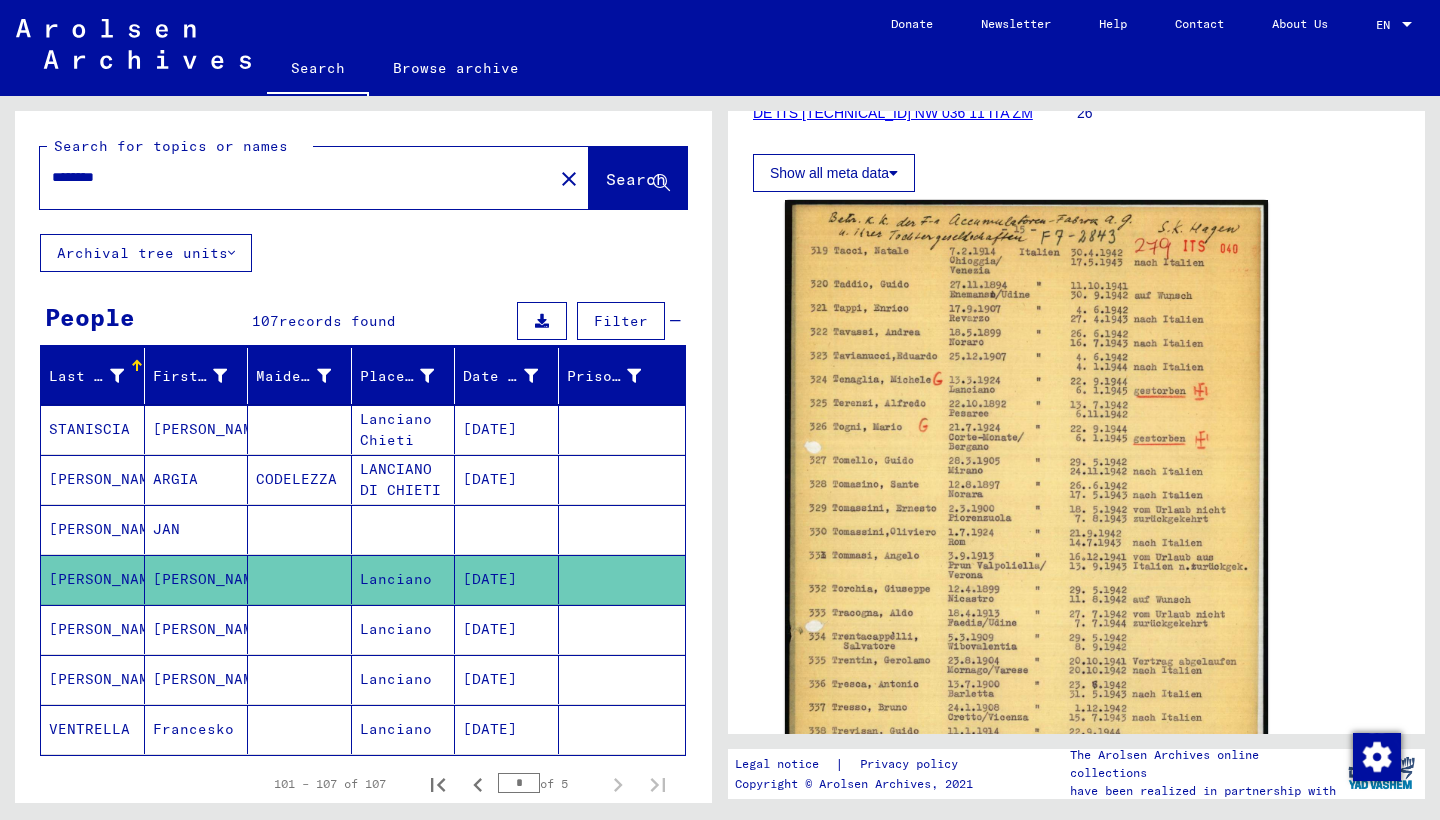 click on "Browse archive" 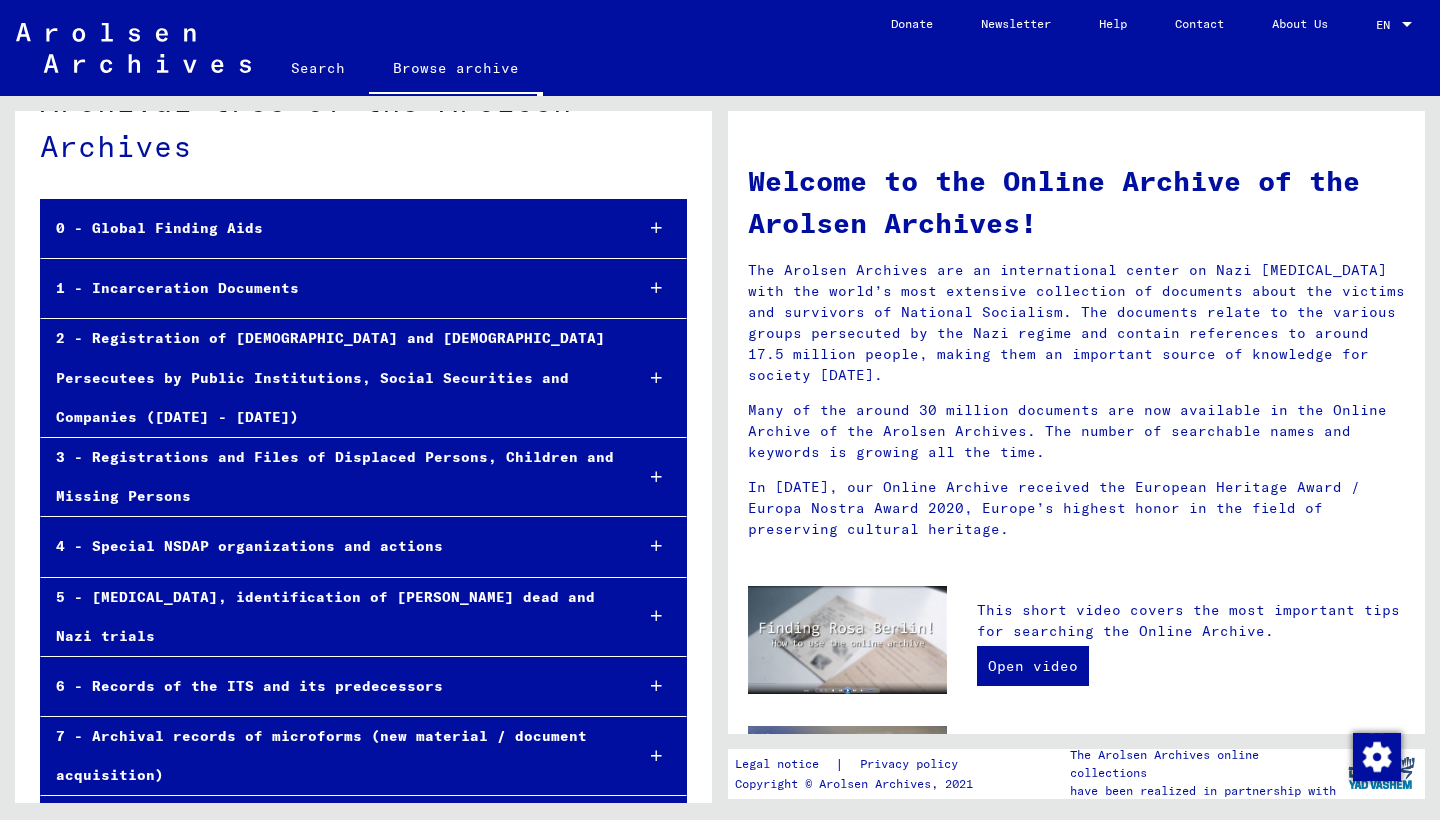 scroll, scrollTop: 61, scrollLeft: 0, axis: vertical 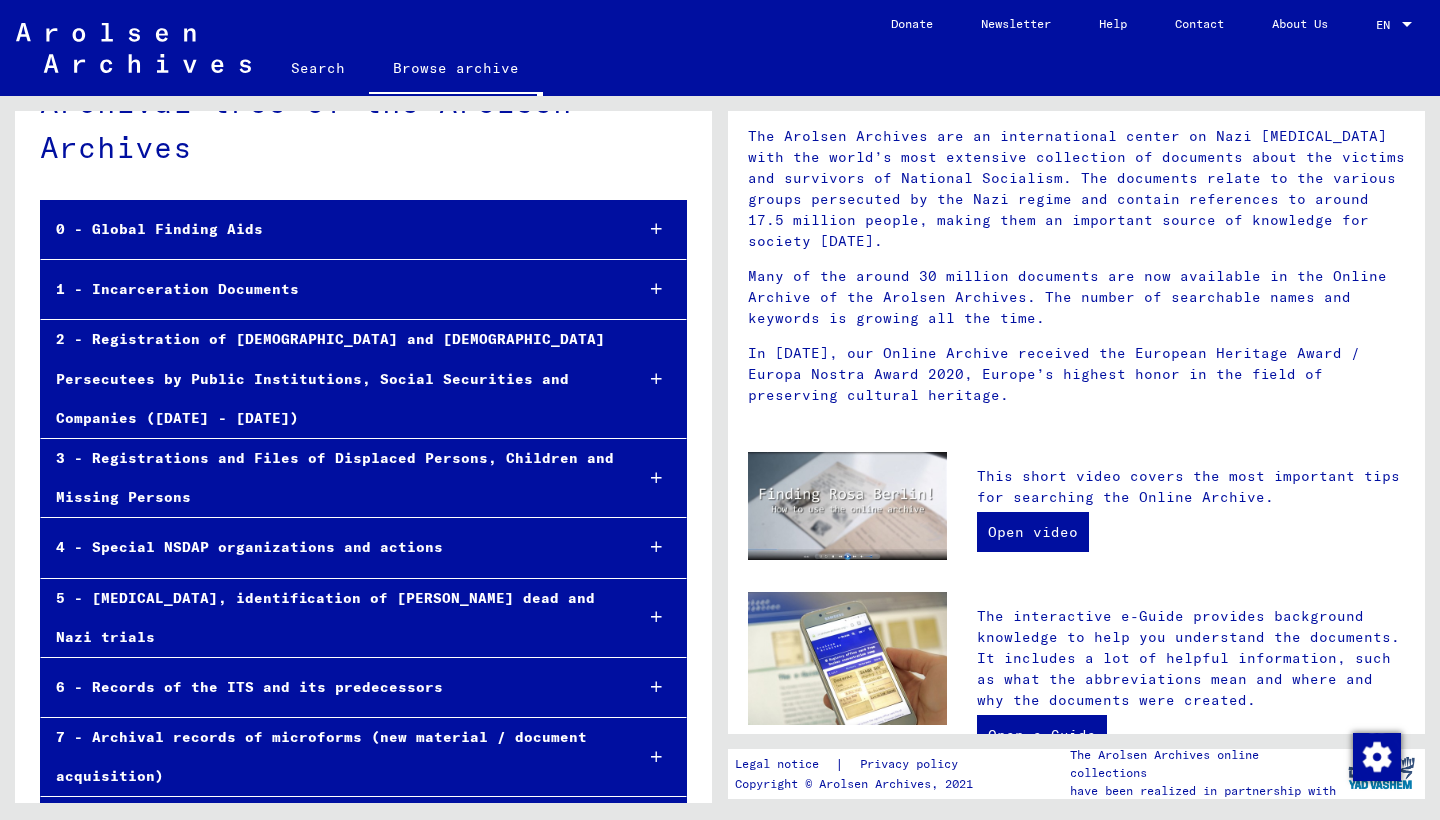 click at bounding box center [656, 757] 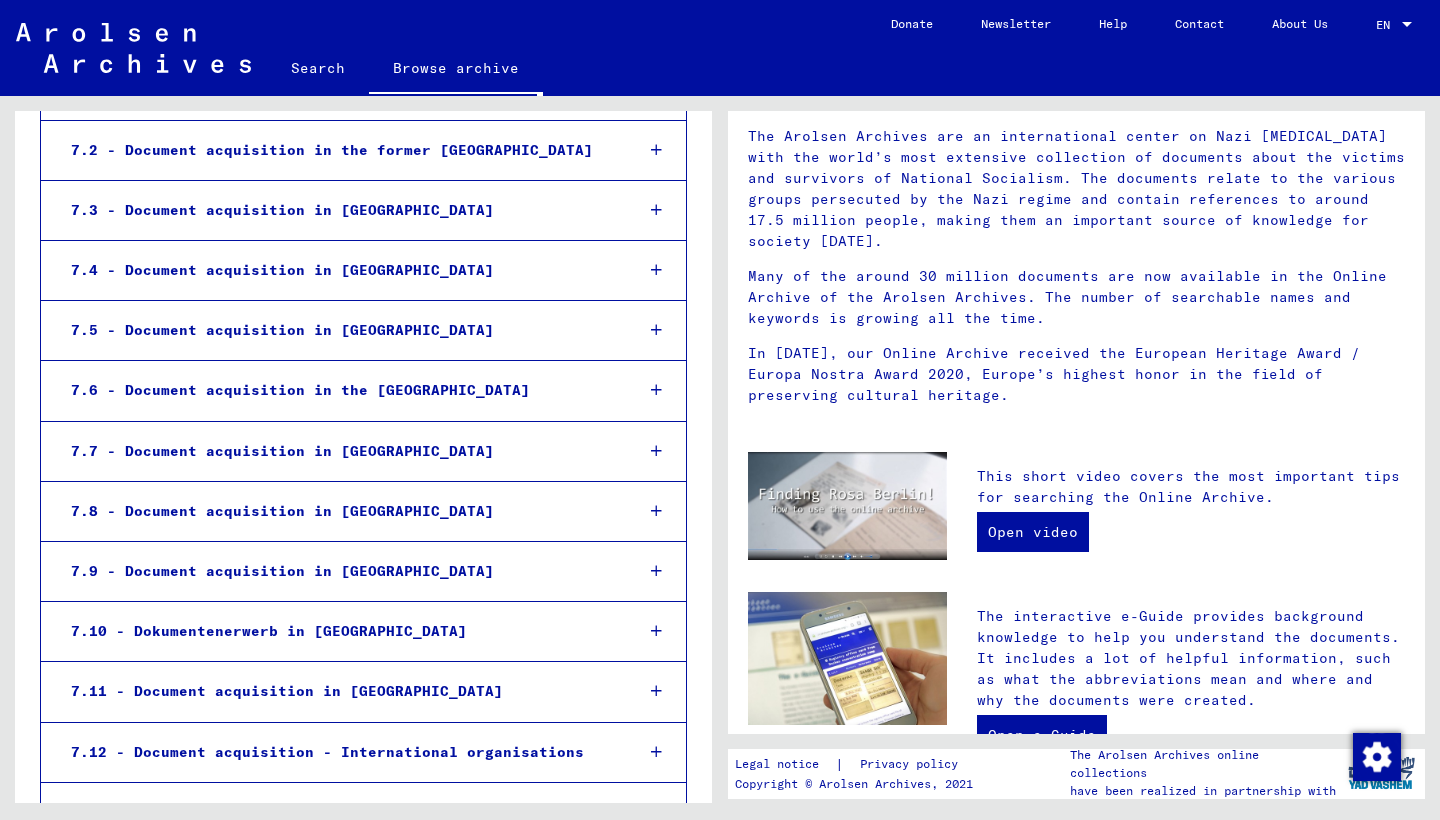 scroll, scrollTop: 819, scrollLeft: 0, axis: vertical 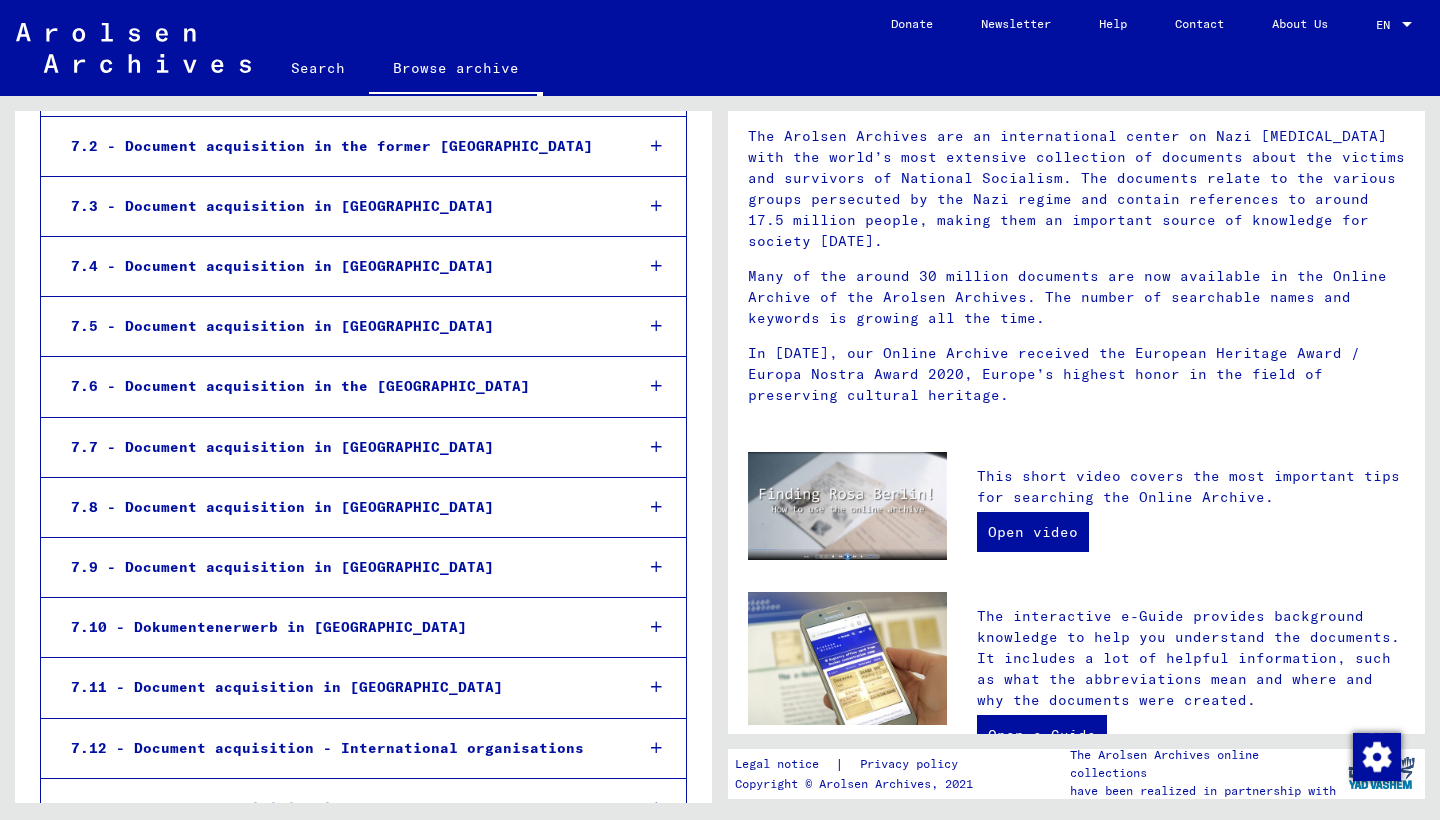 click at bounding box center (656, 266) 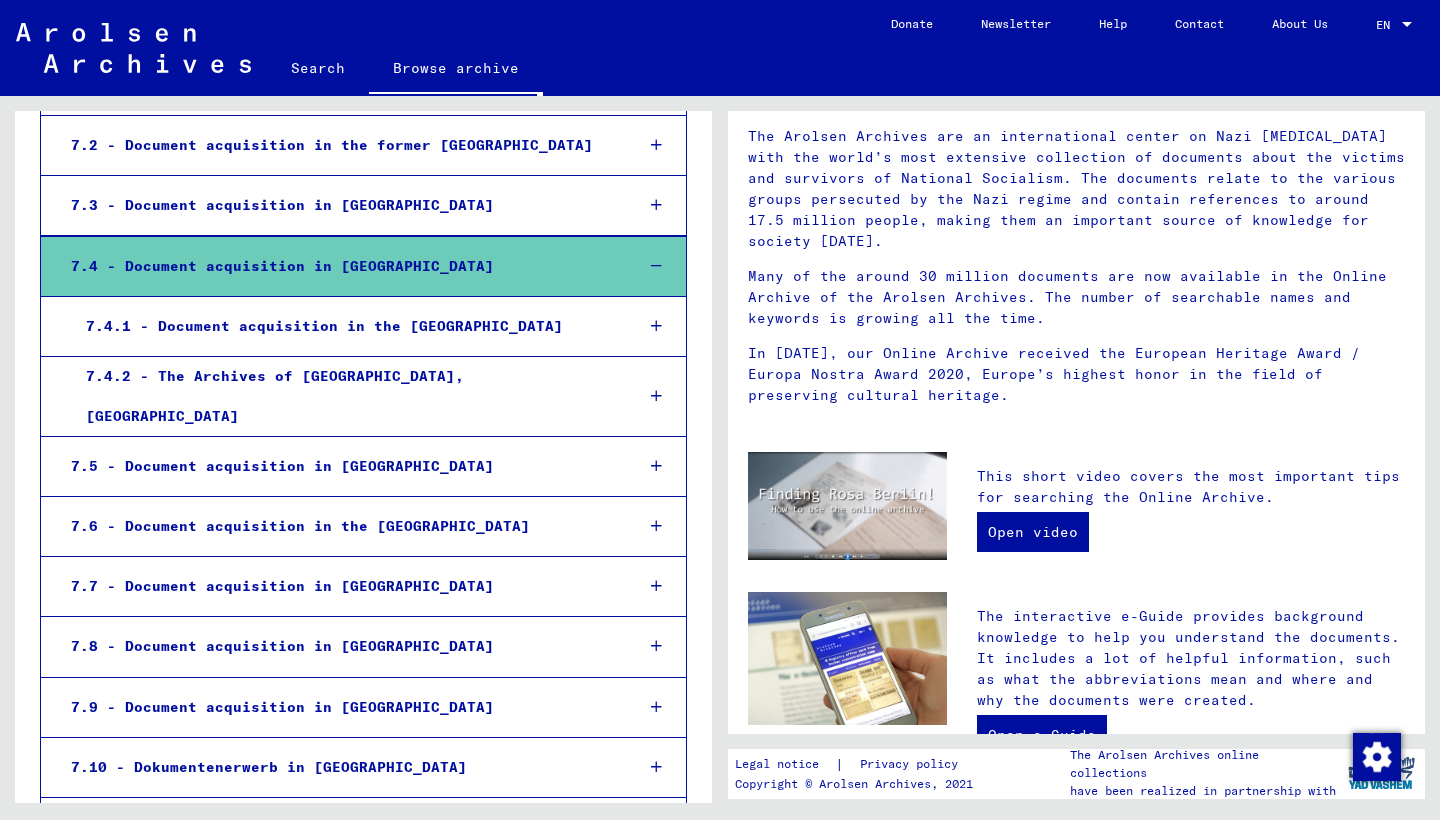 click at bounding box center (656, 326) 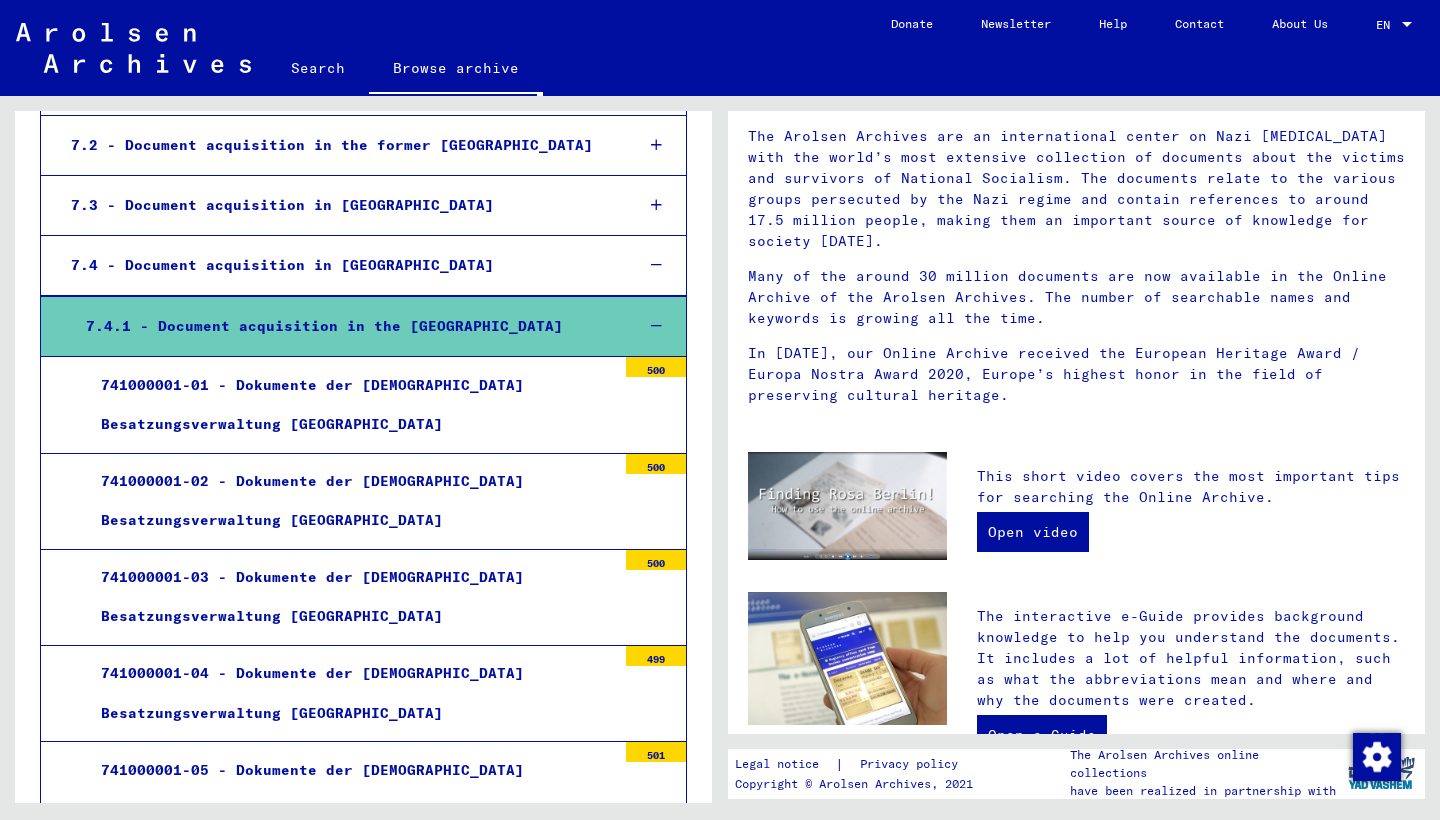 click at bounding box center [656, 326] 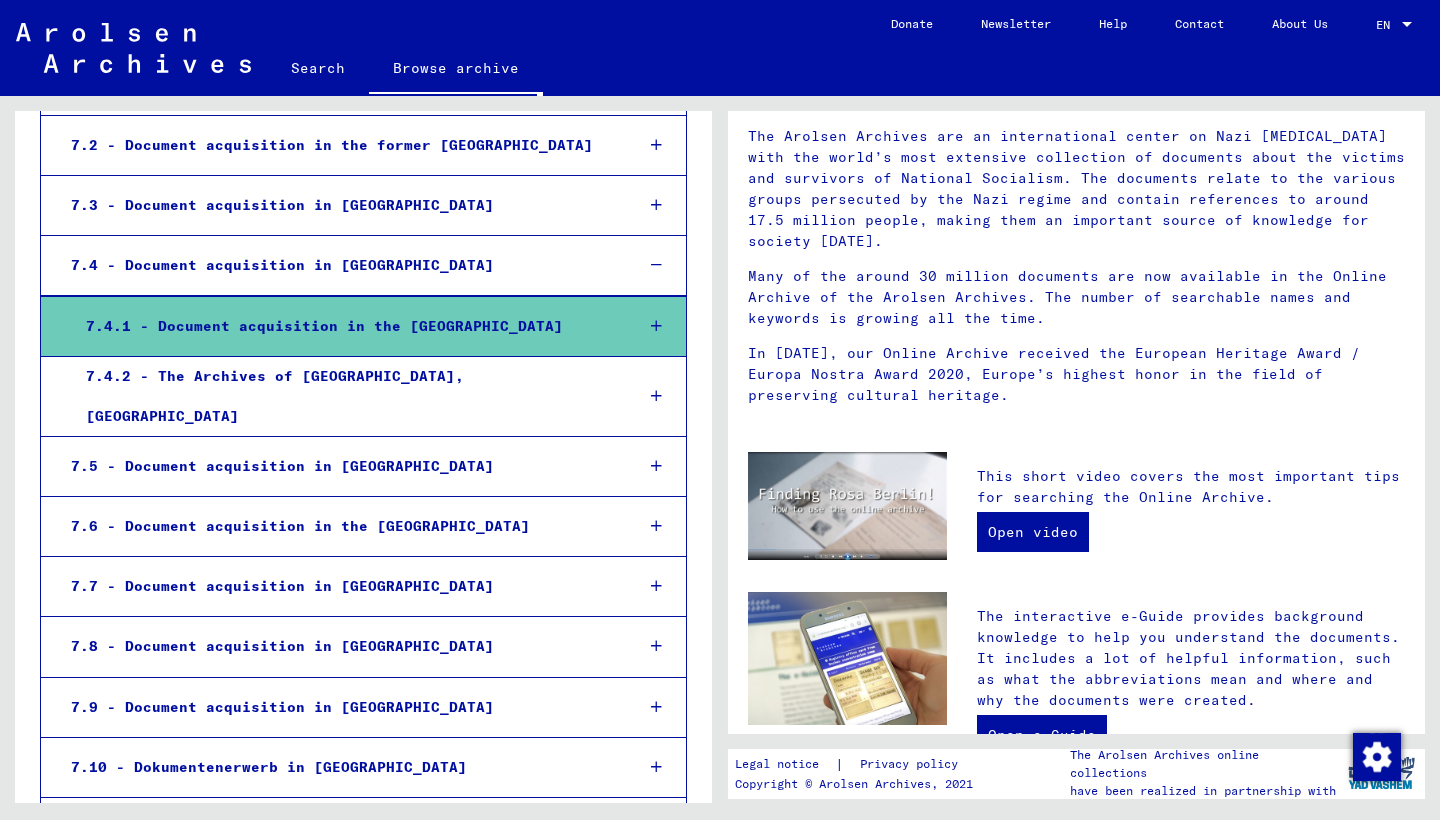 click at bounding box center [656, 466] 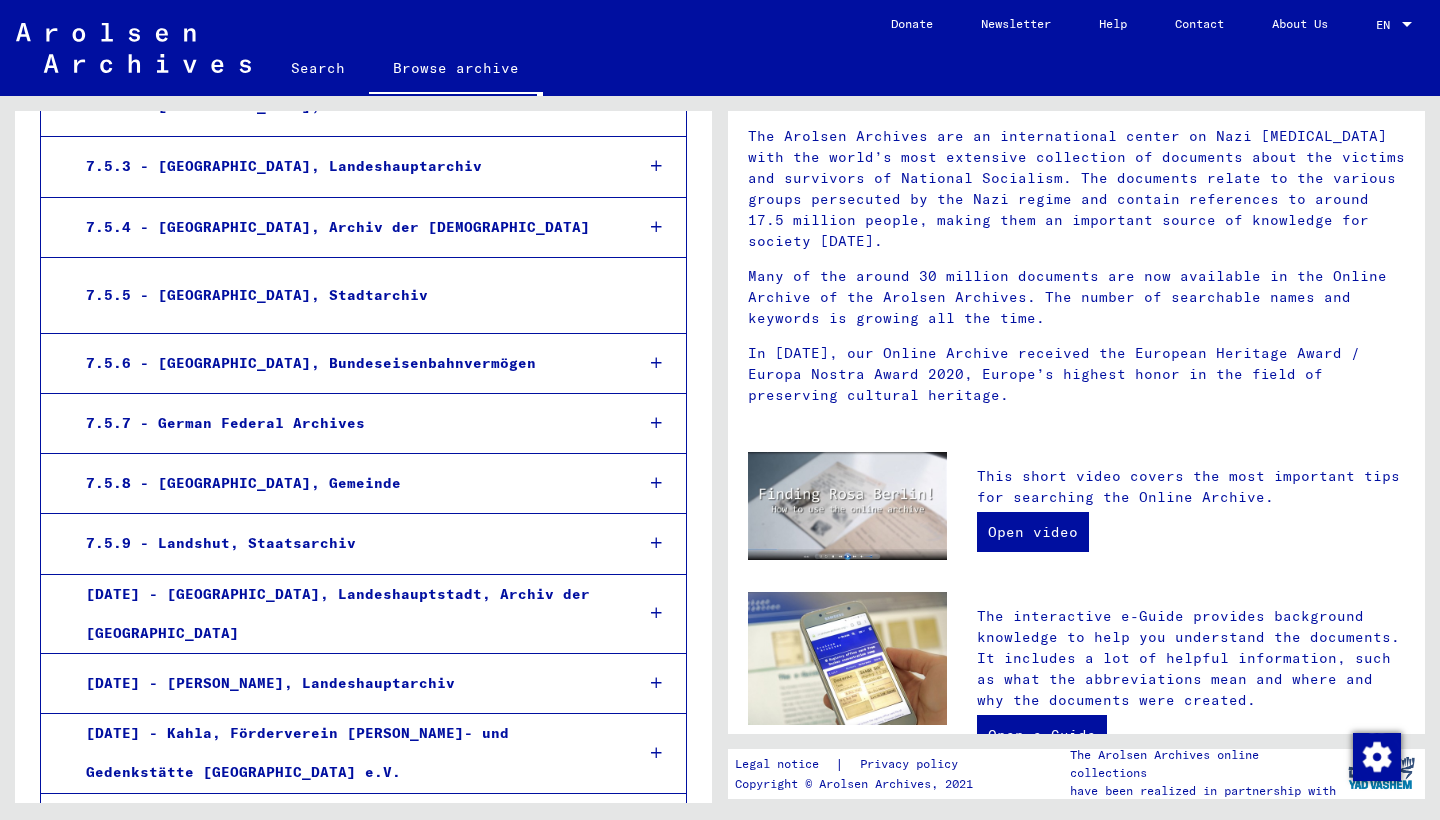 scroll, scrollTop: 1295, scrollLeft: 0, axis: vertical 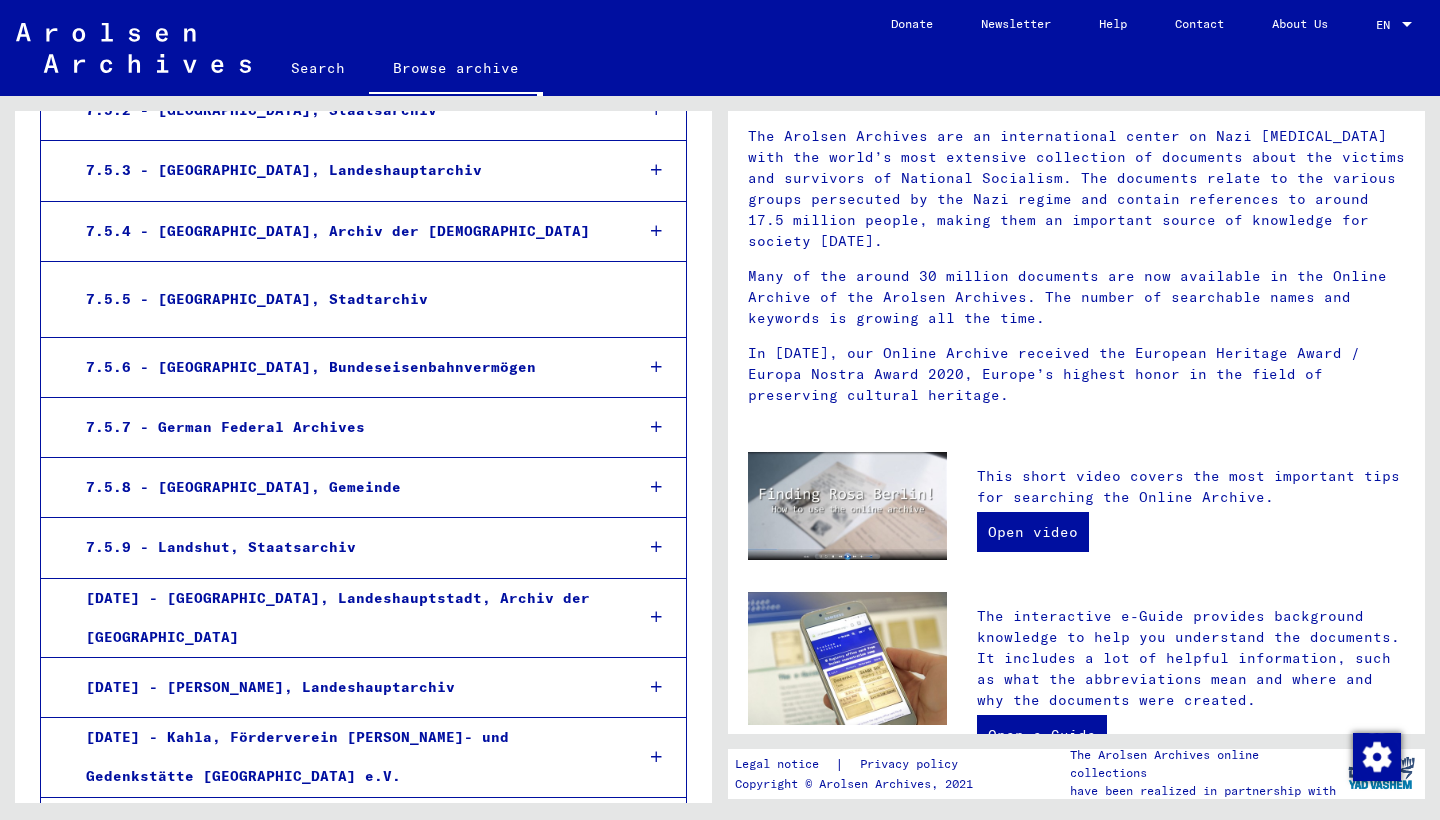 click at bounding box center [656, 427] 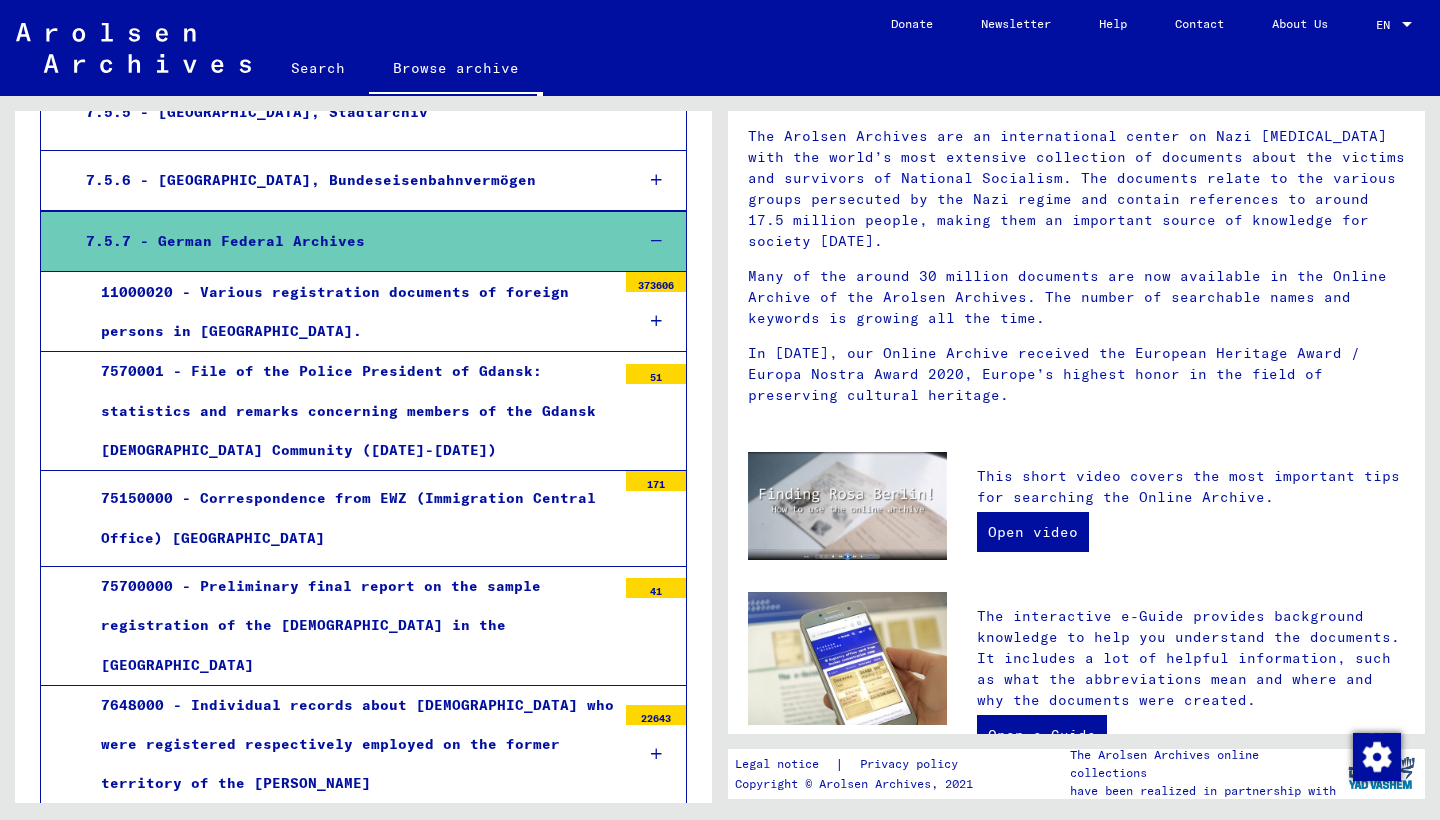 scroll, scrollTop: 1483, scrollLeft: 0, axis: vertical 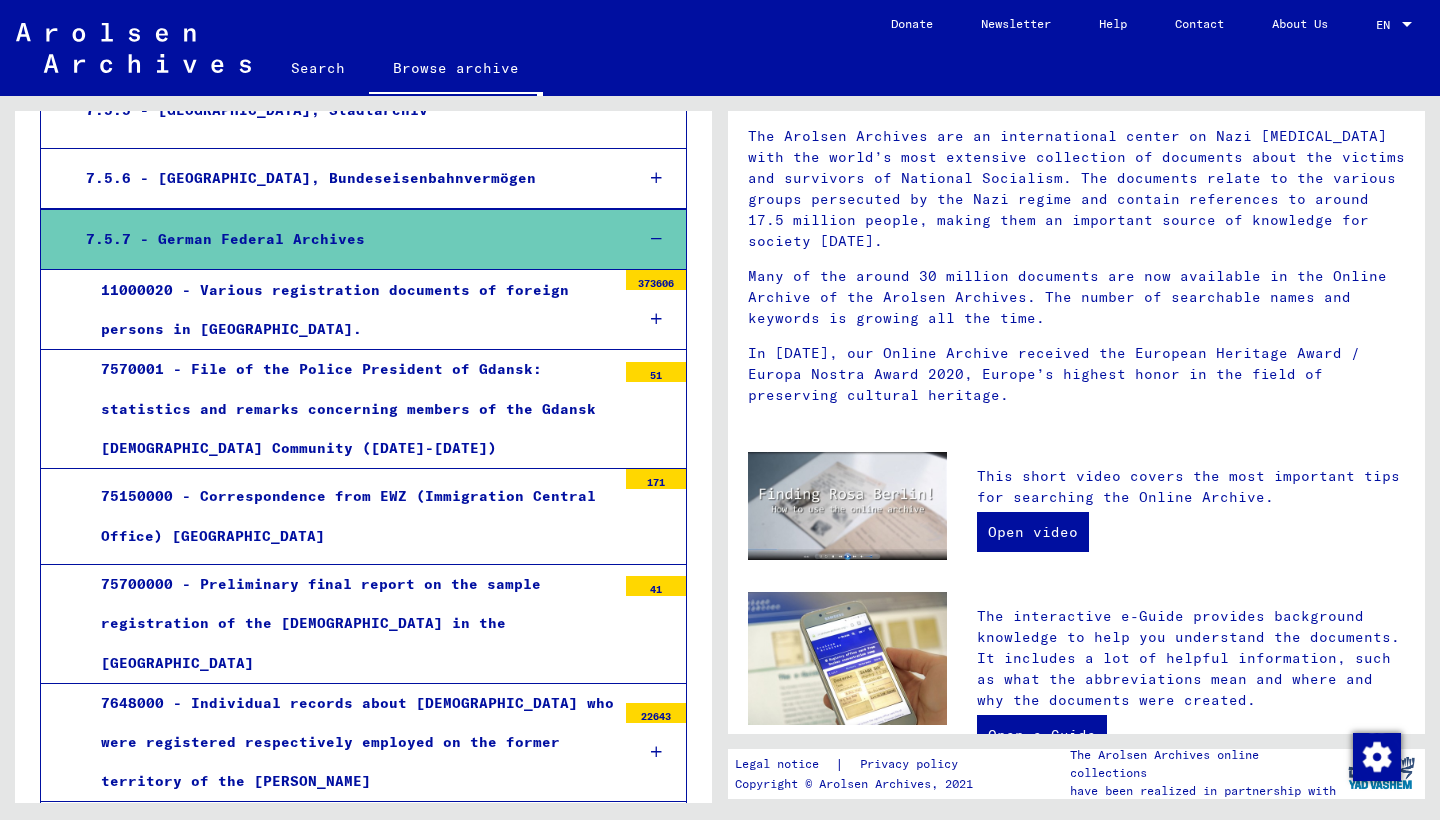 click at bounding box center [656, 752] 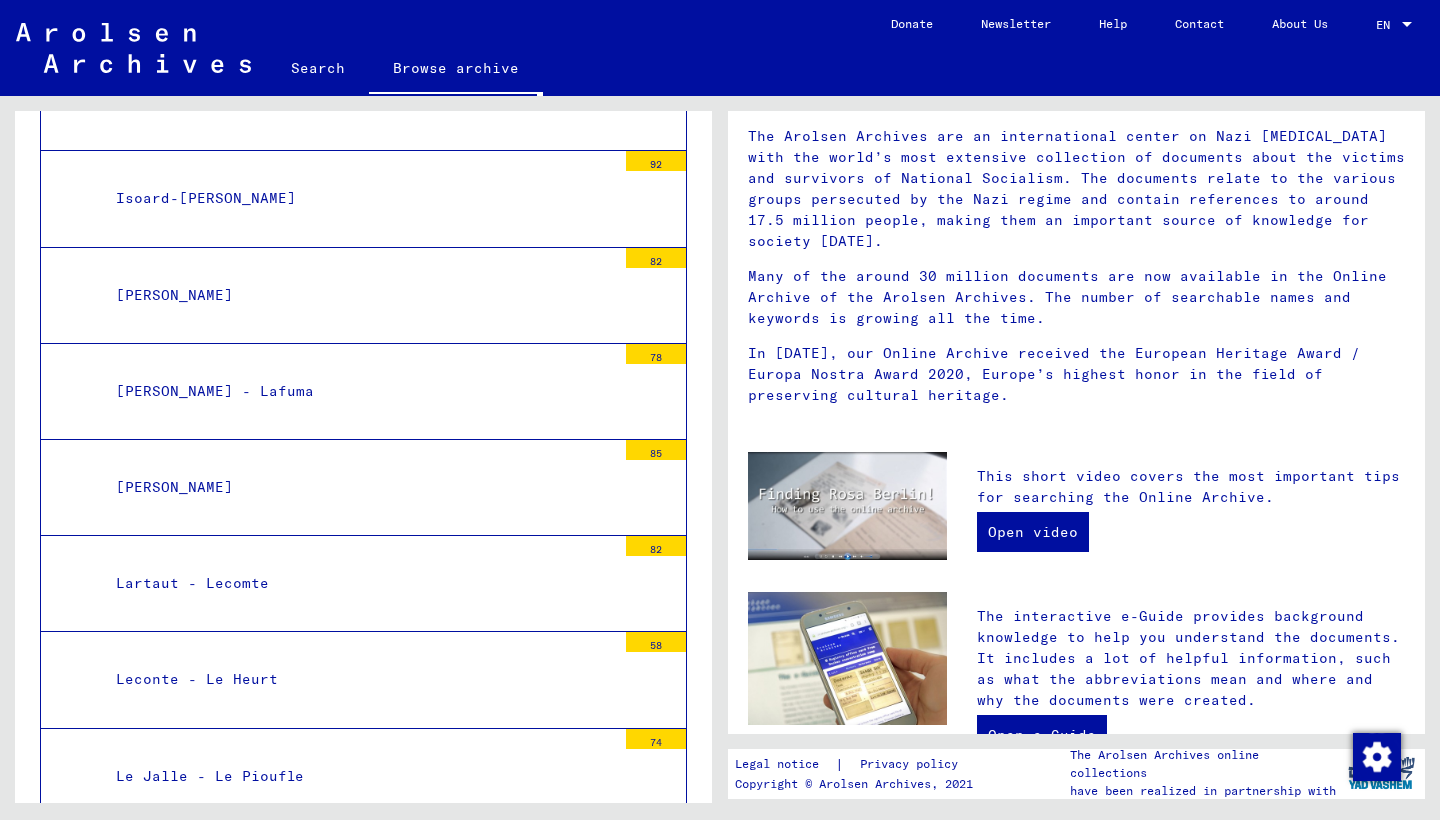 scroll, scrollTop: 7833, scrollLeft: 0, axis: vertical 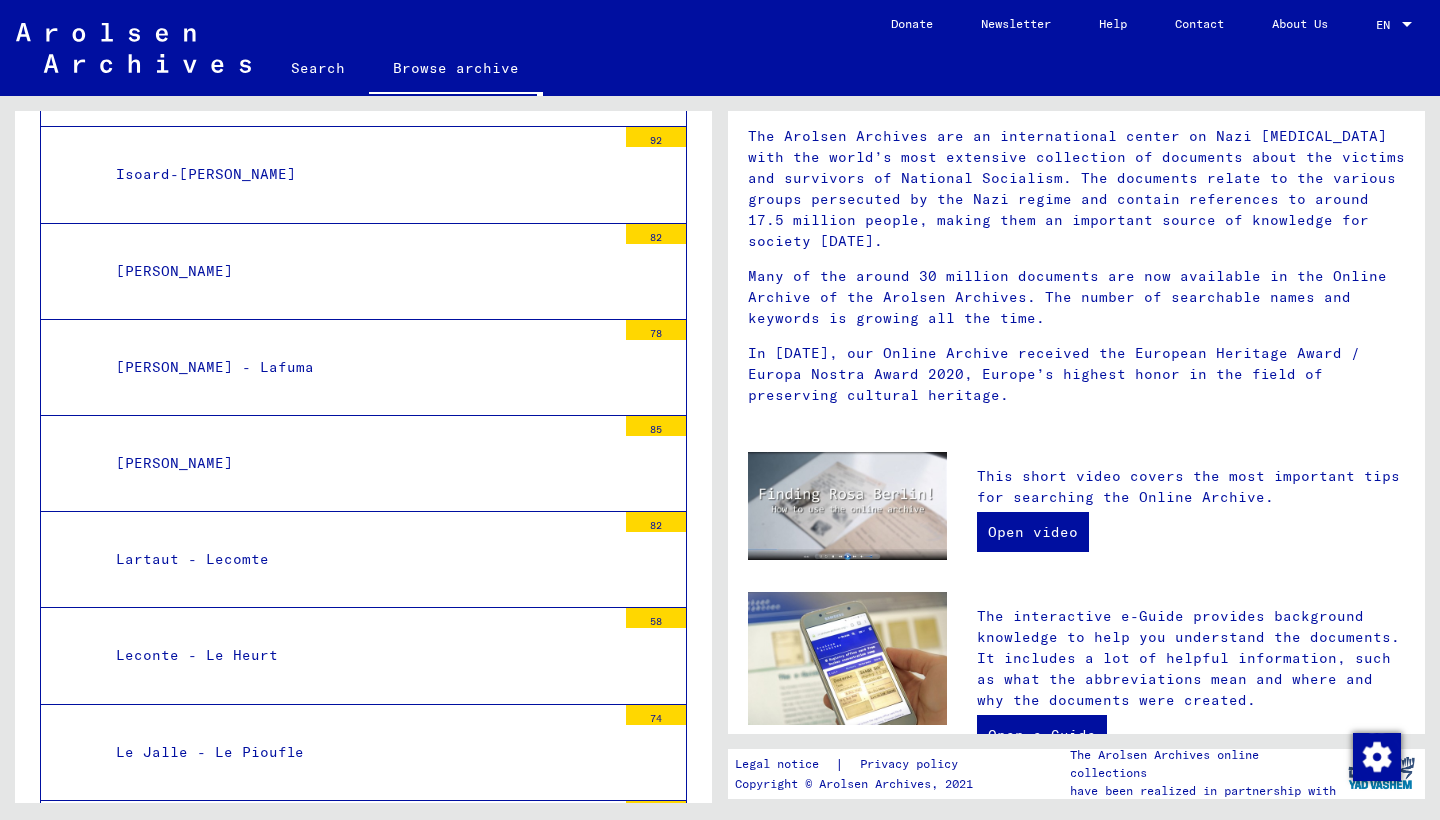 click on "[PERSON_NAME]" at bounding box center [358, 1521] 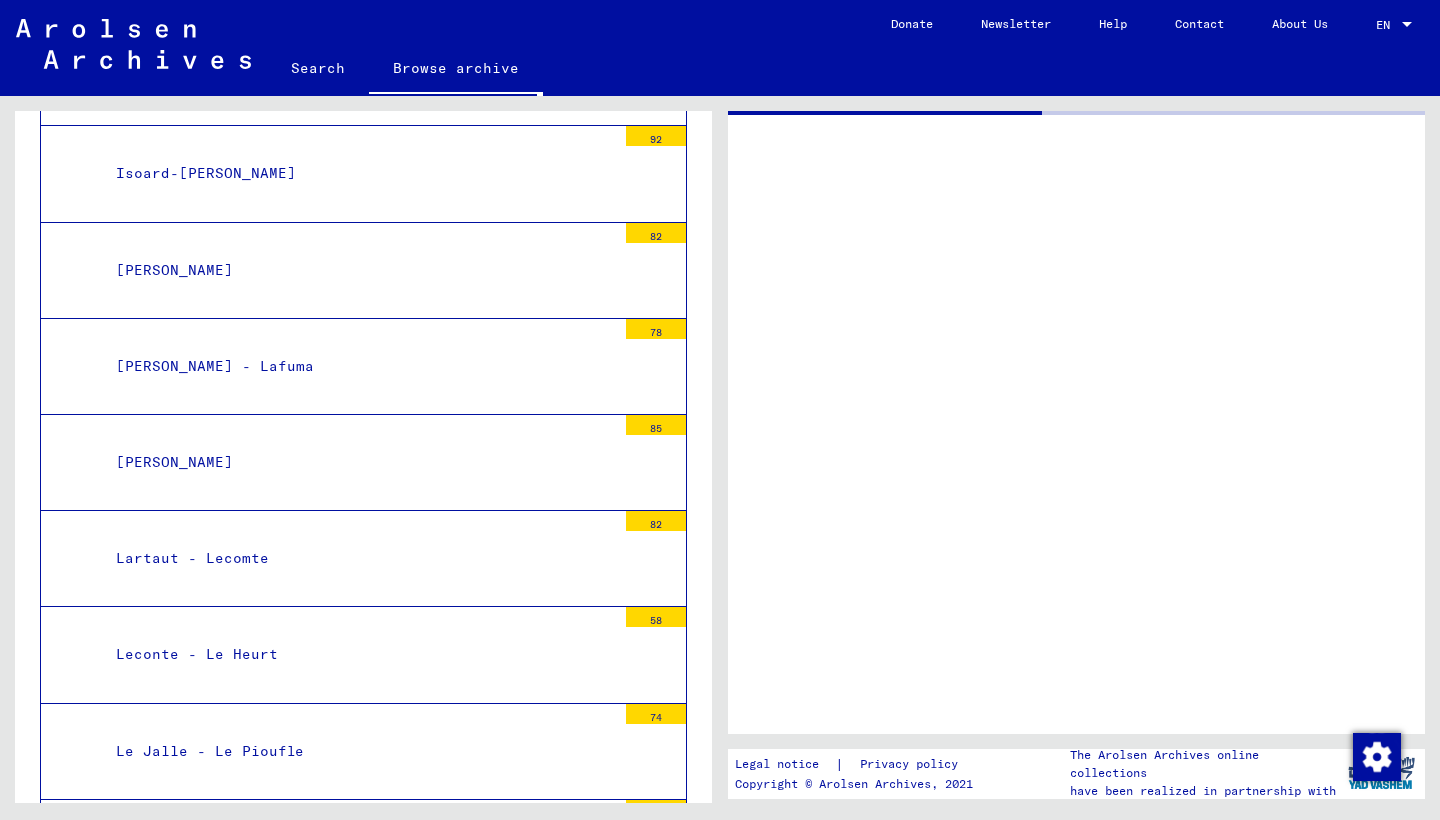 scroll, scrollTop: 0, scrollLeft: 0, axis: both 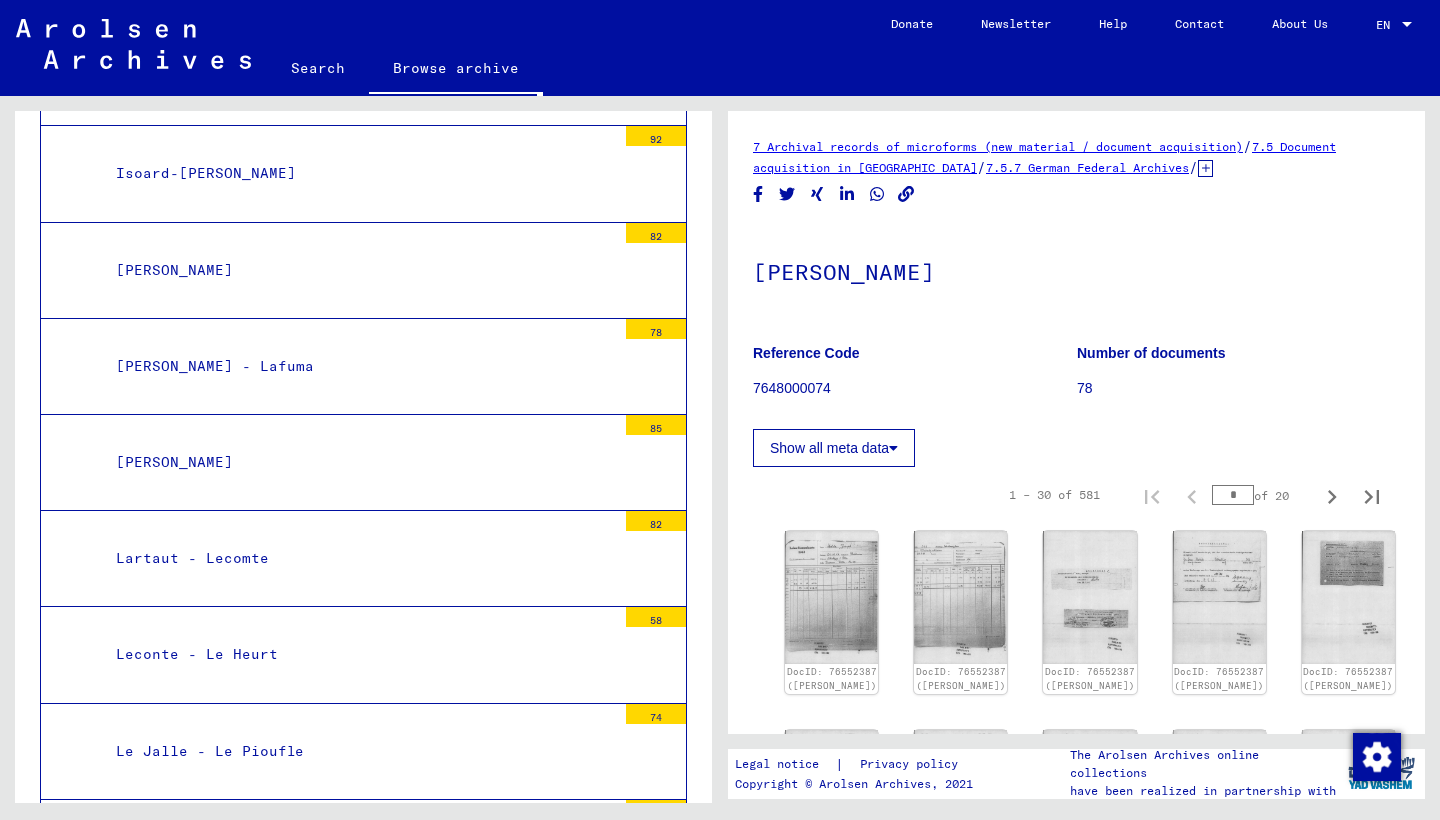 click on "[PERSON_NAME]" at bounding box center [358, 1424] 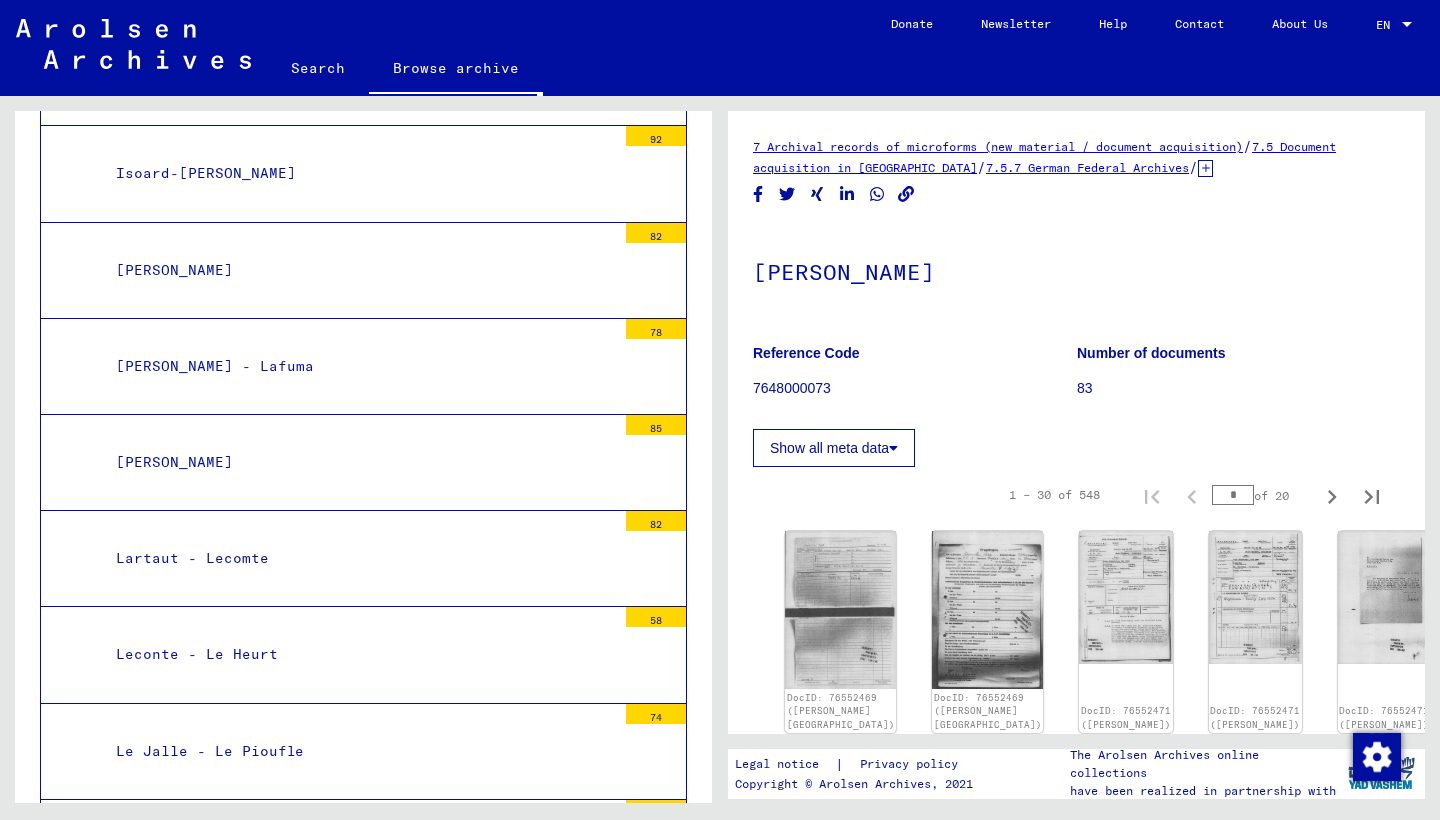 click on "[PERSON_NAME]" at bounding box center (358, 1521) 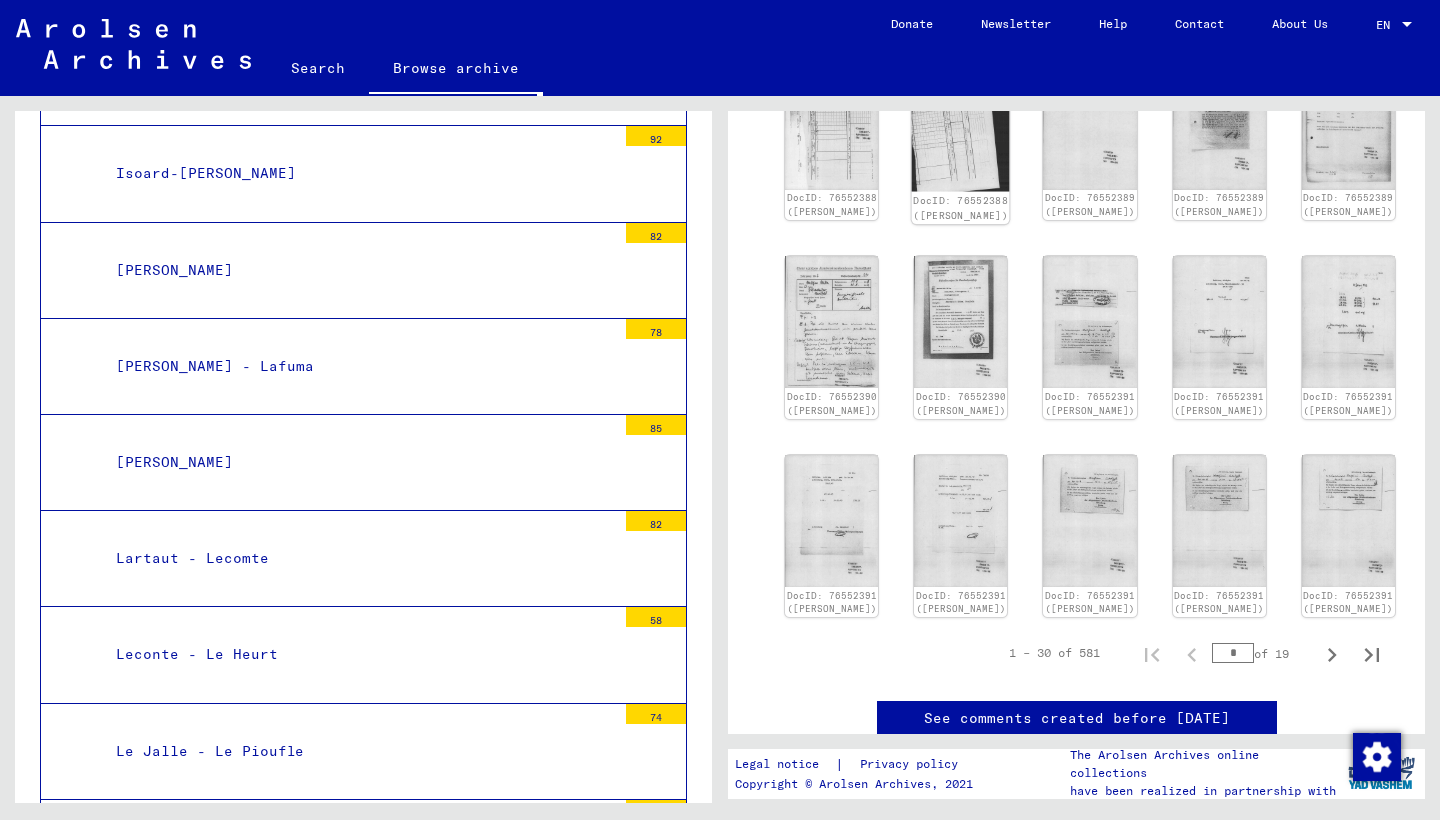 scroll, scrollTop: 866, scrollLeft: 0, axis: vertical 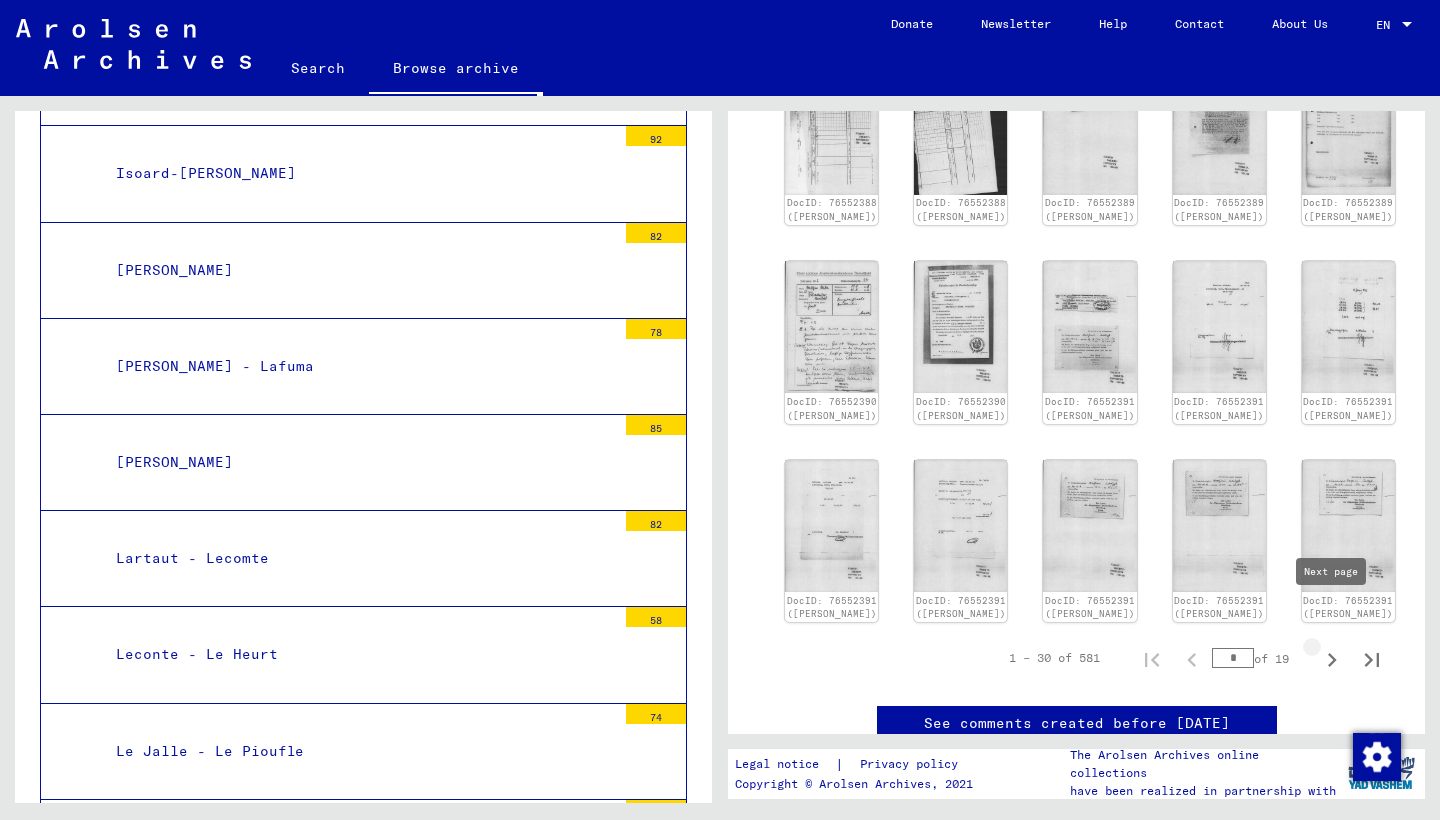 click 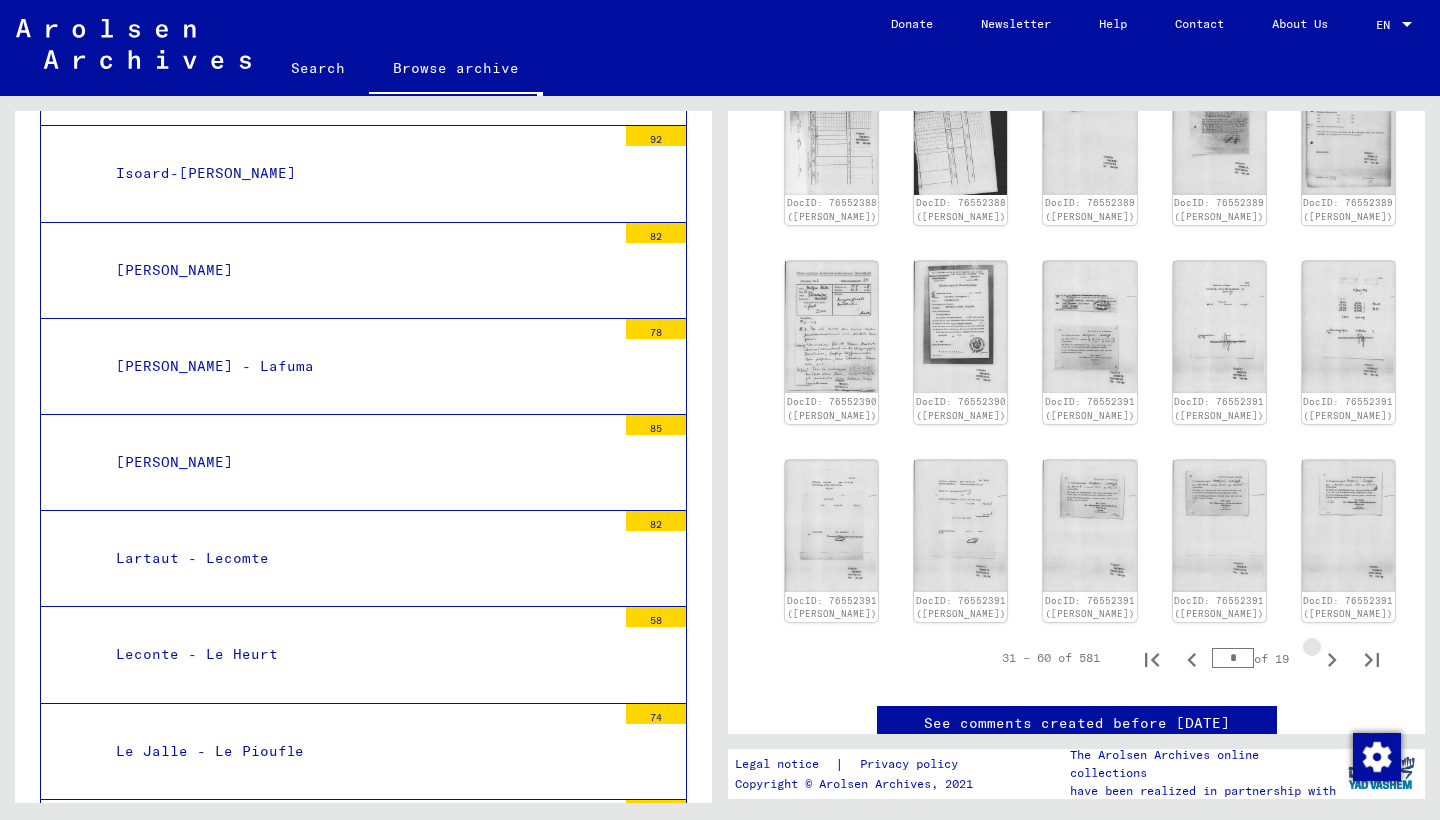 click 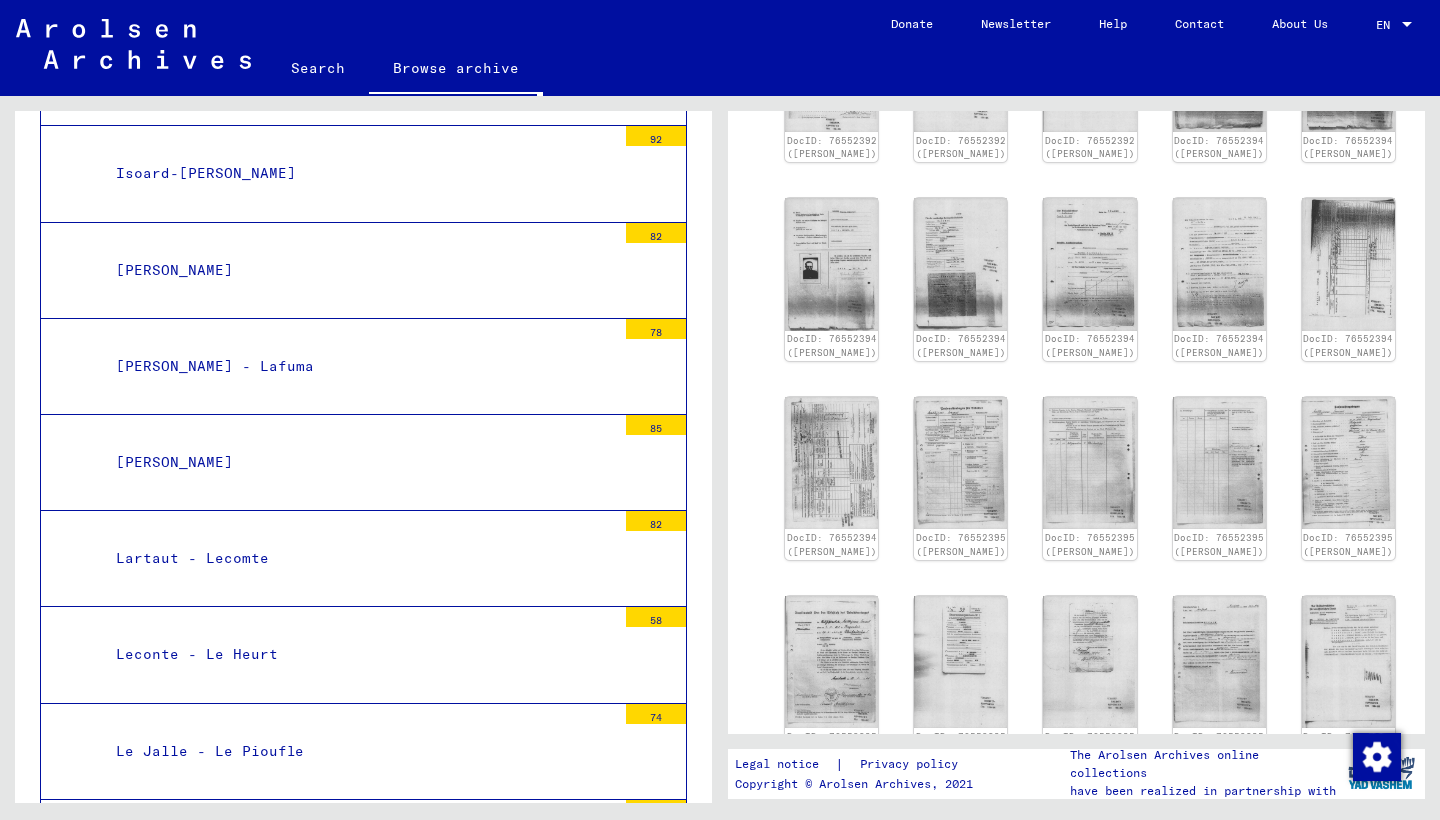 scroll, scrollTop: 584, scrollLeft: 0, axis: vertical 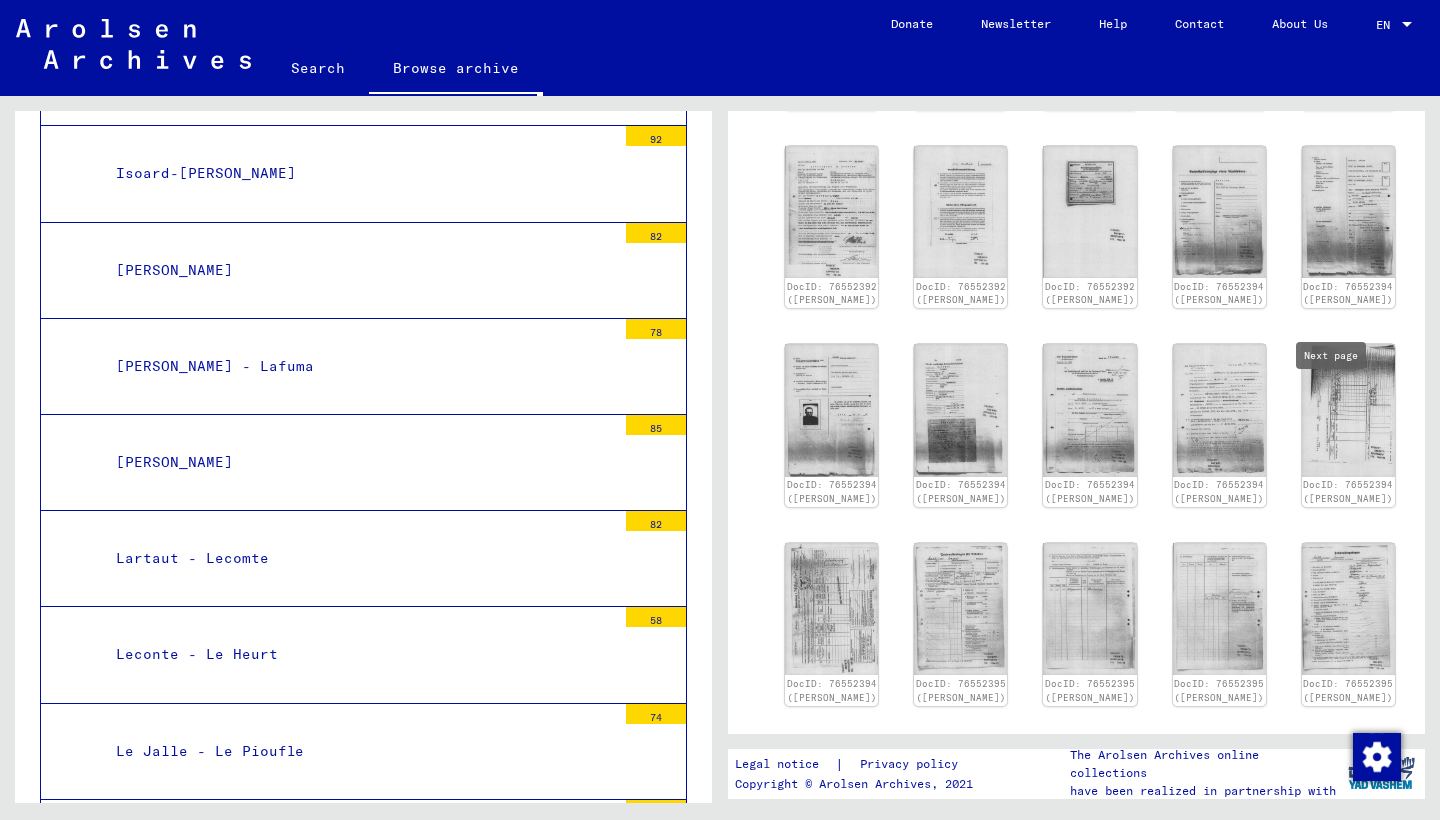 click 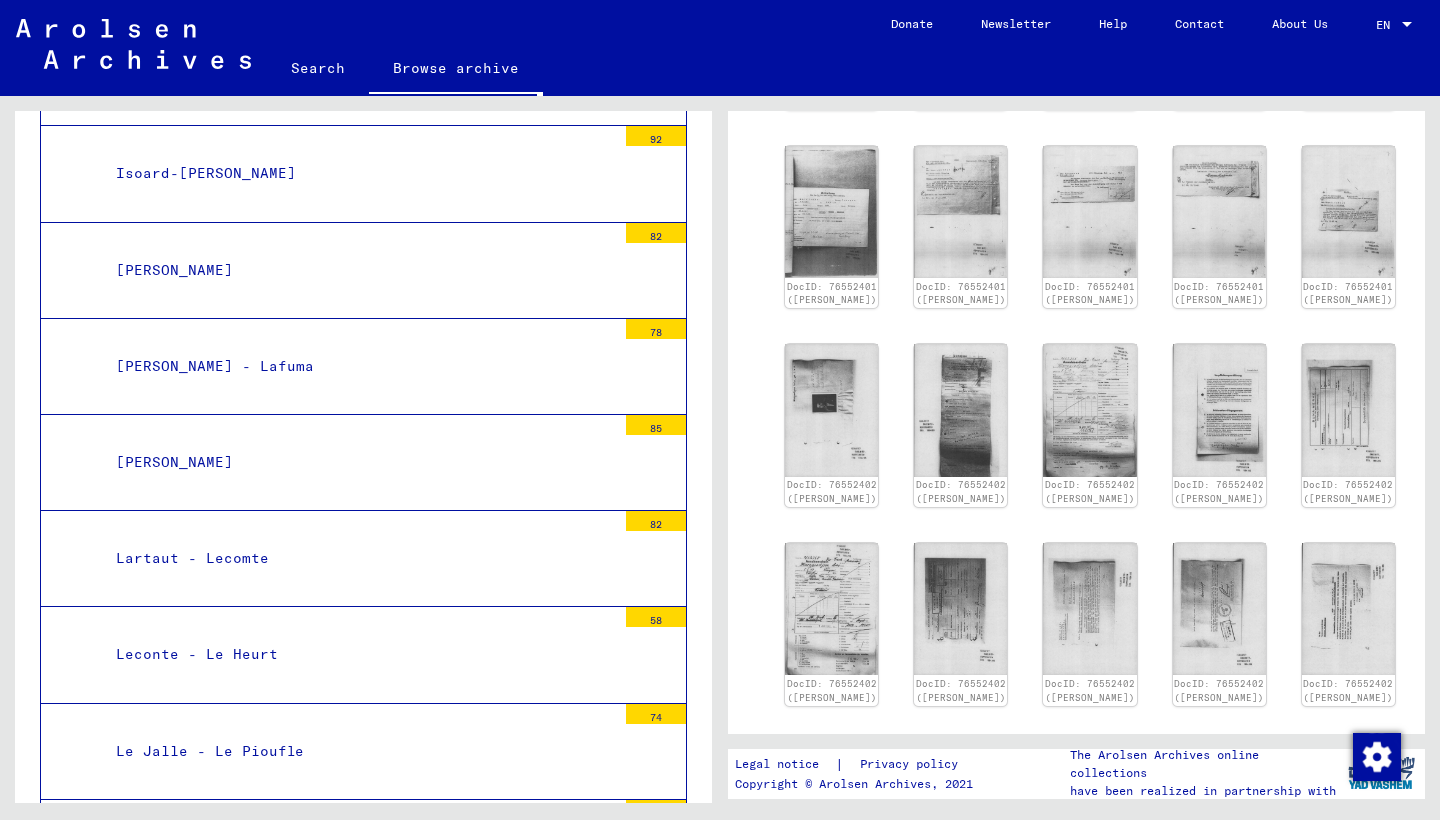 click on "See comments created before [DATE]" 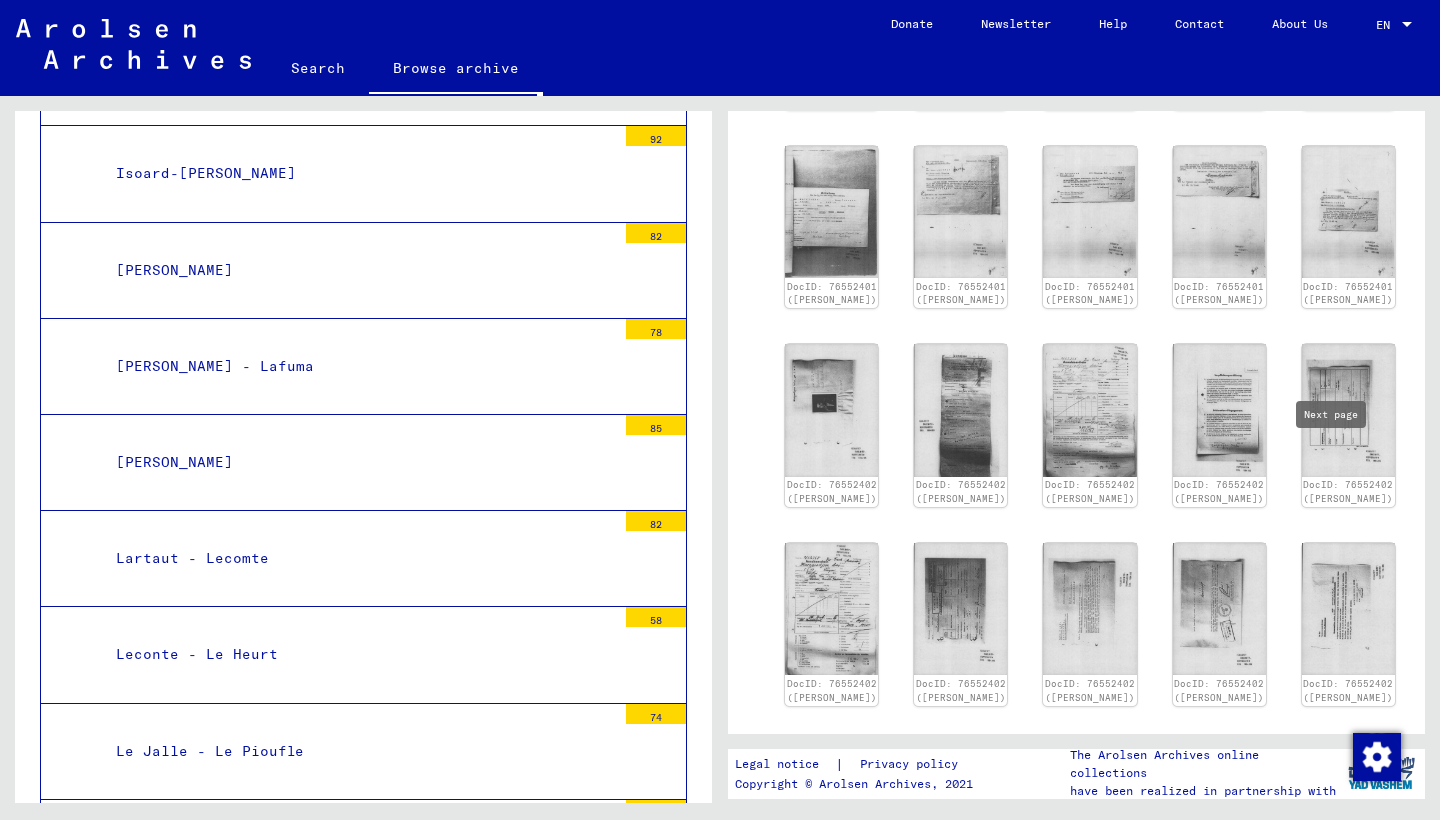 click on "91 – 120 of 581  *  of 19  DocID: 76552399 ([PERSON_NAME]) DocID: 76552399 ([PERSON_NAME]) DocID: 76552401 ([PERSON_NAME]) DocID: 76552401 ([PERSON_NAME]) DocID: 76552401 ([PERSON_NAME]) DocID: 76552401 ([PERSON_NAME]) DocID: 76552401 ([PERSON_NAME]) DocID: 76552401 ([PERSON_NAME]) DocID: 76552401 ([PERSON_NAME]) DocID: 76552401 ([PERSON_NAME]) DocID: 76552401 ([PERSON_NAME]) DocID: 76552402 ([PERSON_NAME]) DocID: 76552402 ([PERSON_NAME]) DocID: 76552402 ([PERSON_NAME]) DocID: 76552402 ([PERSON_NAME]) DocID: 76552402 ([PERSON_NAME]) DocID: 76552402 ([PERSON_NAME]) DocID: 76552402 ([PERSON_NAME]) DocID: 76552402 ([PERSON_NAME]) DocID: 76552402 ([PERSON_NAME]) DocID: 76552402 ([PERSON_NAME]) DocID: 76552402 ([PERSON_NAME]) DocID: 76552402 ([PERSON_NAME]) DocID: 76552402 ([PERSON_NAME]) DocID: 76552404 ([PERSON_NAME]) DocID: 76552404 ([PERSON_NAME])  91 – 120 of 581  *  of 19" 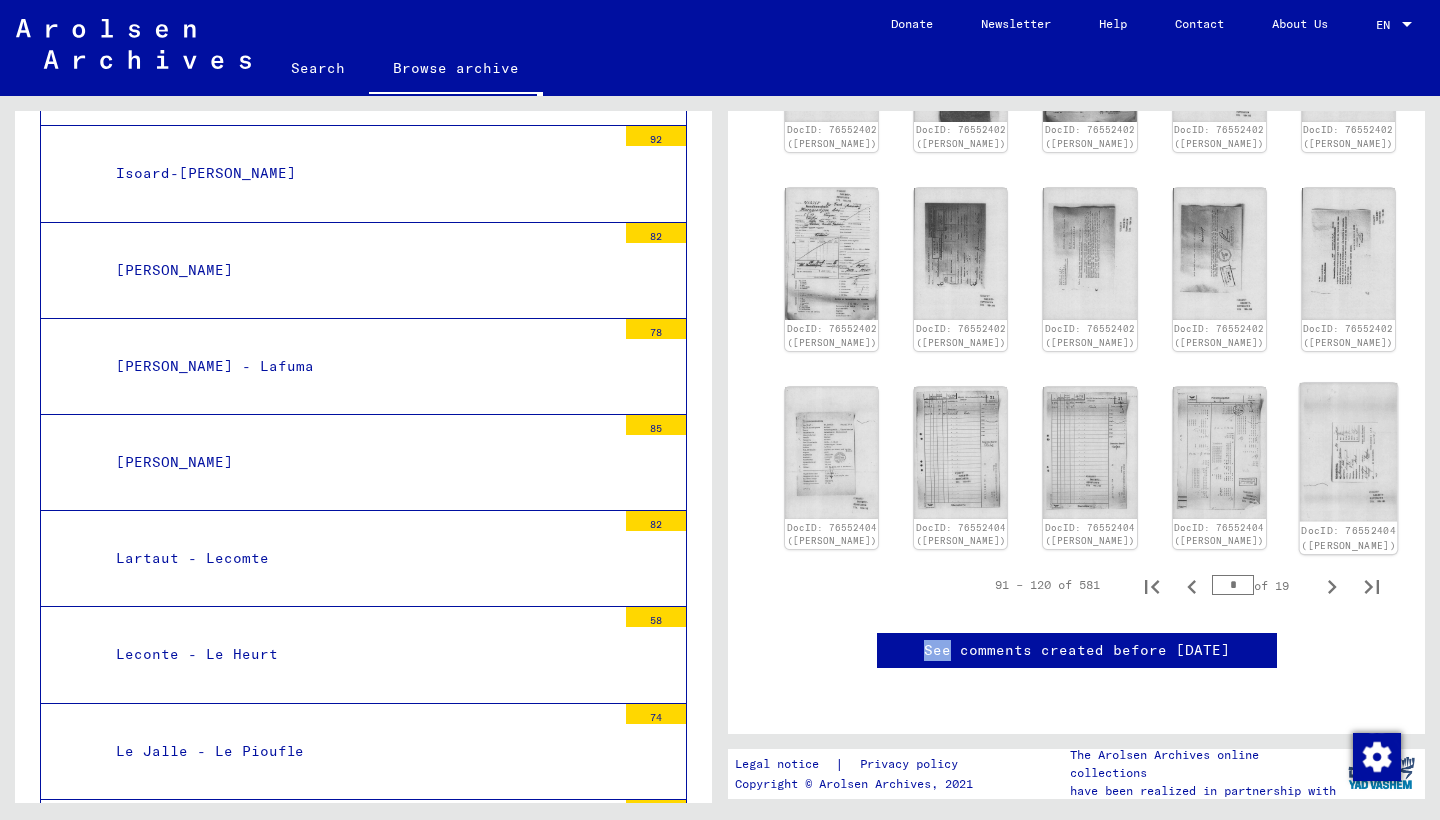 scroll, scrollTop: 989, scrollLeft: 0, axis: vertical 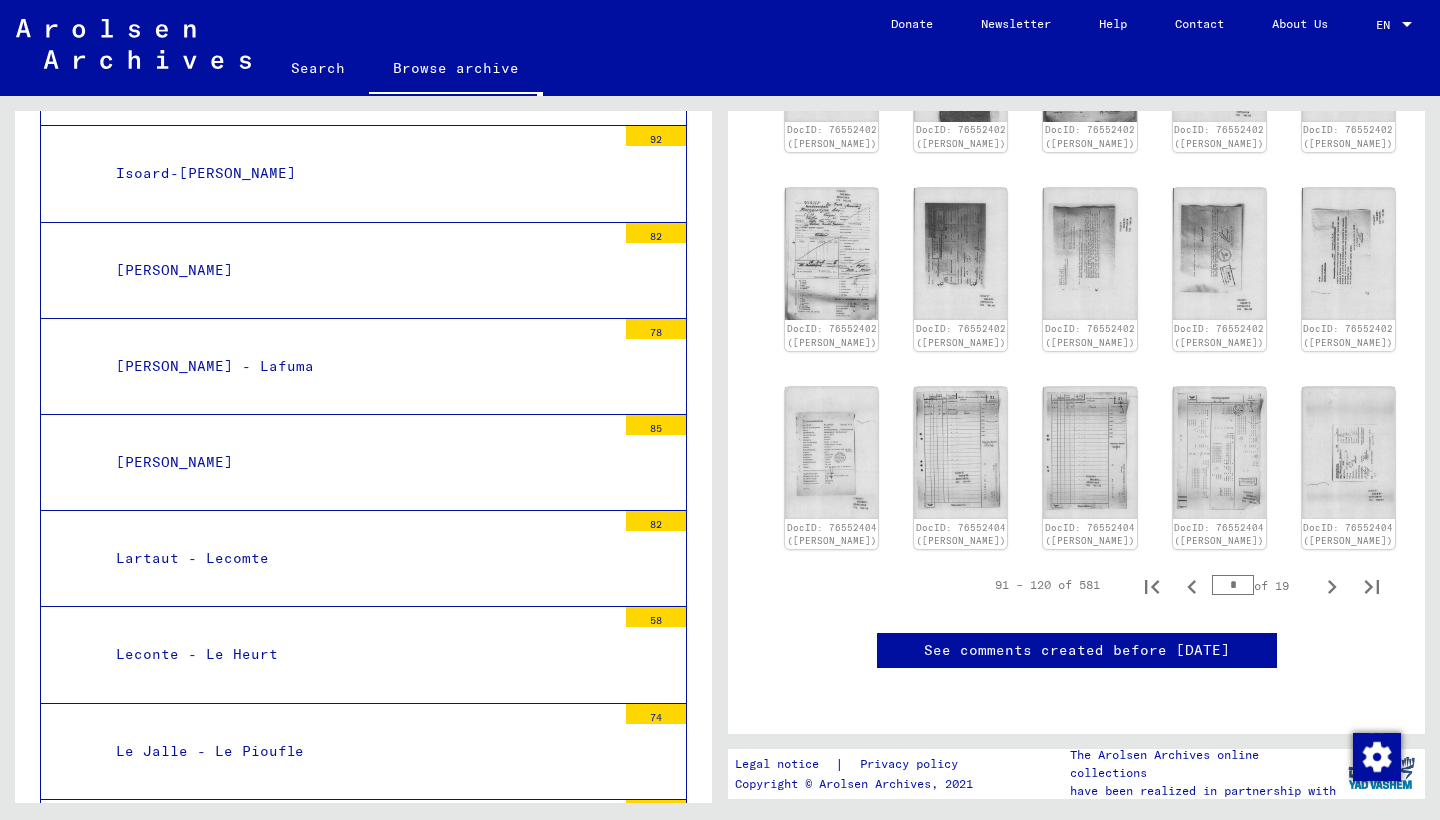 drag, startPoint x: 1247, startPoint y: 548, endPoint x: 1212, endPoint y: 539, distance: 36.138622 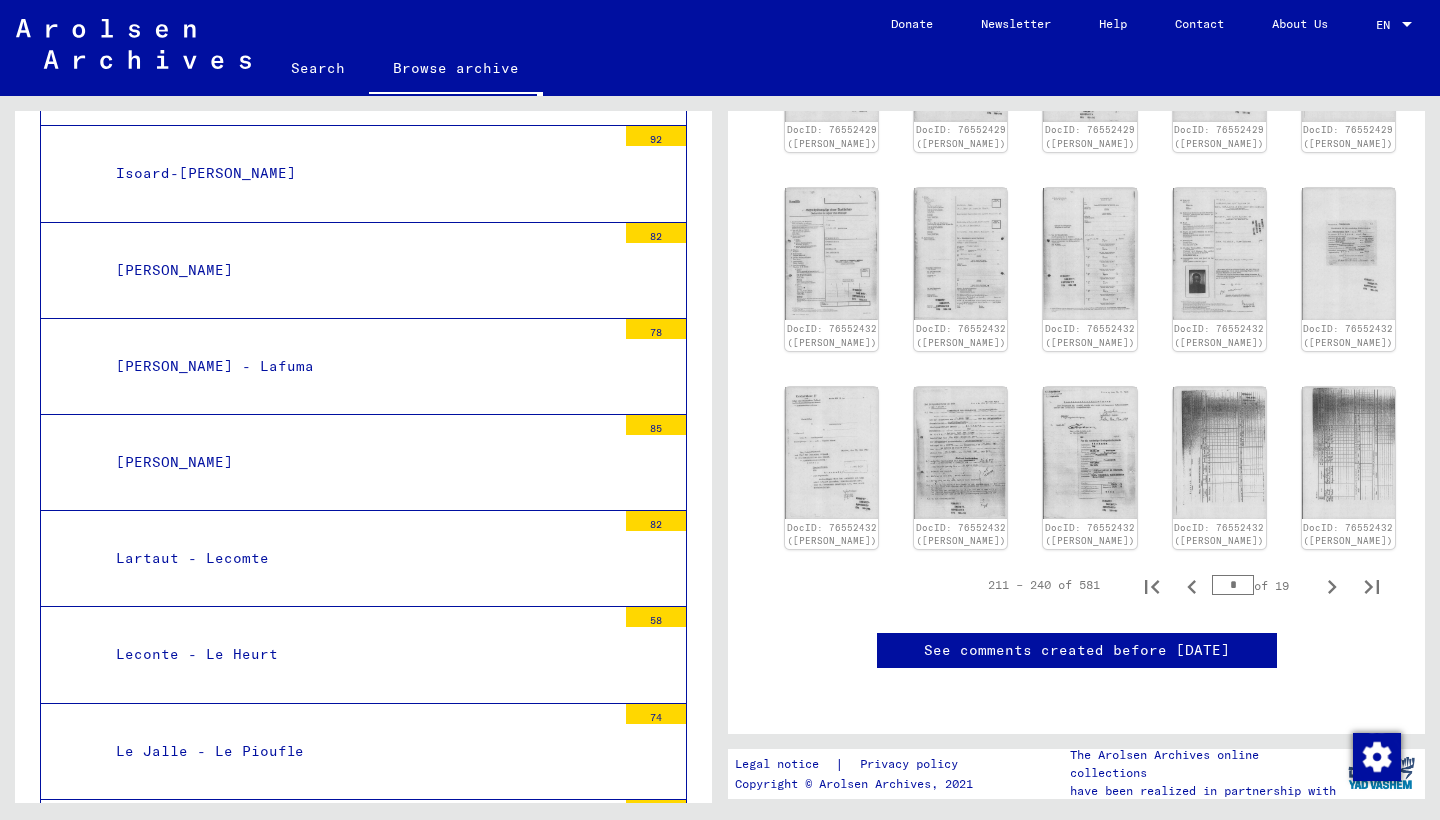 scroll, scrollTop: 1061, scrollLeft: 0, axis: vertical 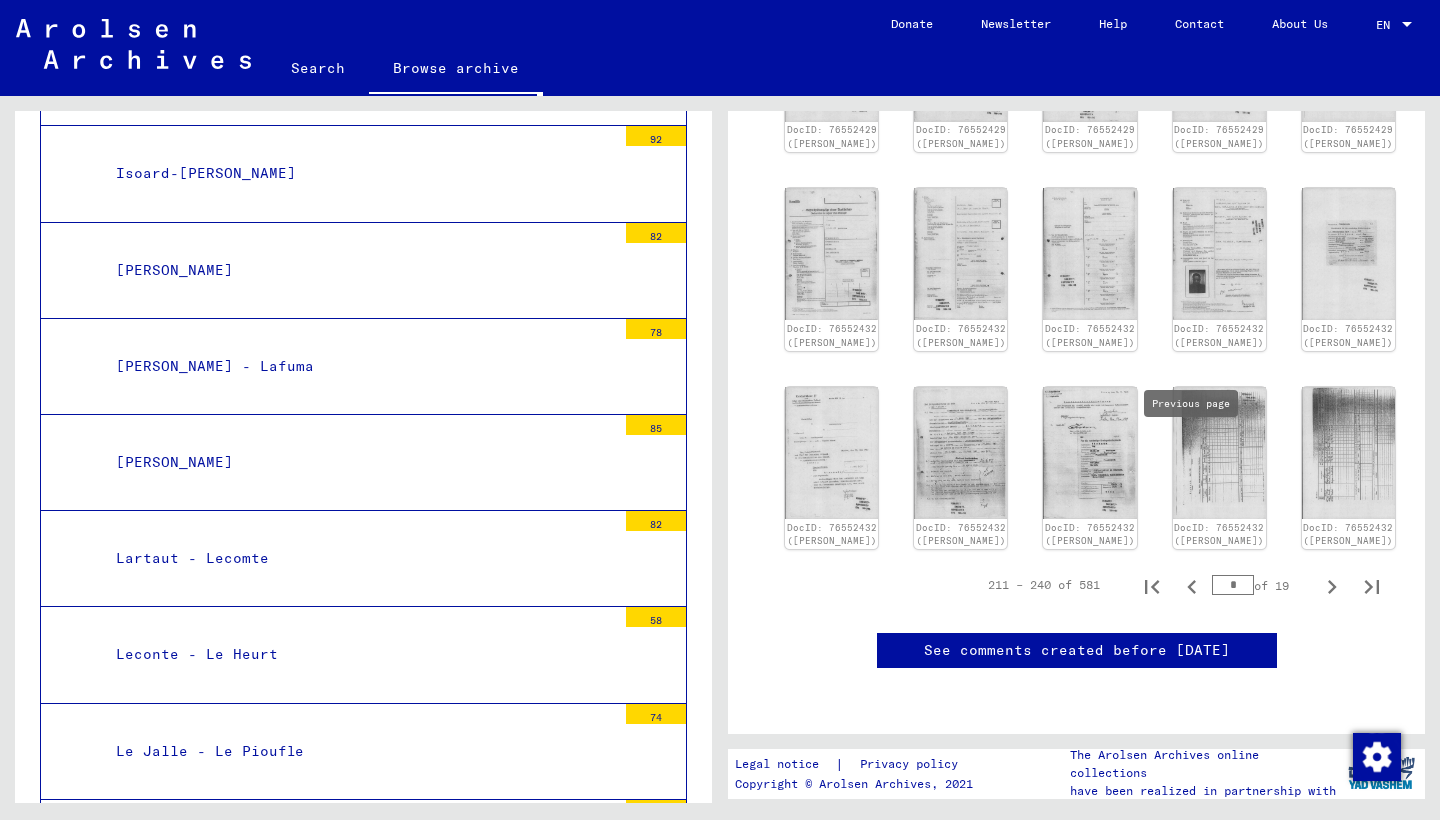 click 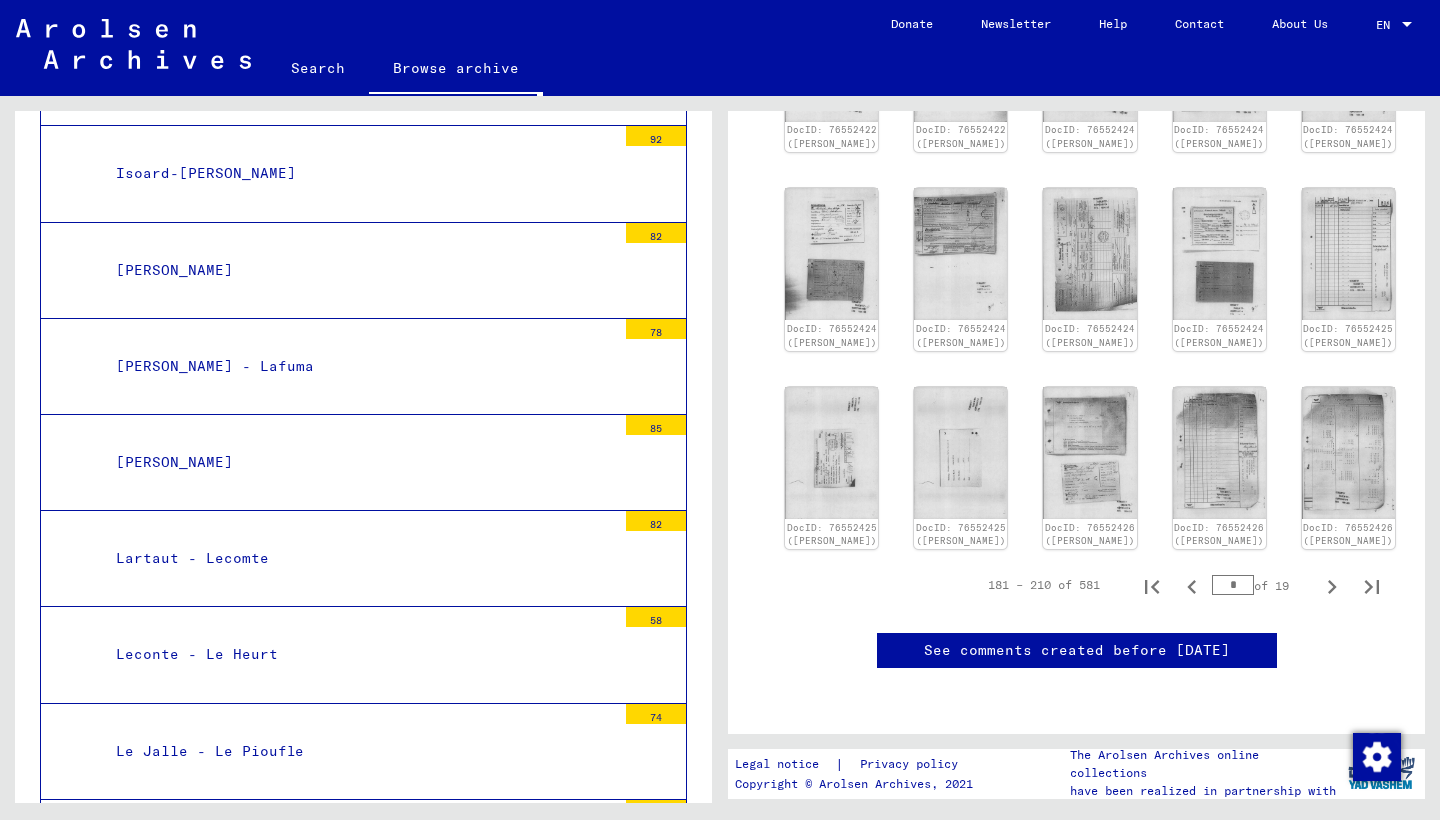 scroll, scrollTop: 1009, scrollLeft: 0, axis: vertical 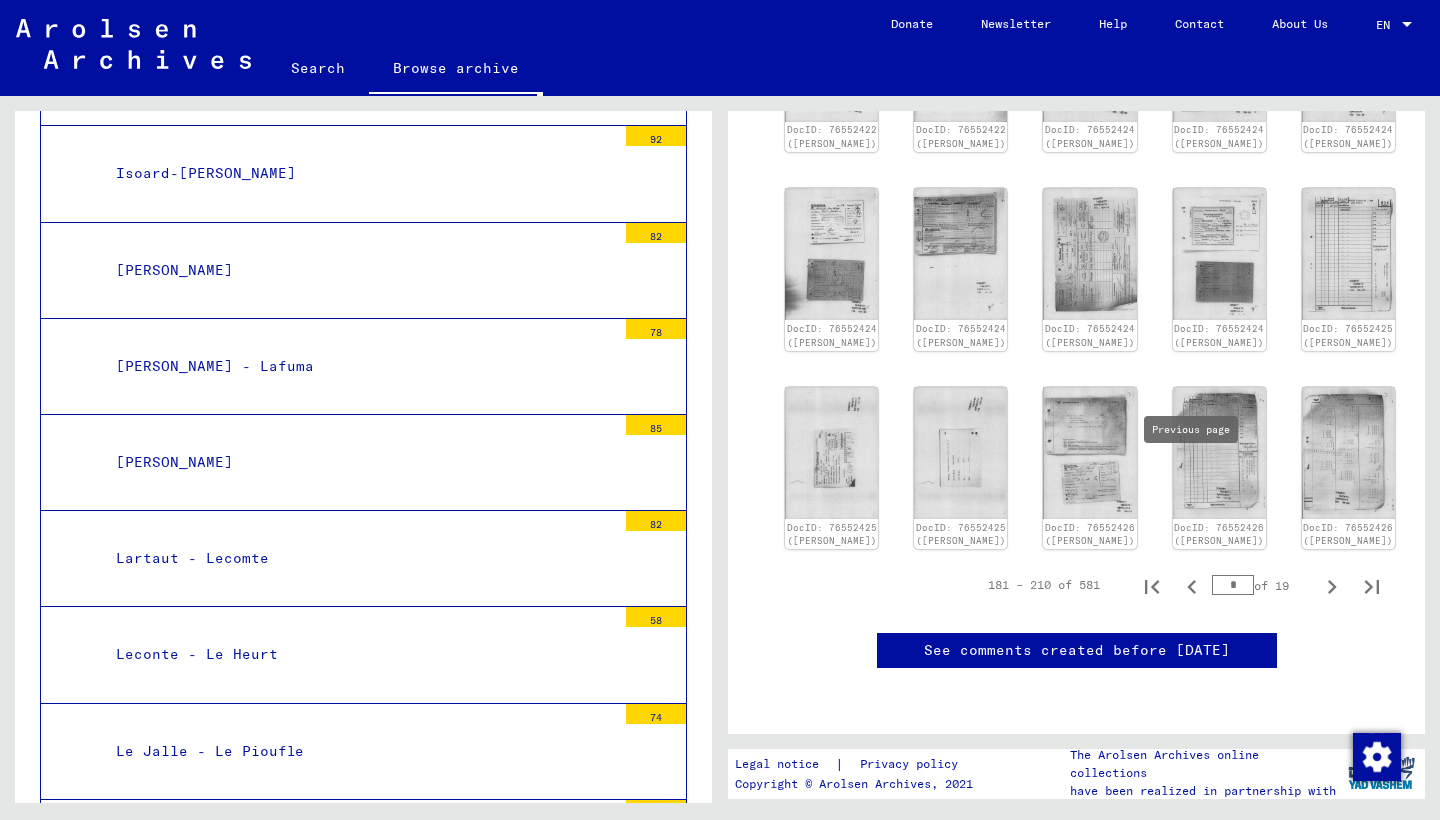 click 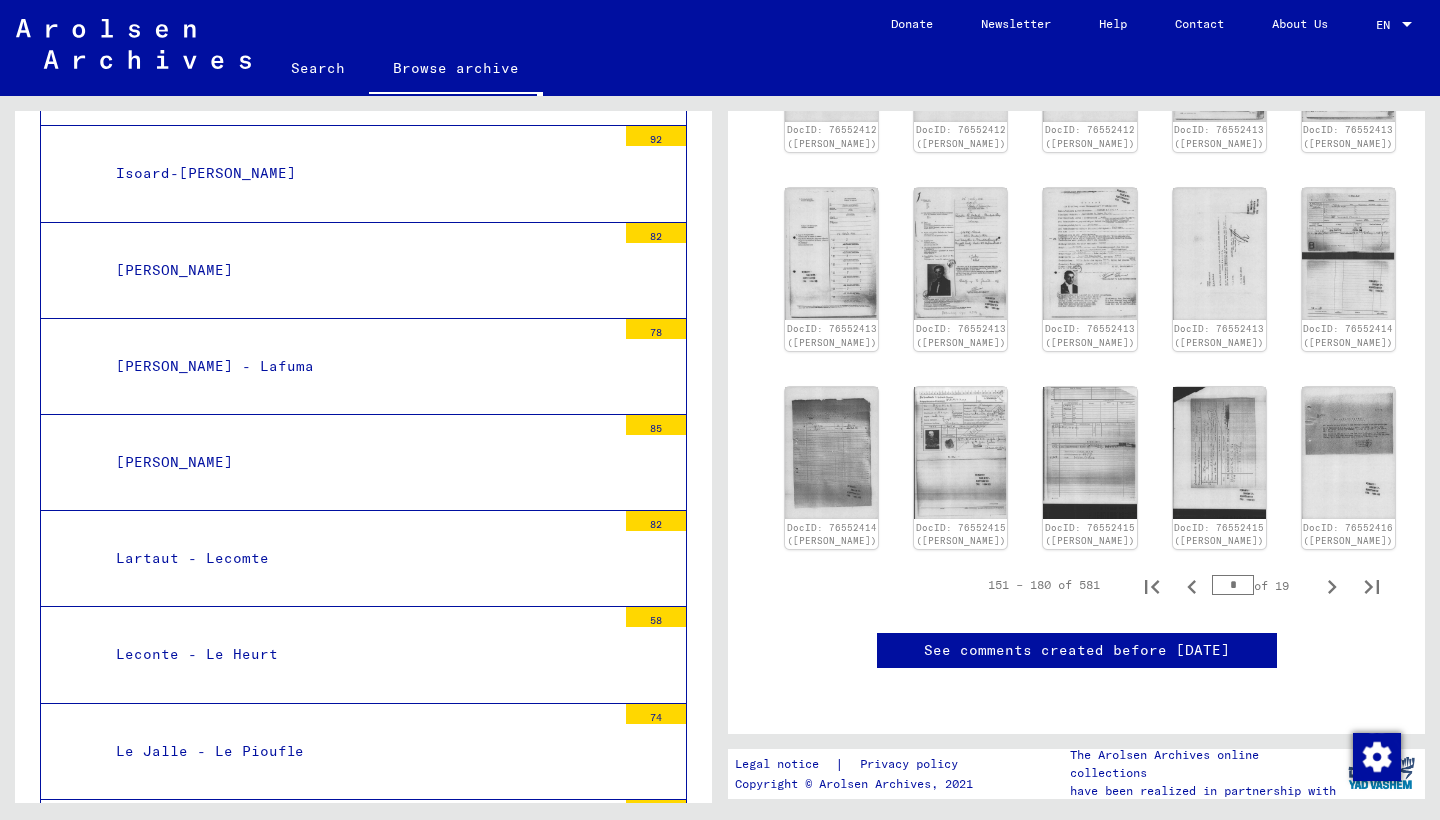 scroll, scrollTop: 1224, scrollLeft: 0, axis: vertical 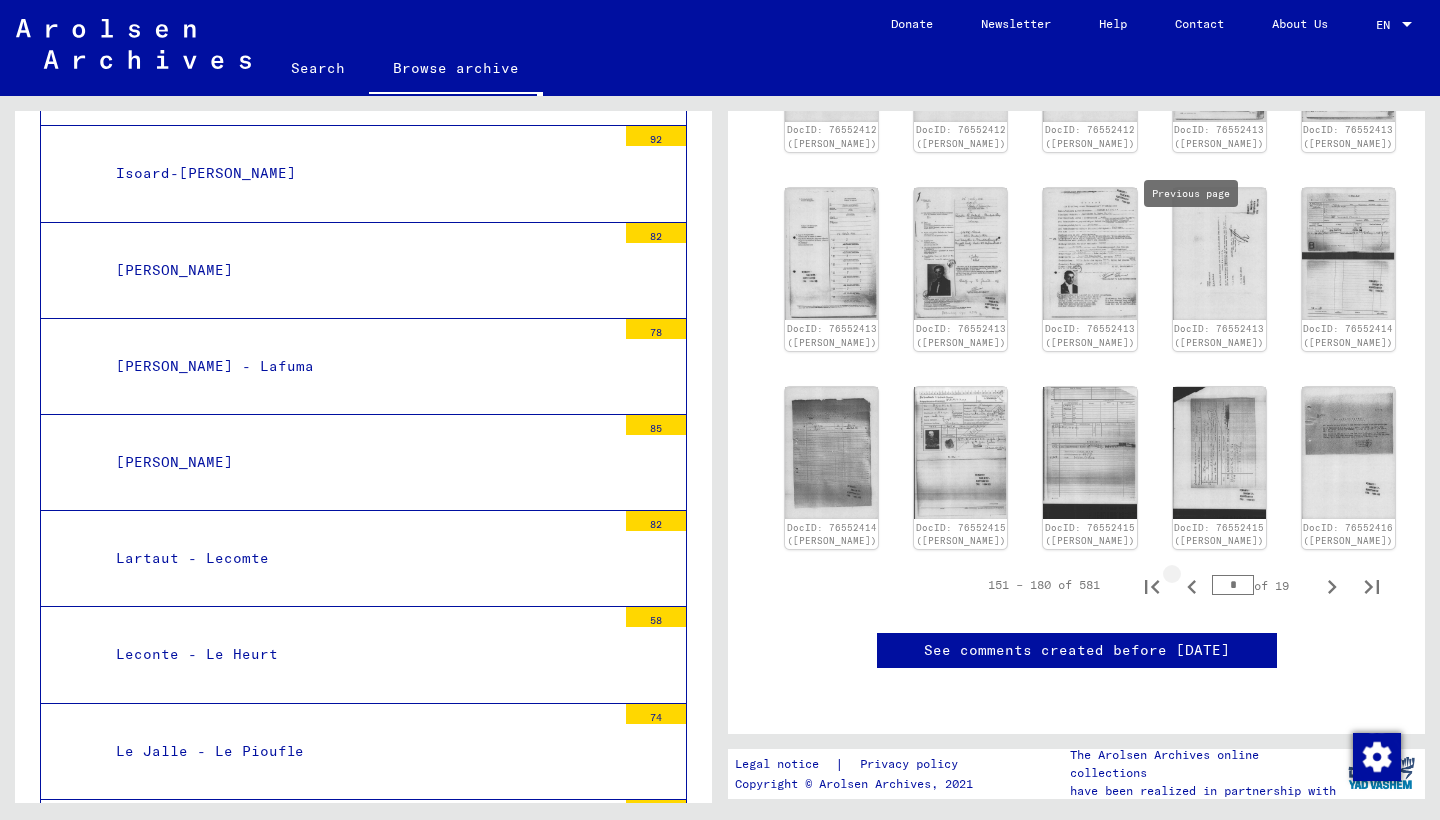 click 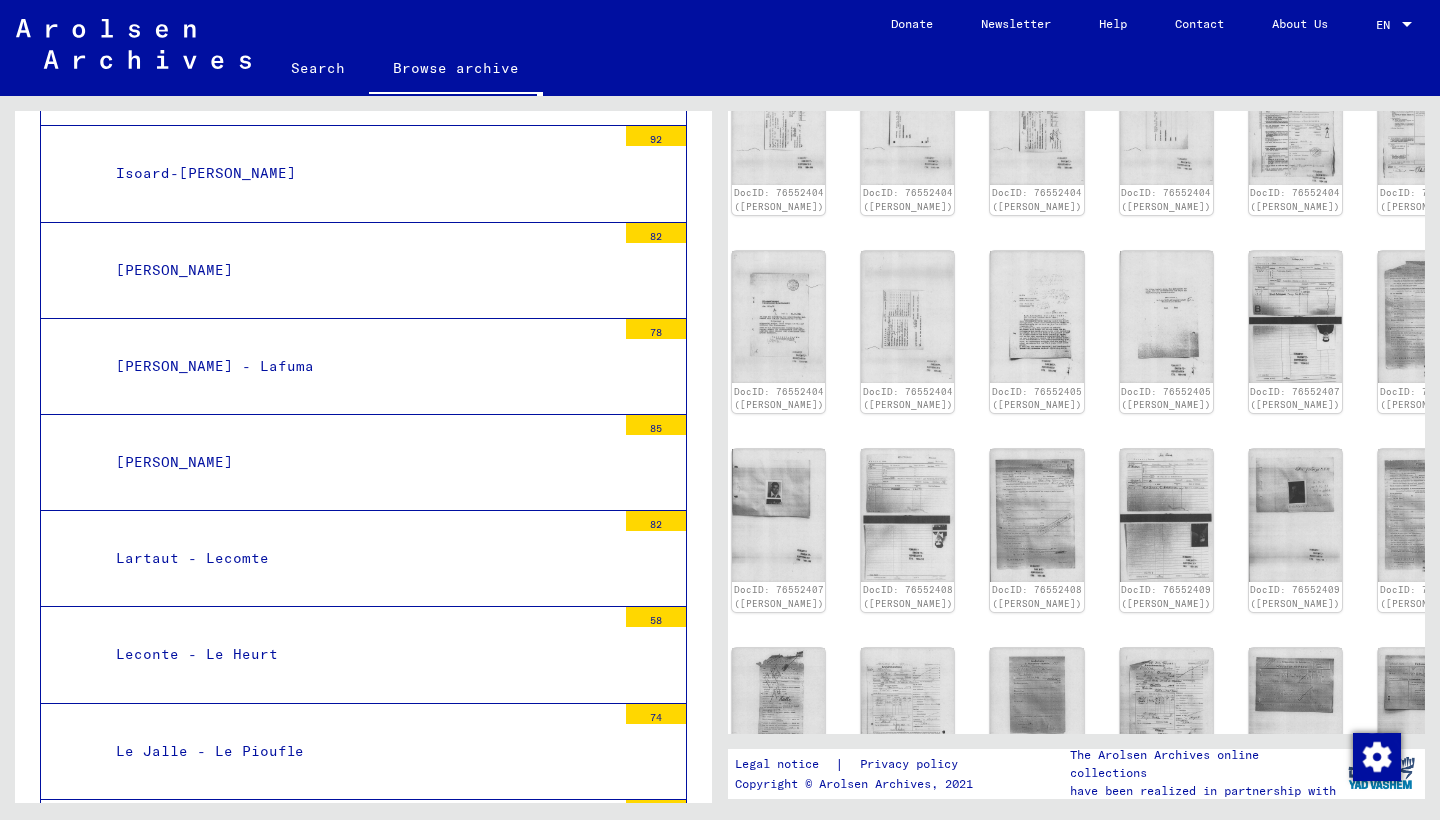 scroll, scrollTop: 486, scrollLeft: 53, axis: both 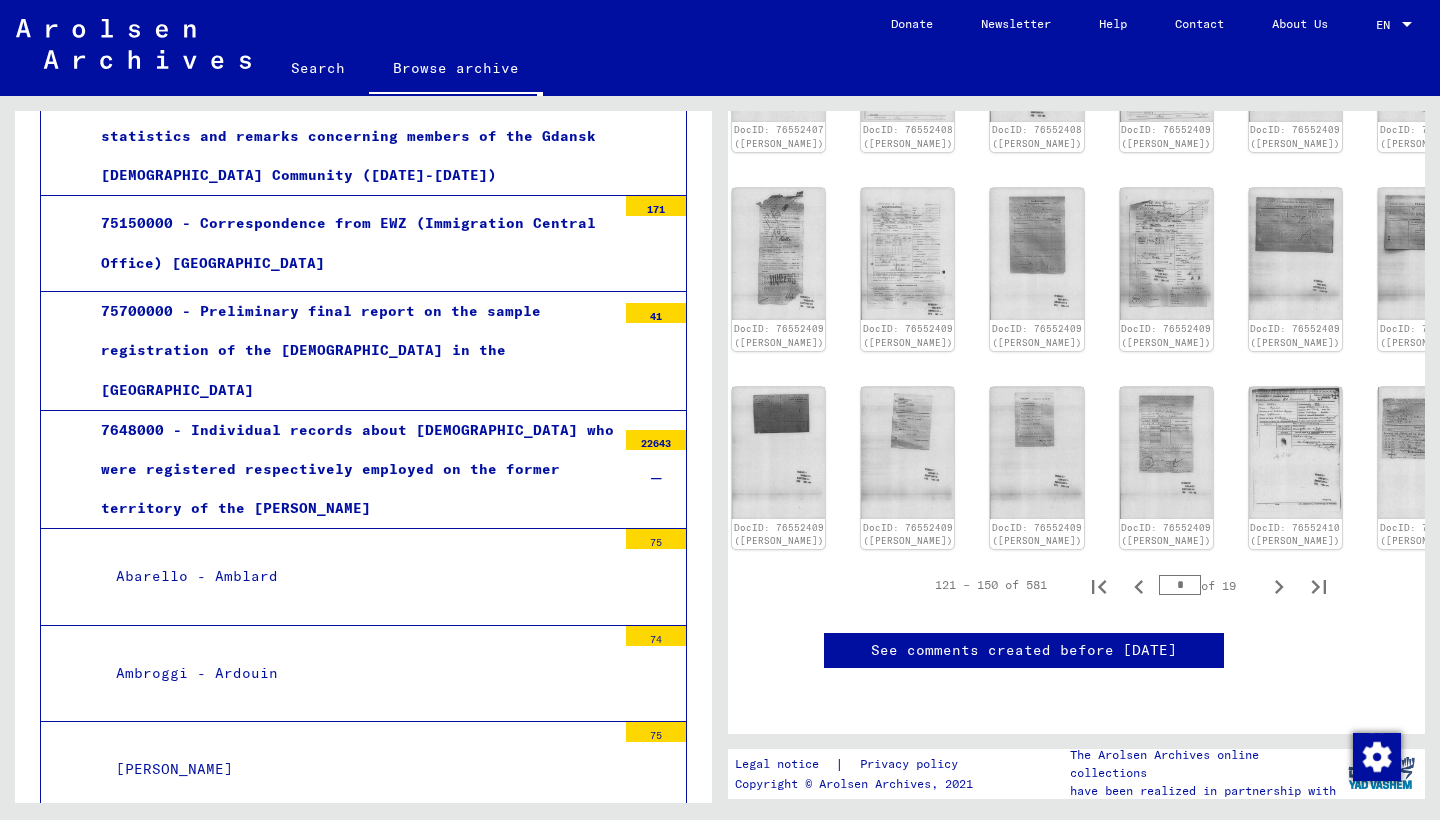 click at bounding box center (656, 479) 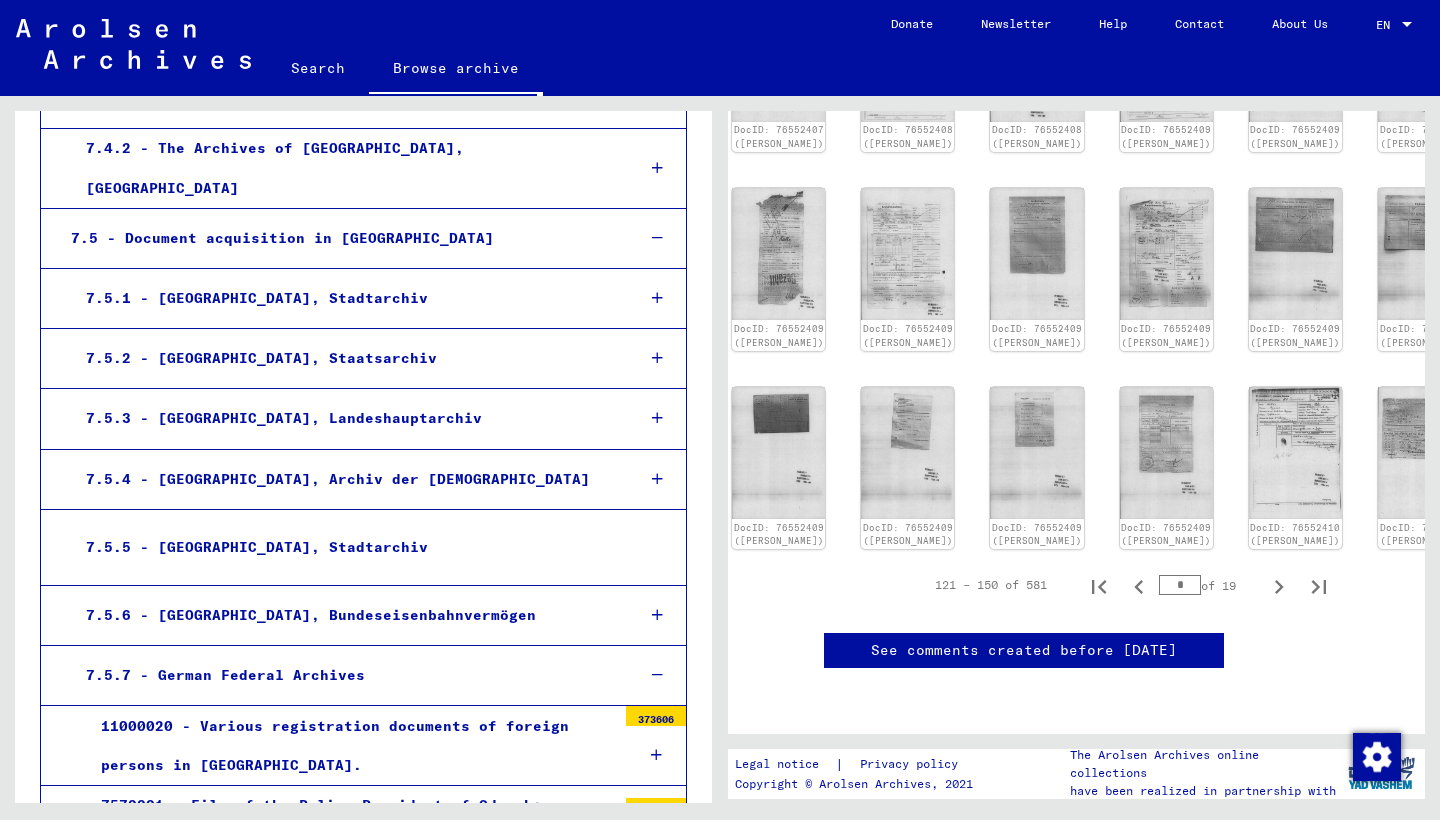 scroll, scrollTop: 1047, scrollLeft: 0, axis: vertical 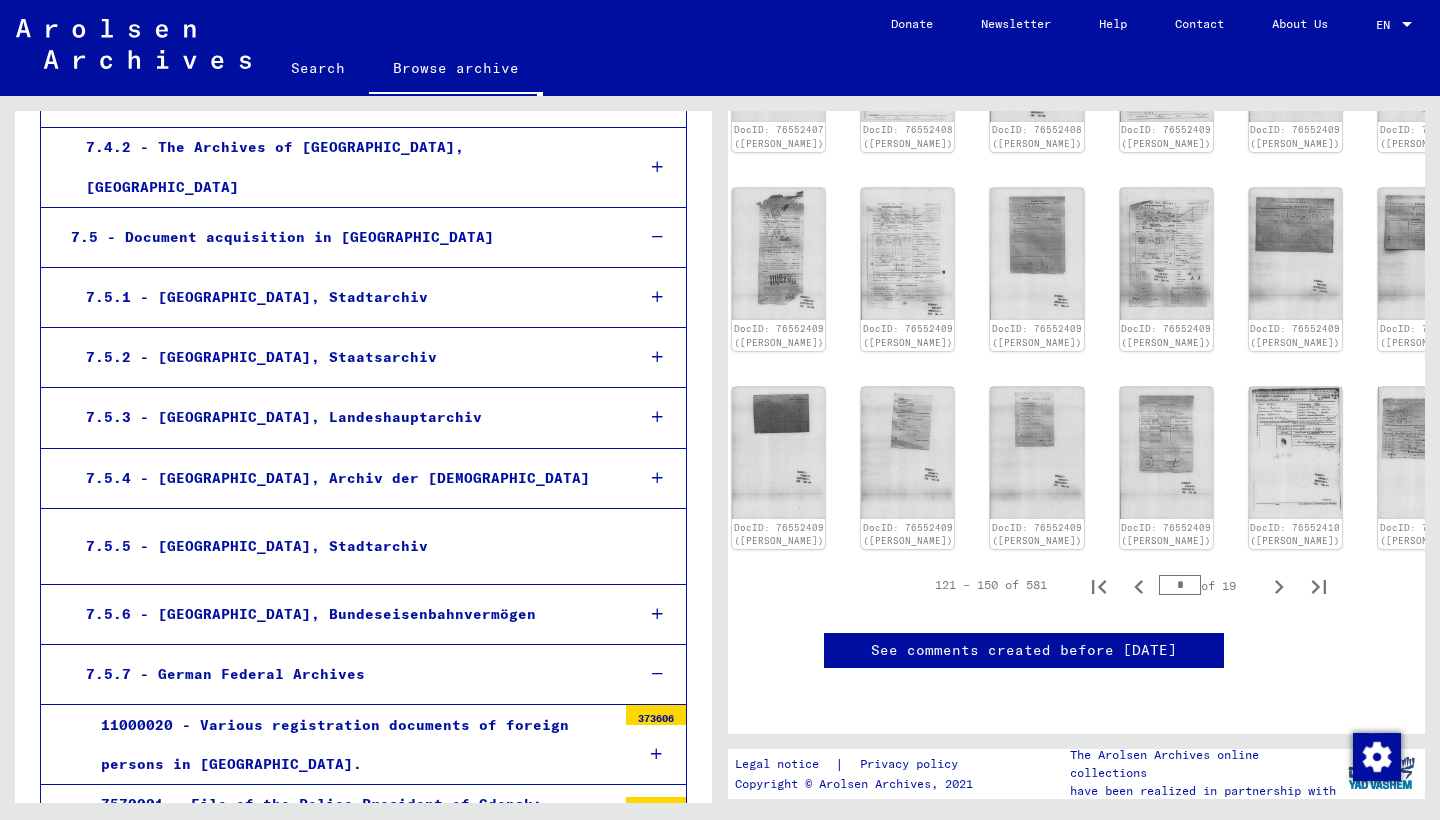 click at bounding box center (657, 674) 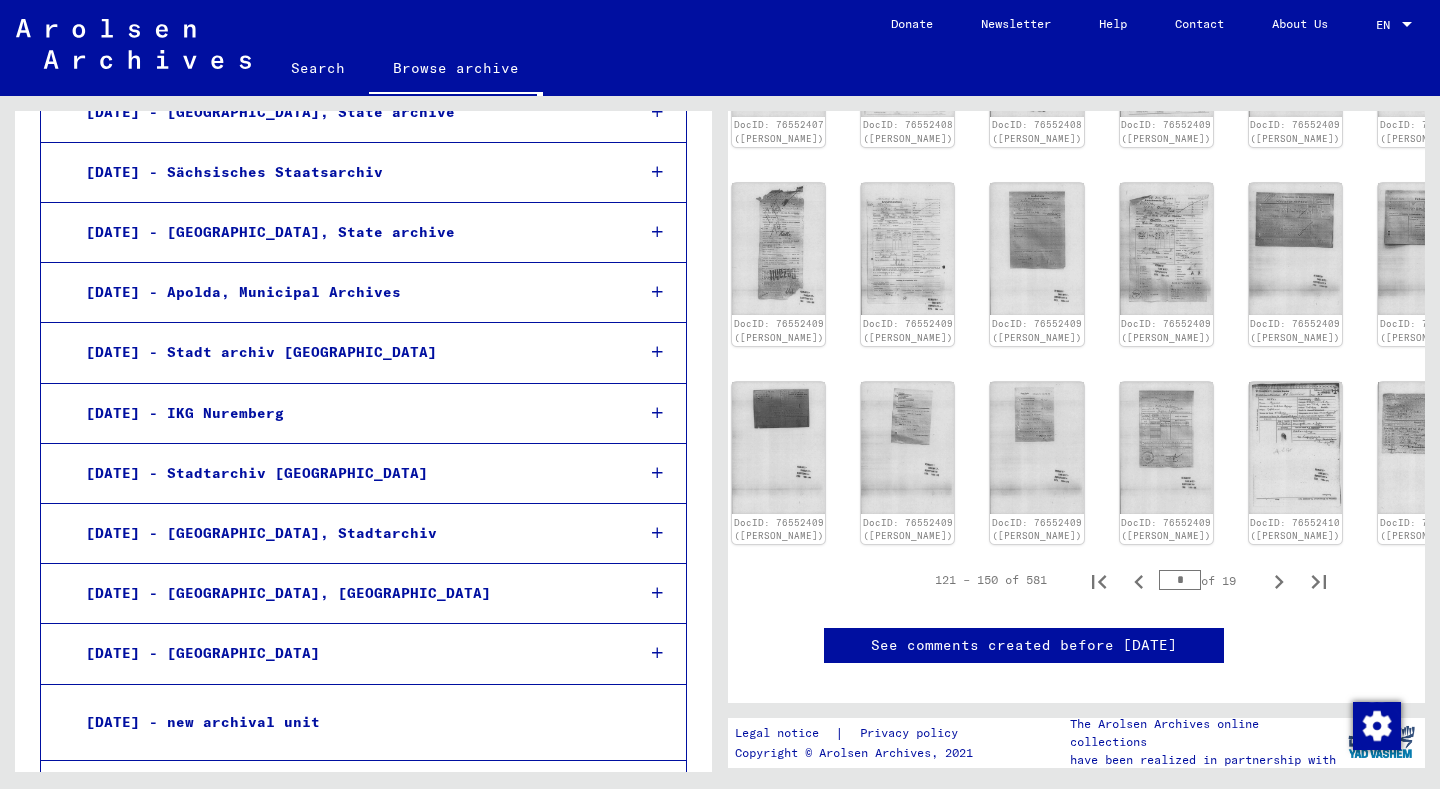 scroll, scrollTop: 2316, scrollLeft: 0, axis: vertical 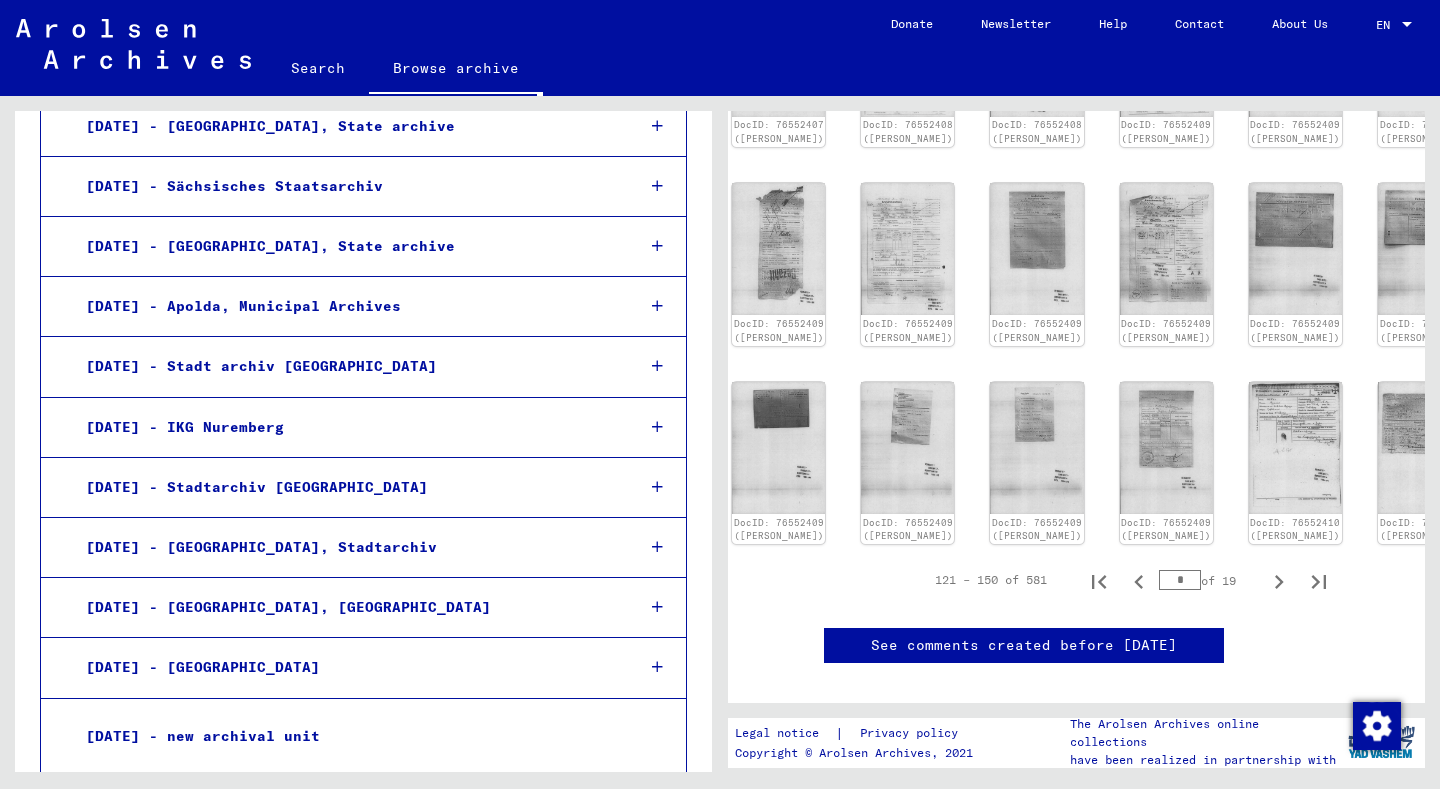 click at bounding box center [657, 667] 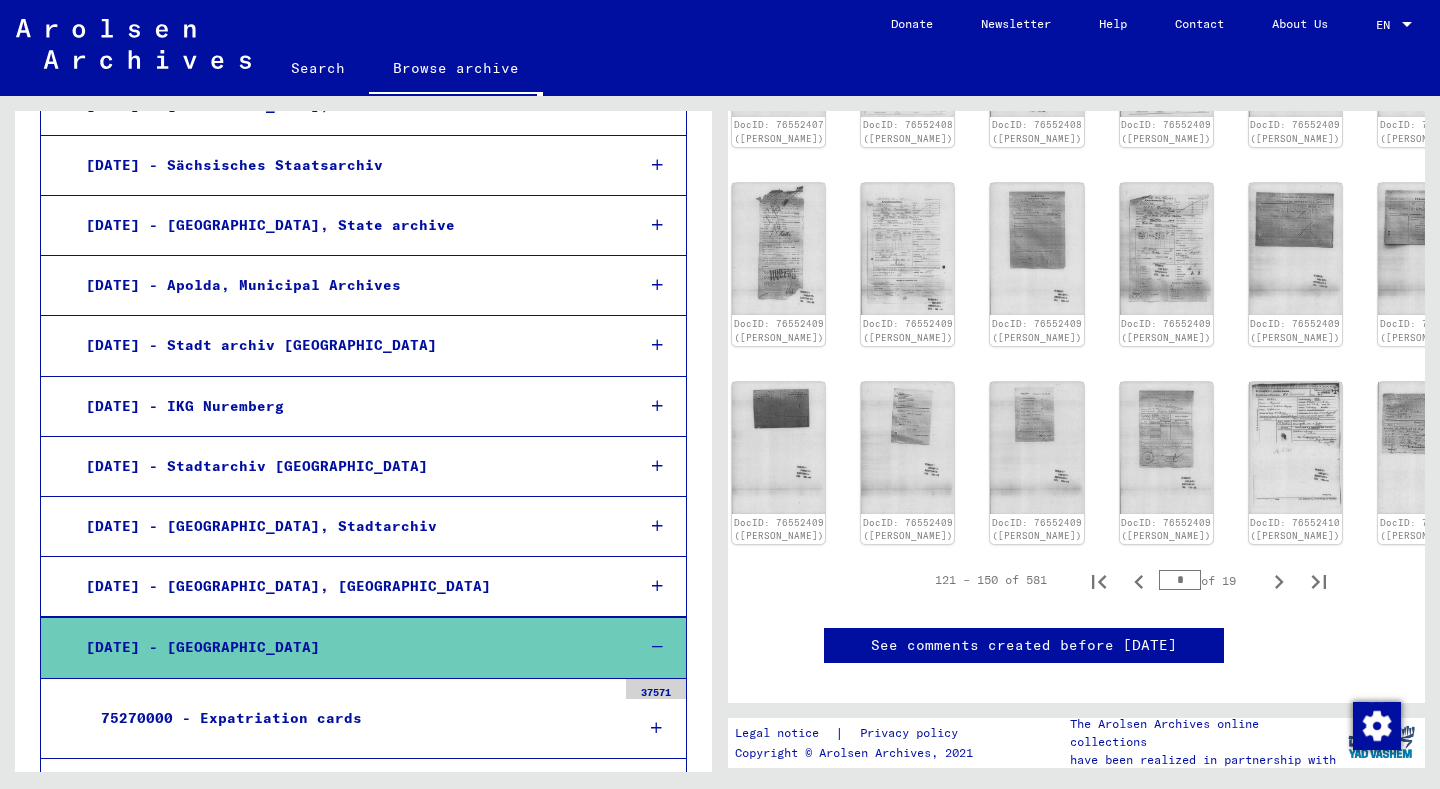 scroll, scrollTop: 2339, scrollLeft: 0, axis: vertical 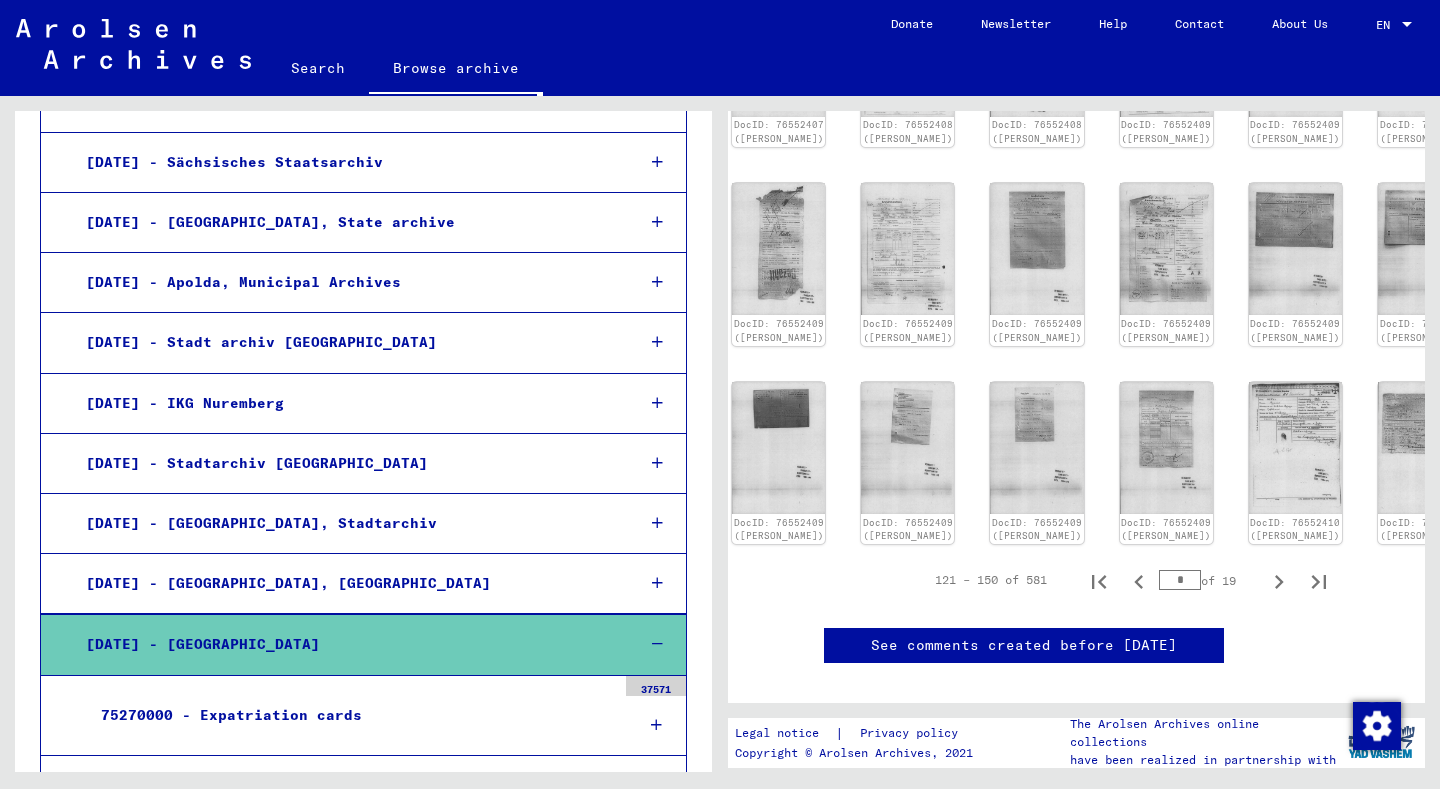 click at bounding box center [656, 725] 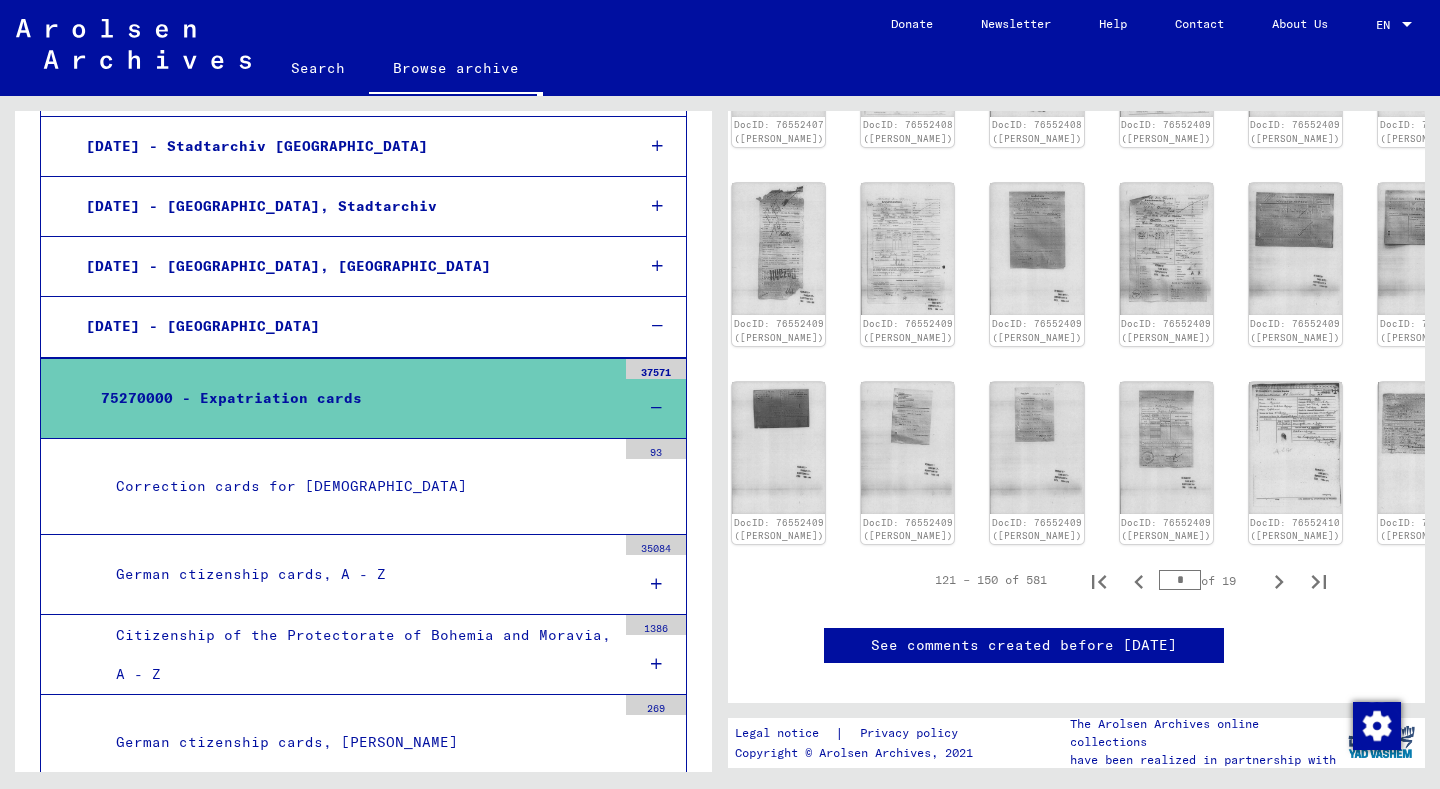 scroll, scrollTop: 2543, scrollLeft: 0, axis: vertical 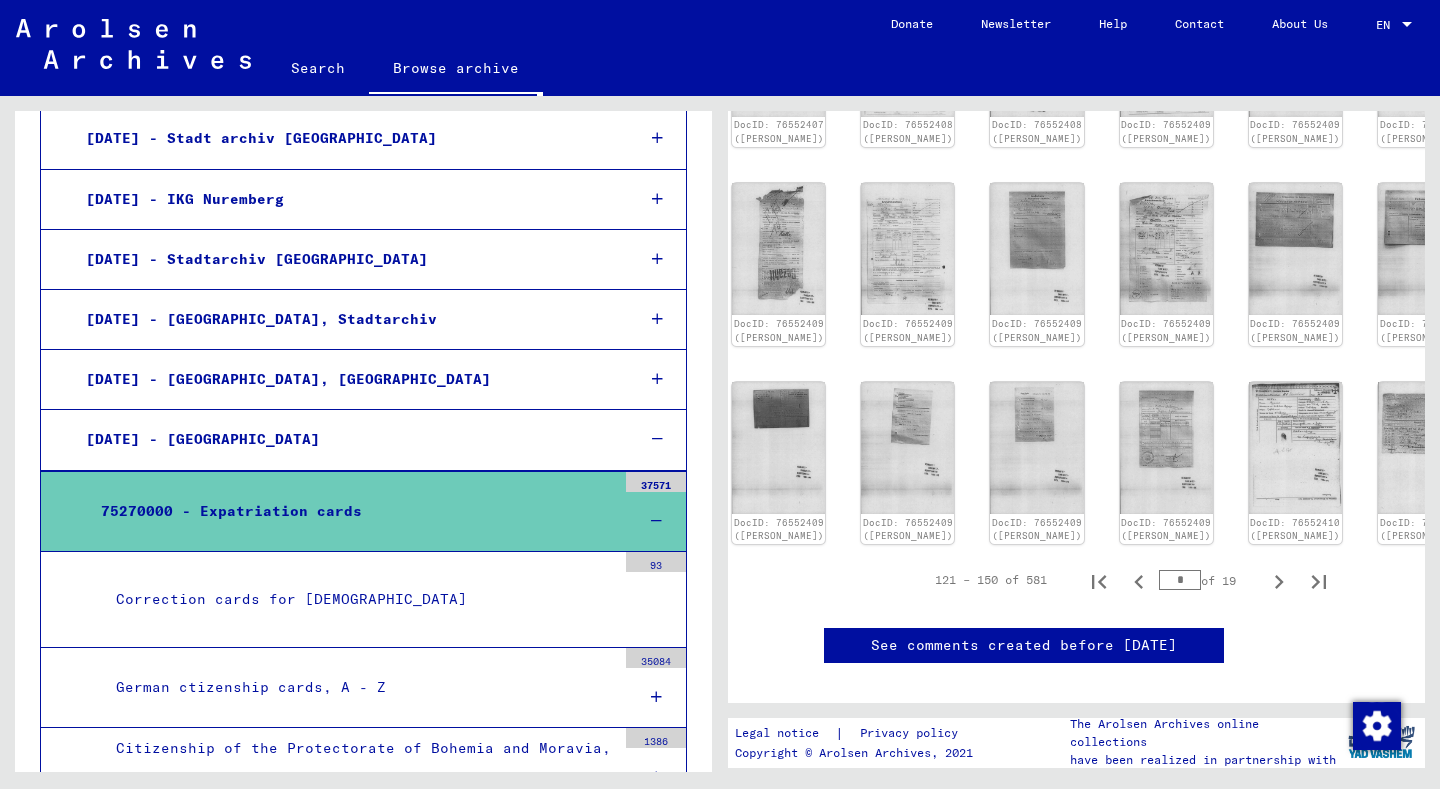 click at bounding box center (656, 521) 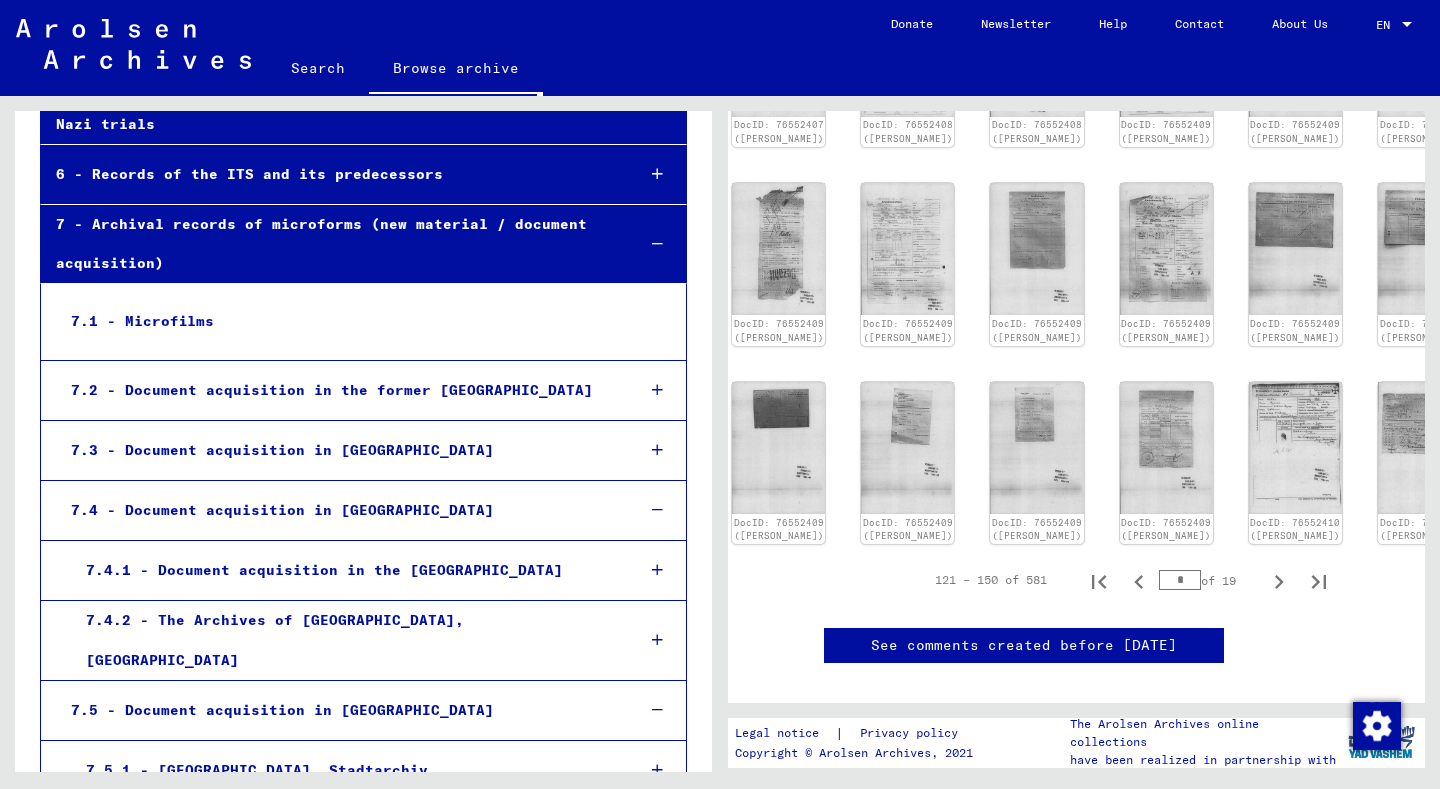 scroll, scrollTop: 370, scrollLeft: 0, axis: vertical 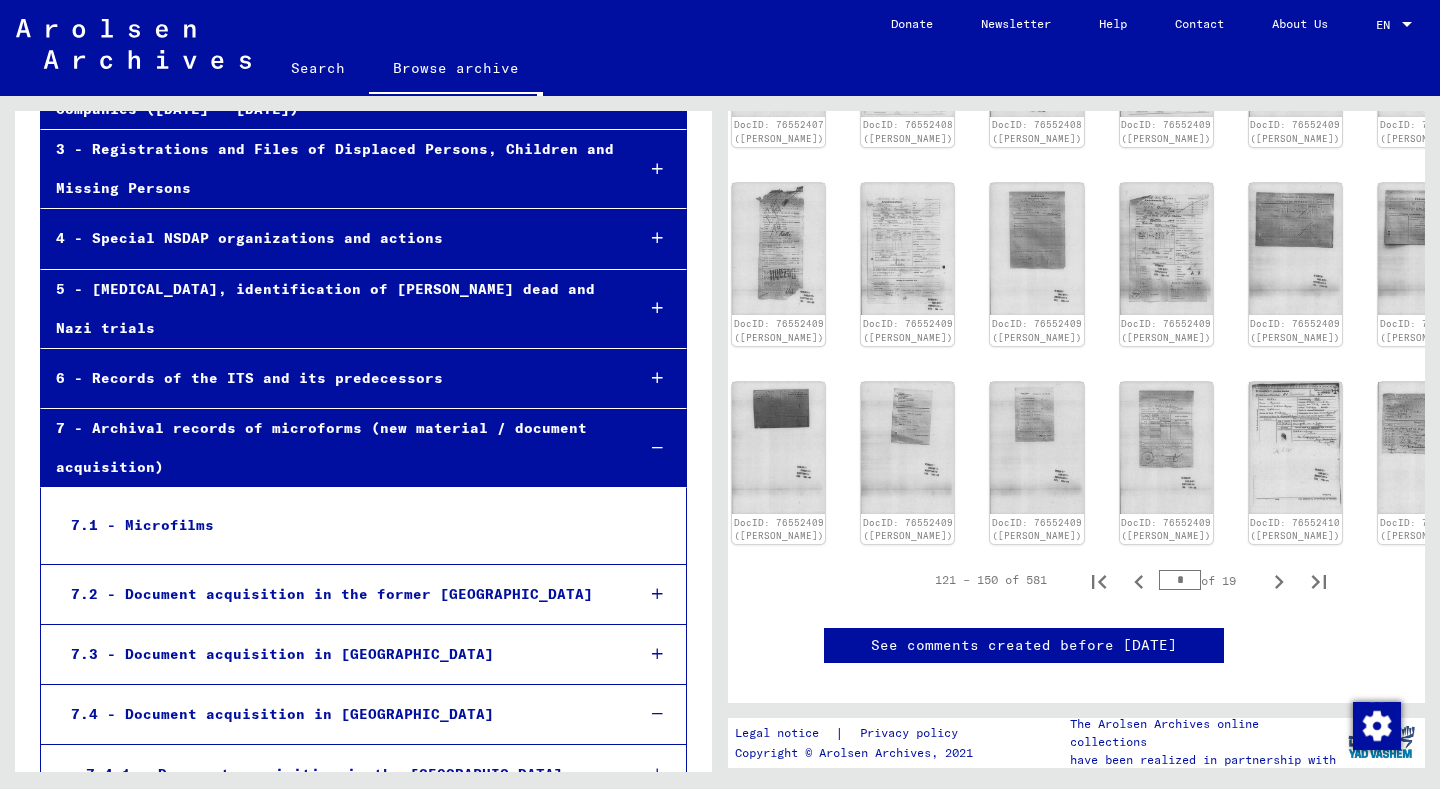 click at bounding box center (657, 448) 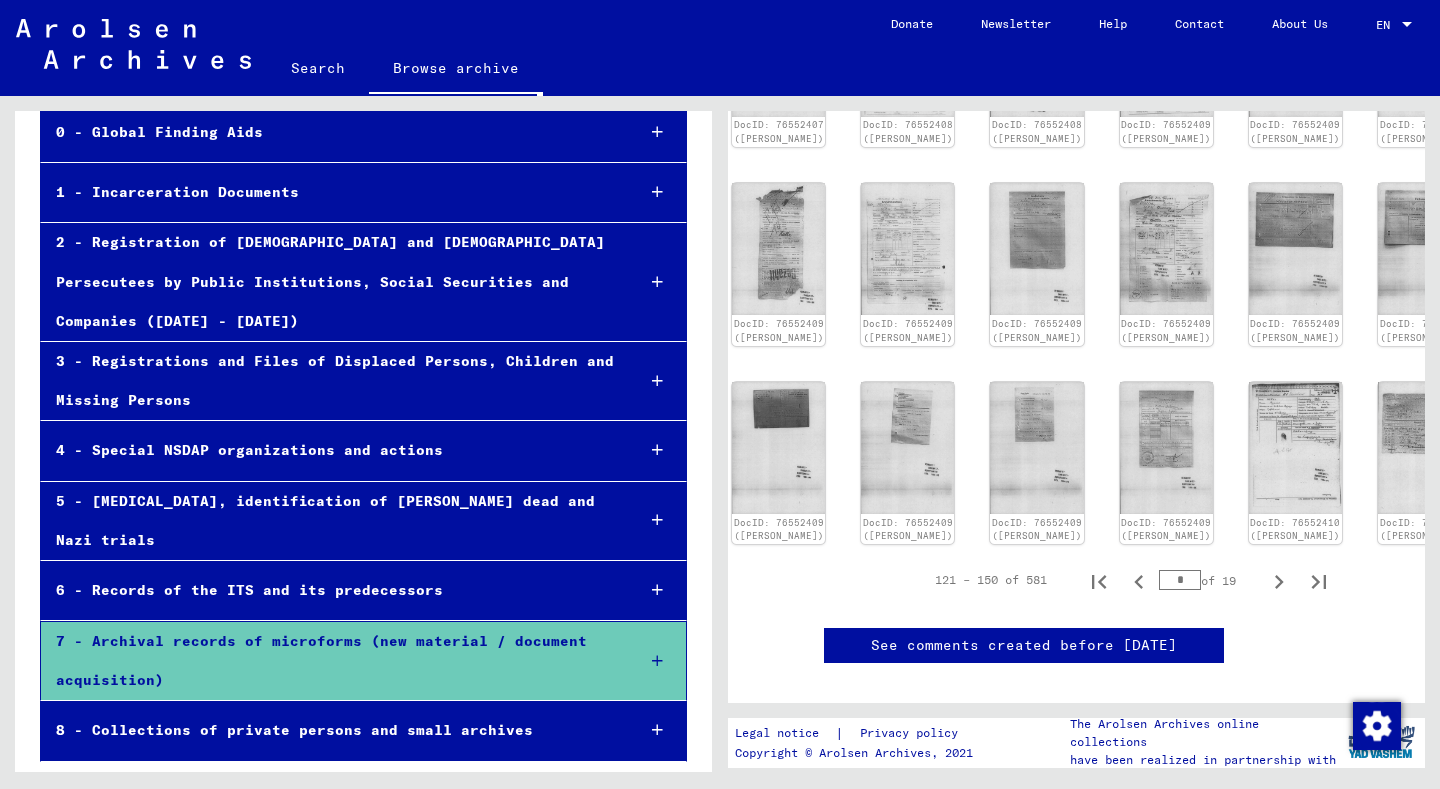 scroll, scrollTop: 92, scrollLeft: 0, axis: vertical 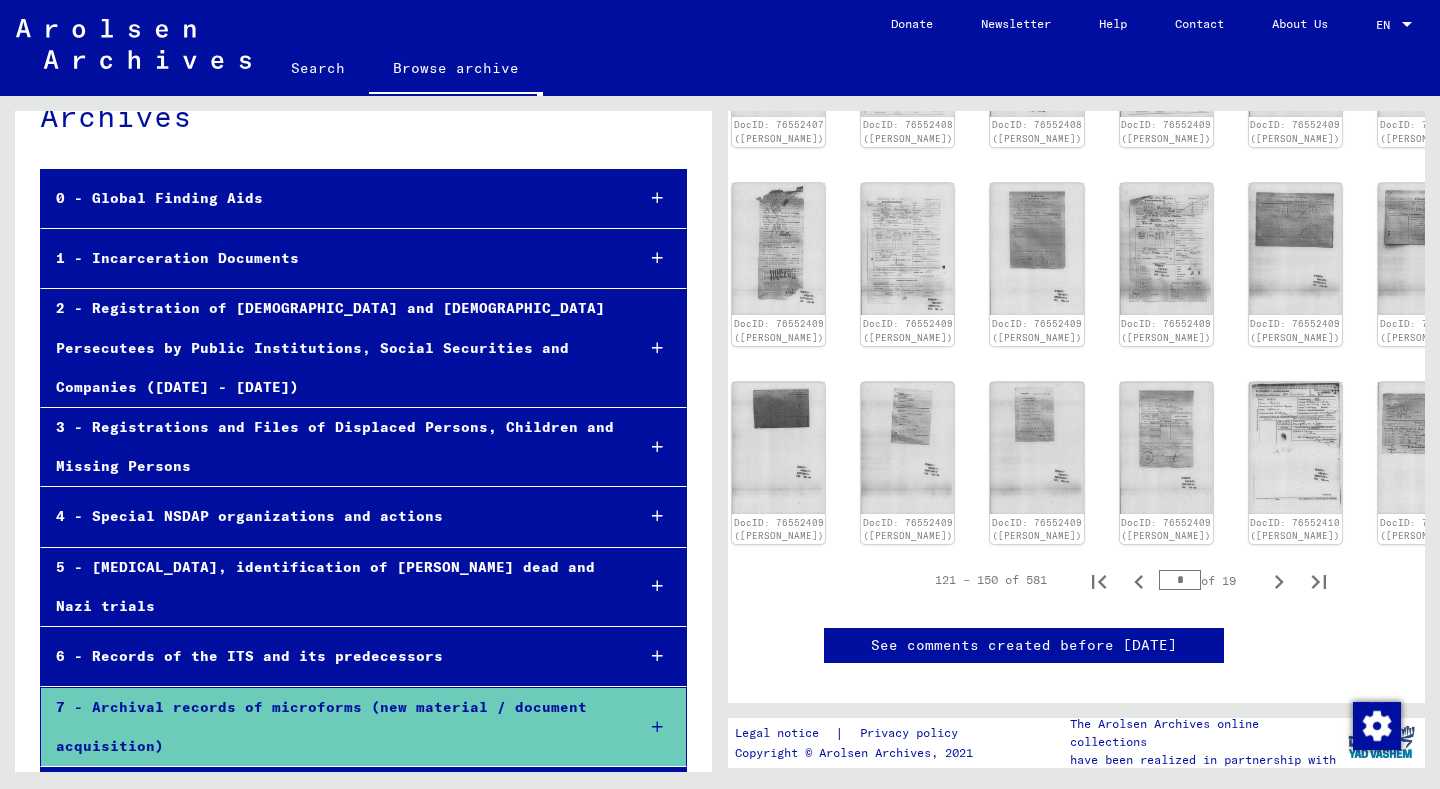 click at bounding box center (657, 348) 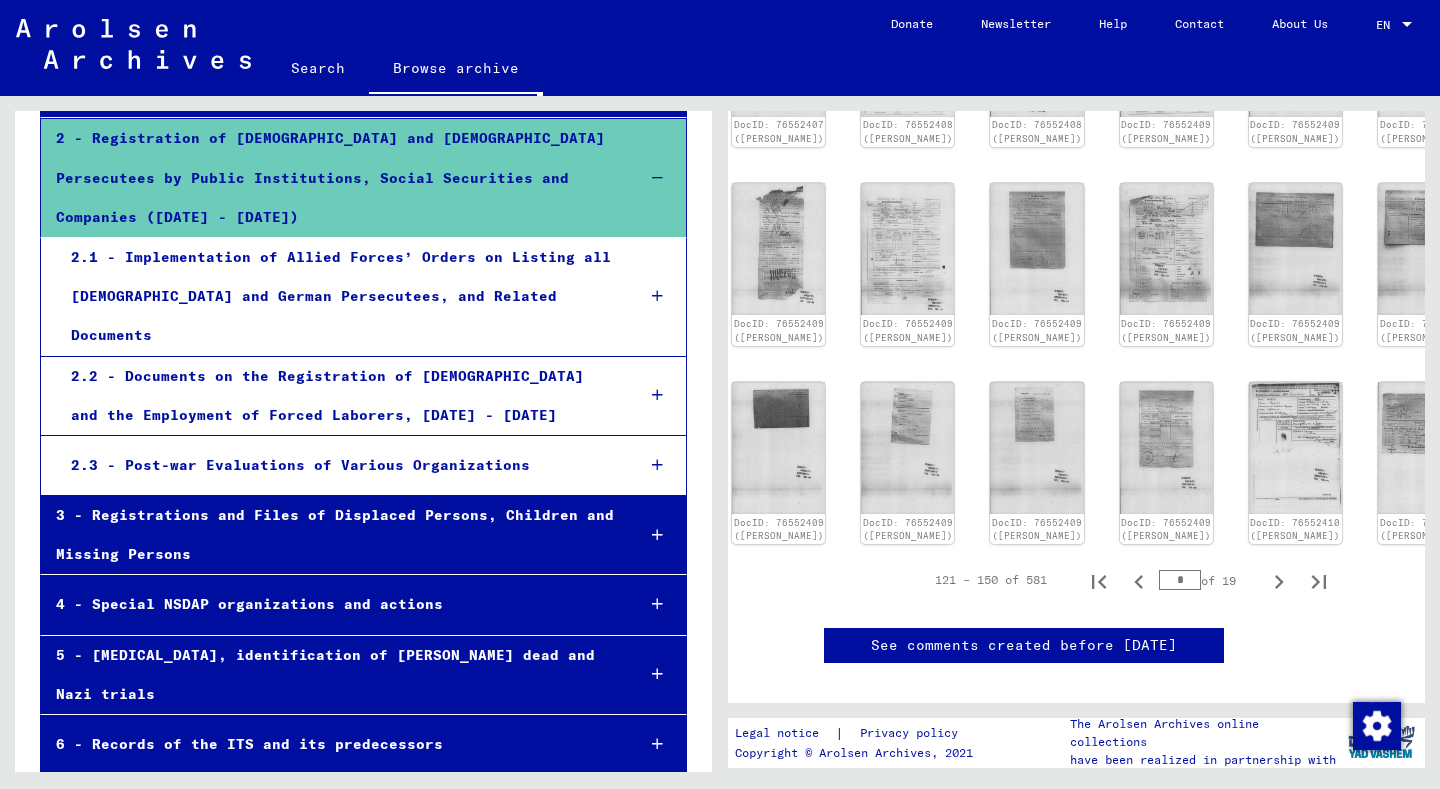 scroll, scrollTop: 269, scrollLeft: 0, axis: vertical 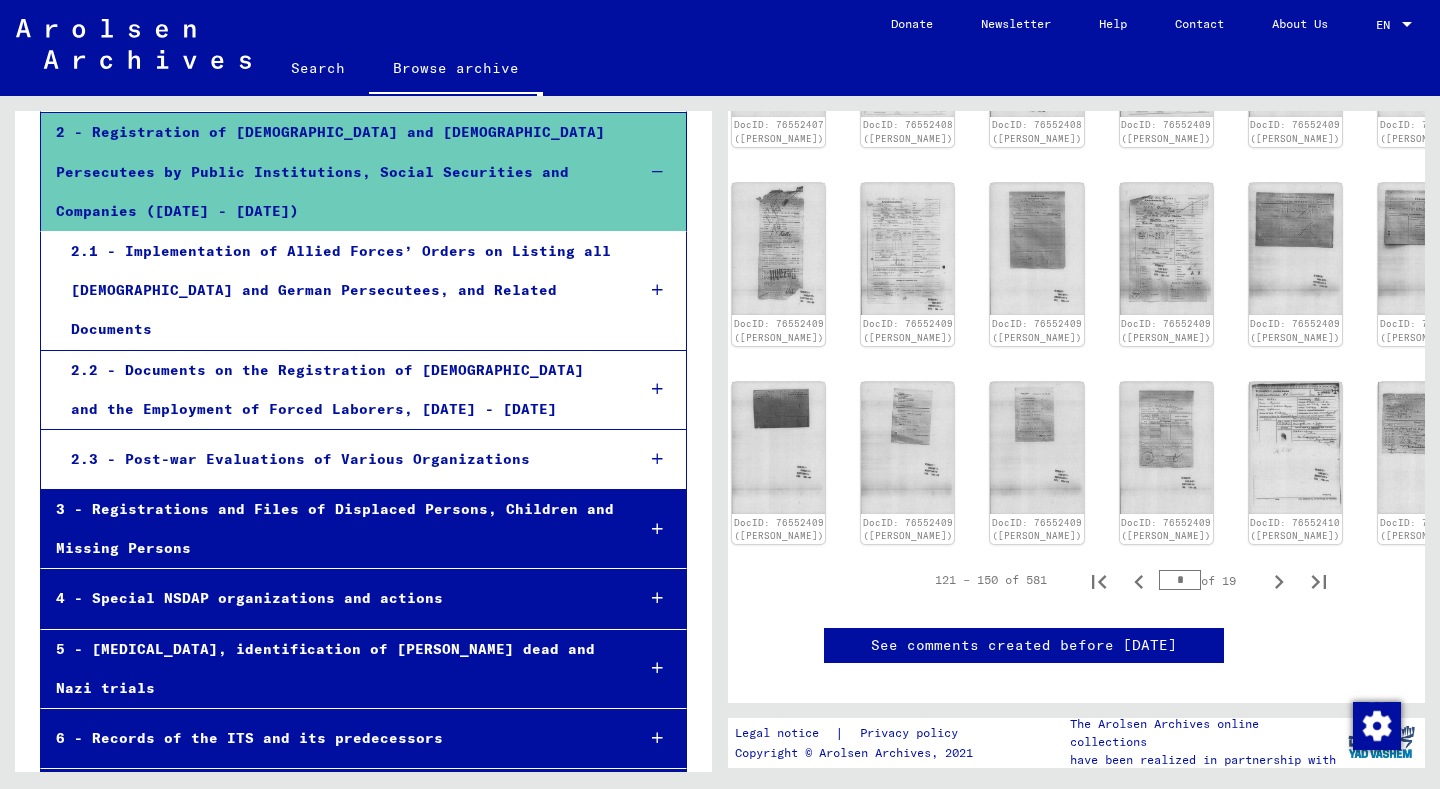 click at bounding box center [657, 290] 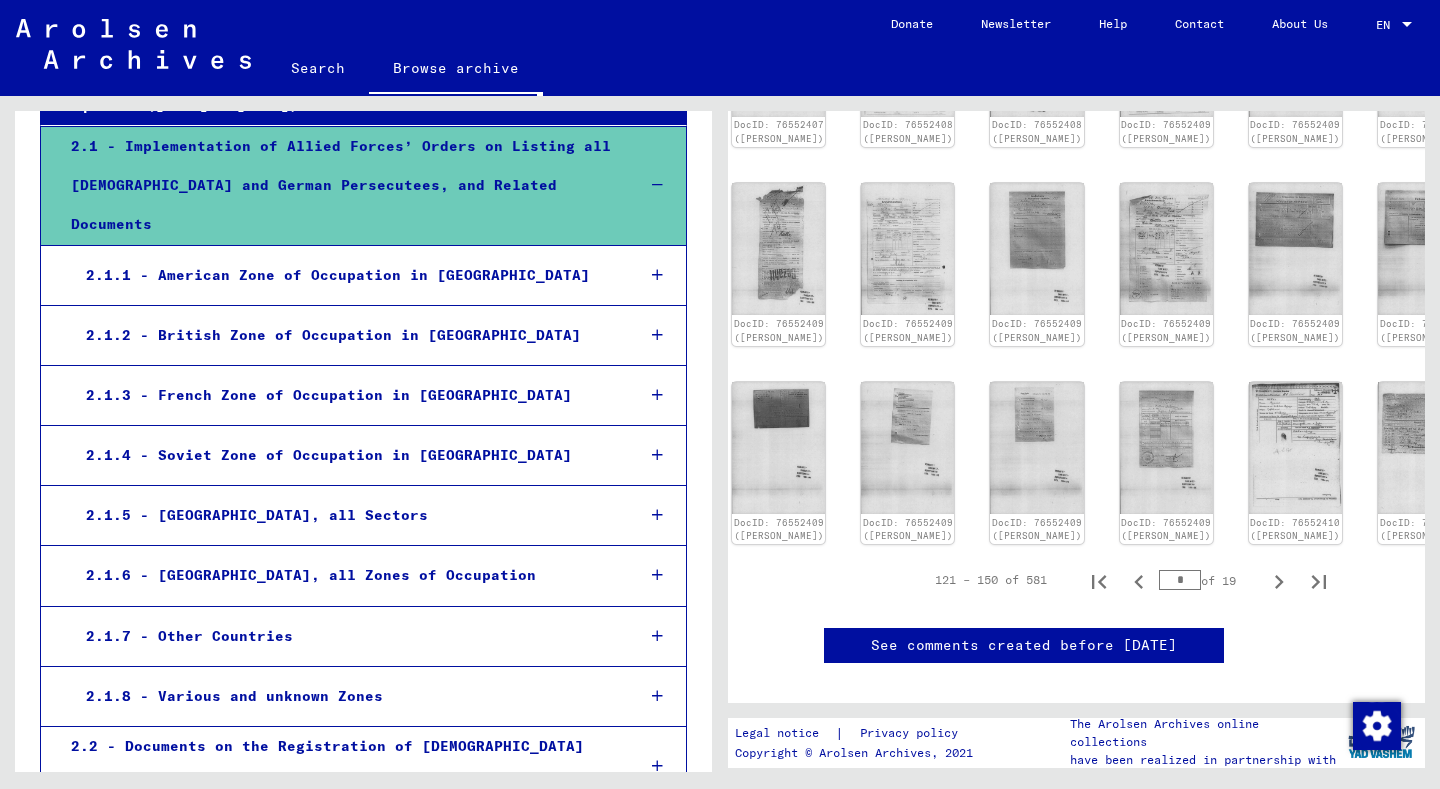 scroll, scrollTop: 359, scrollLeft: 0, axis: vertical 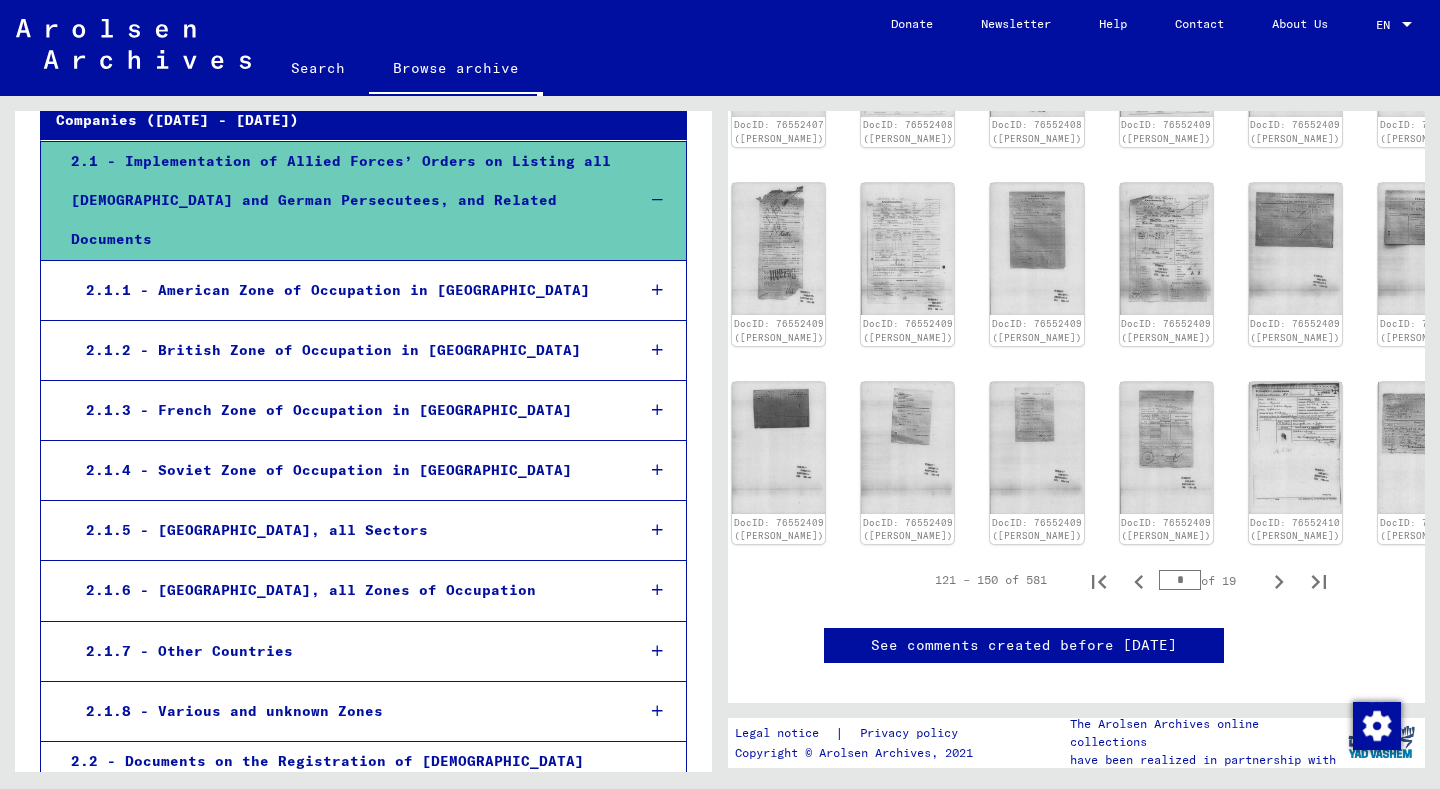 click at bounding box center [657, 290] 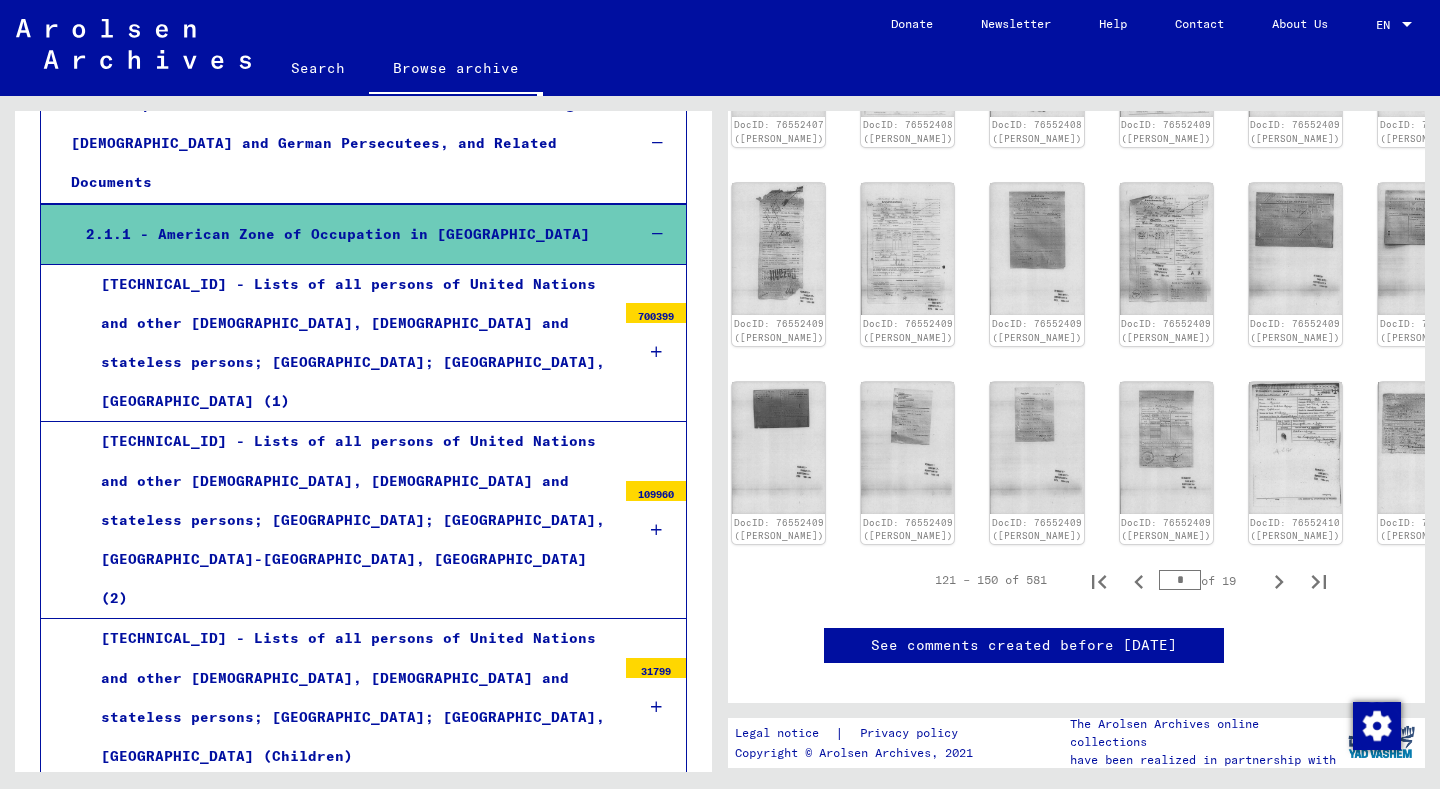 scroll, scrollTop: 412, scrollLeft: 0, axis: vertical 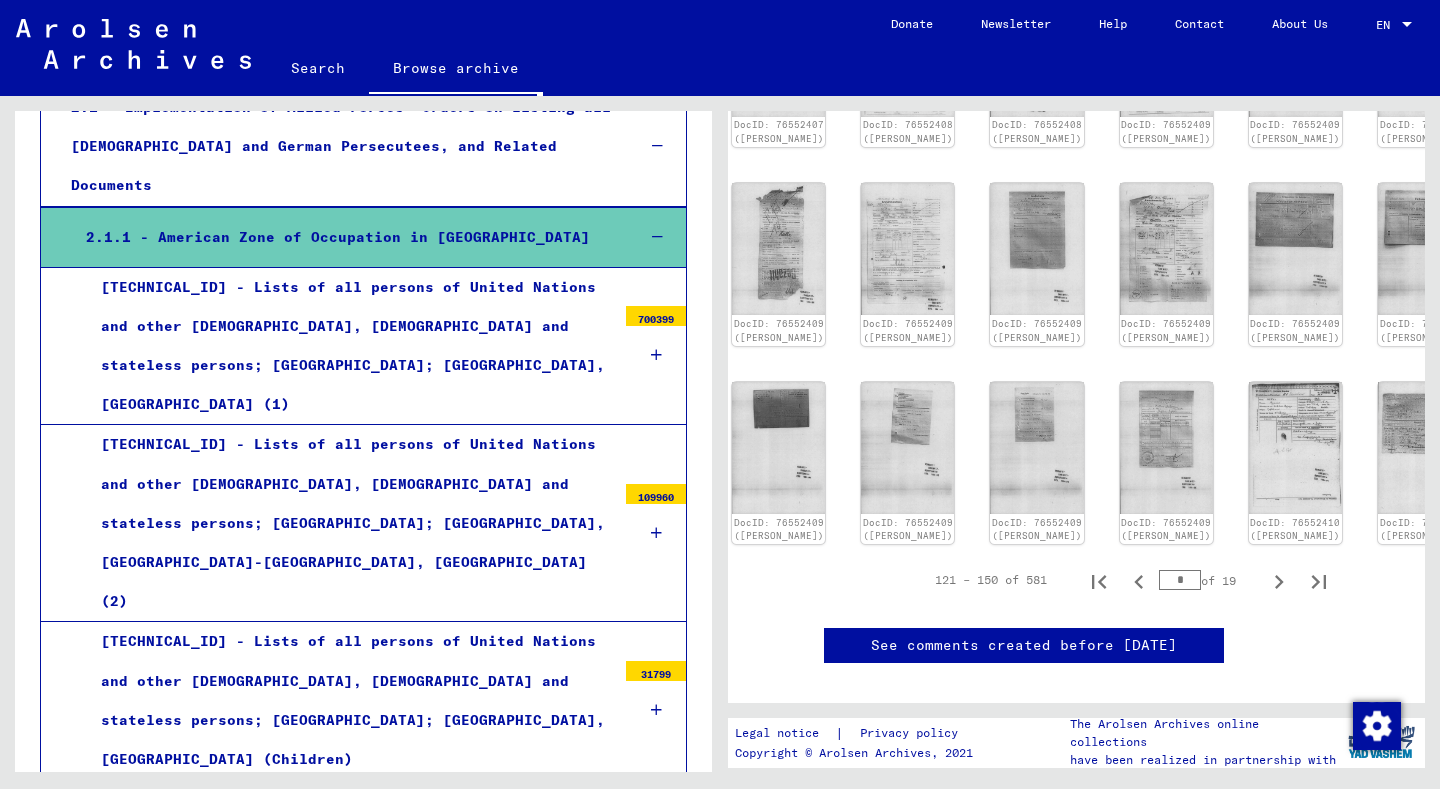 click at bounding box center [656, 355] 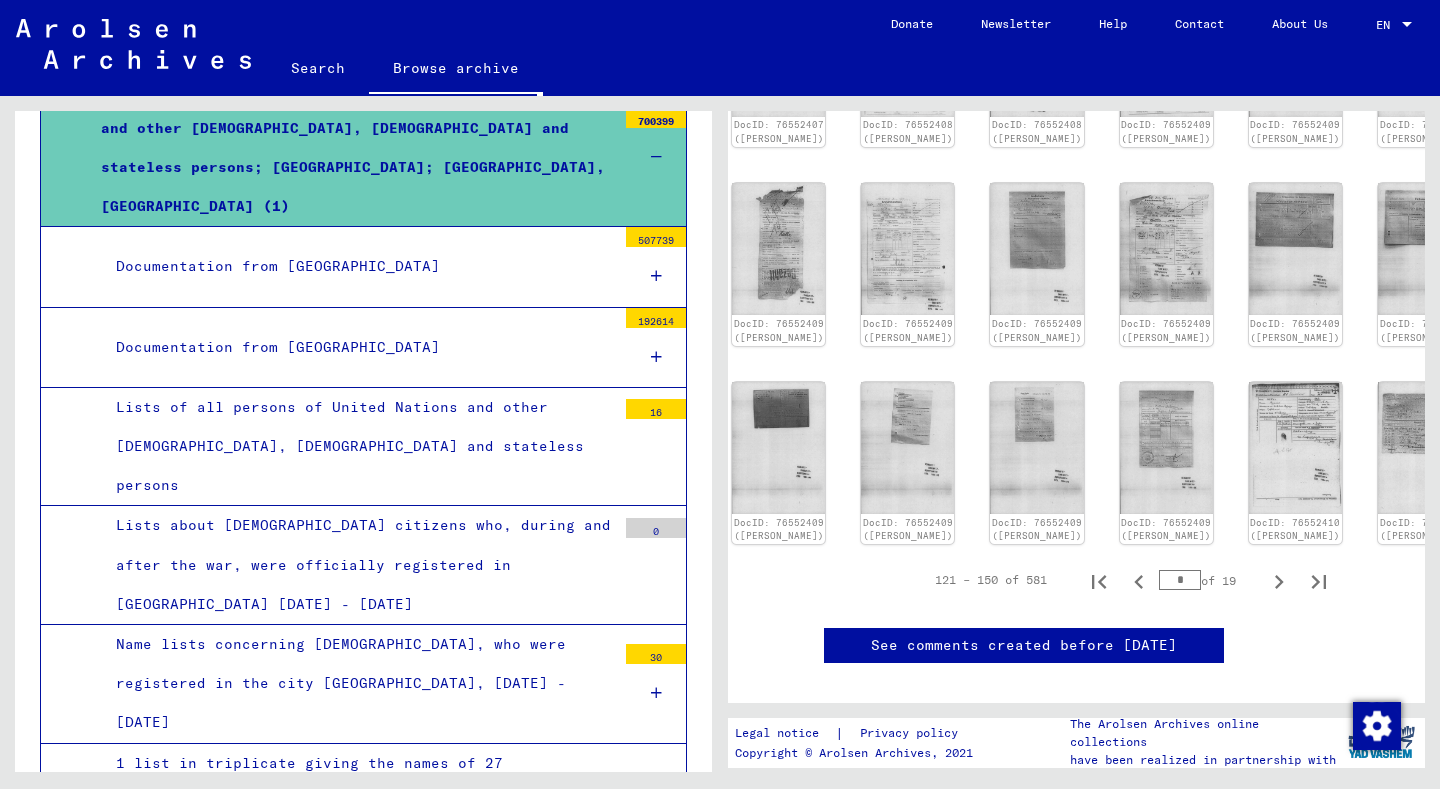 scroll, scrollTop: 416, scrollLeft: 0, axis: vertical 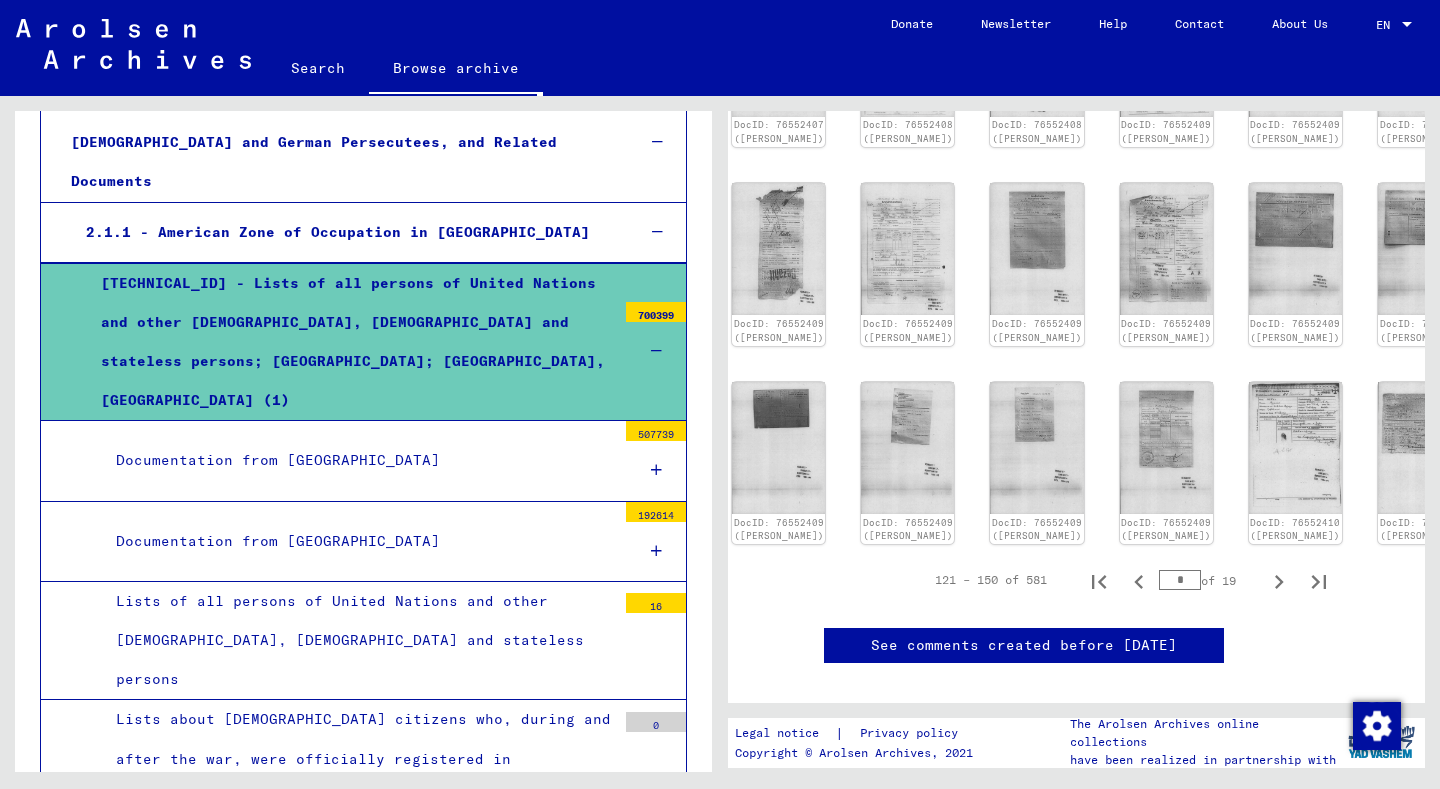 click at bounding box center (656, 470) 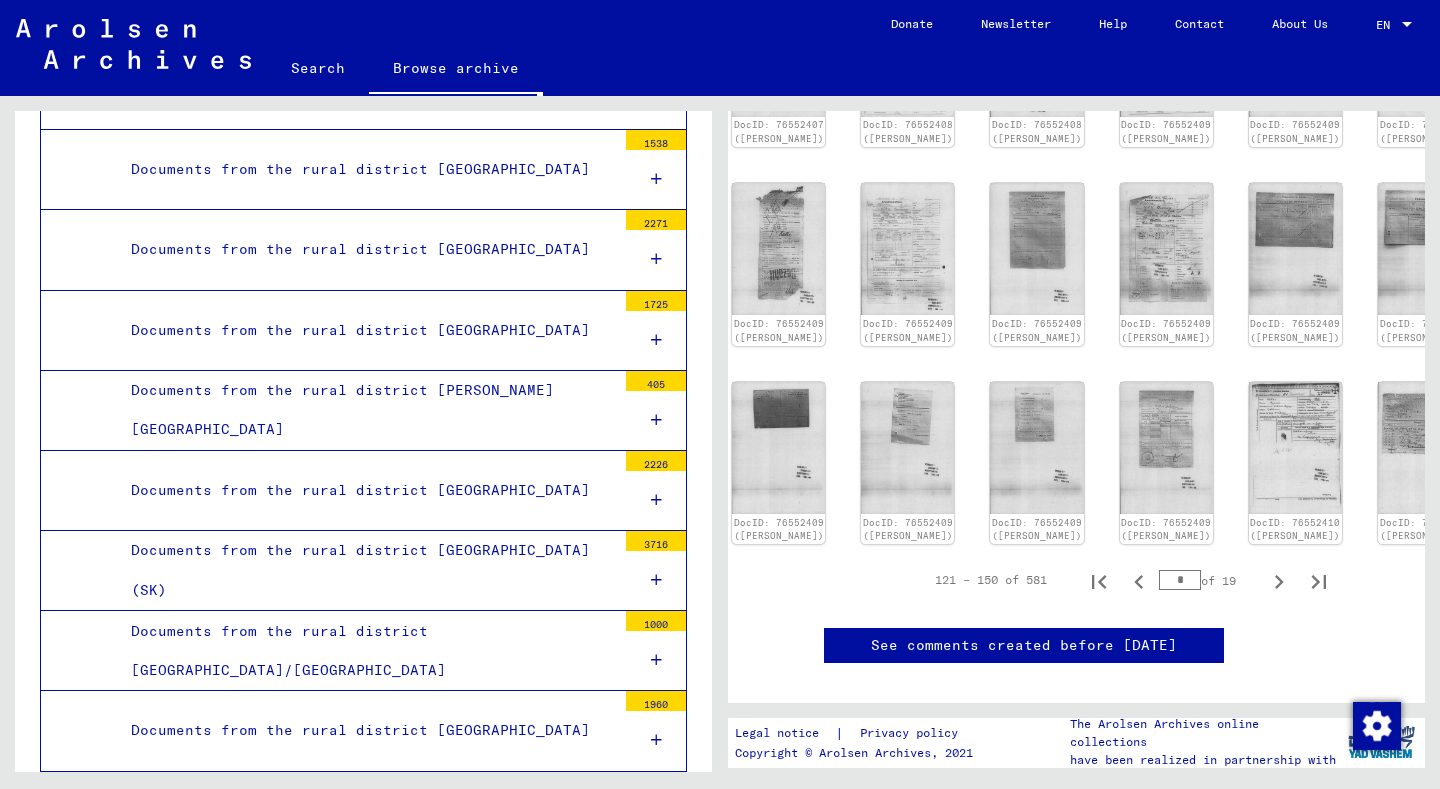 scroll, scrollTop: 5115, scrollLeft: 0, axis: vertical 